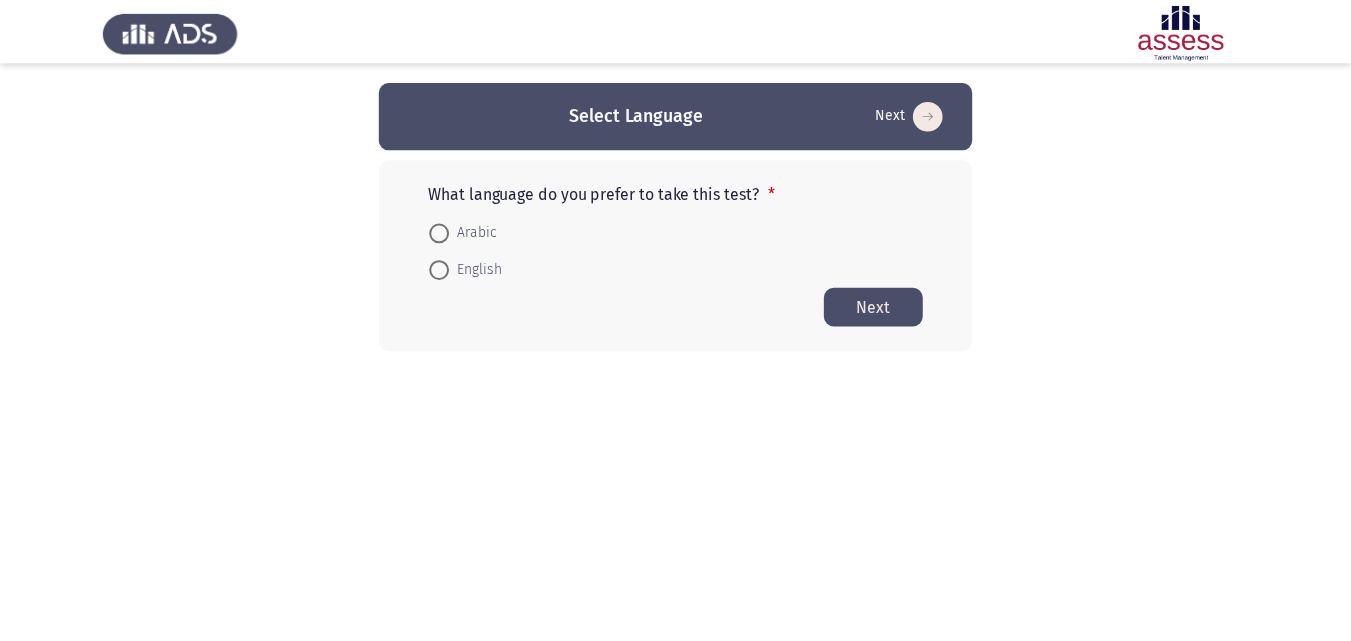 scroll, scrollTop: 0, scrollLeft: 0, axis: both 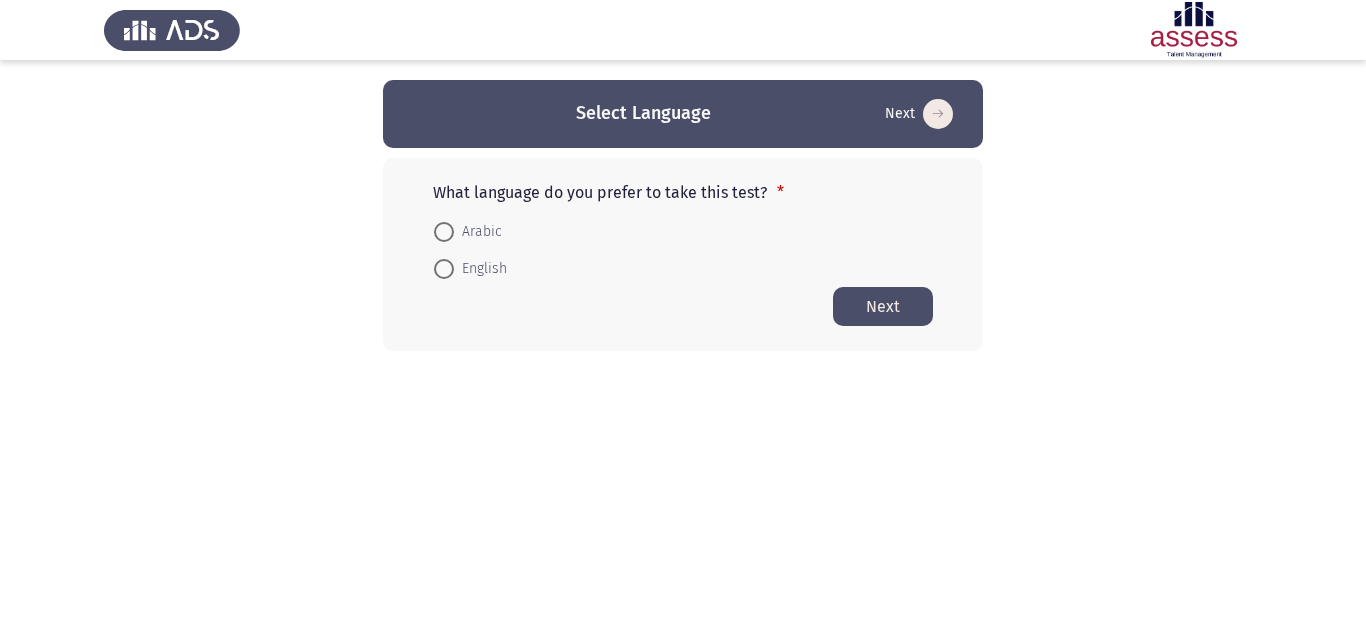 click at bounding box center (444, 269) 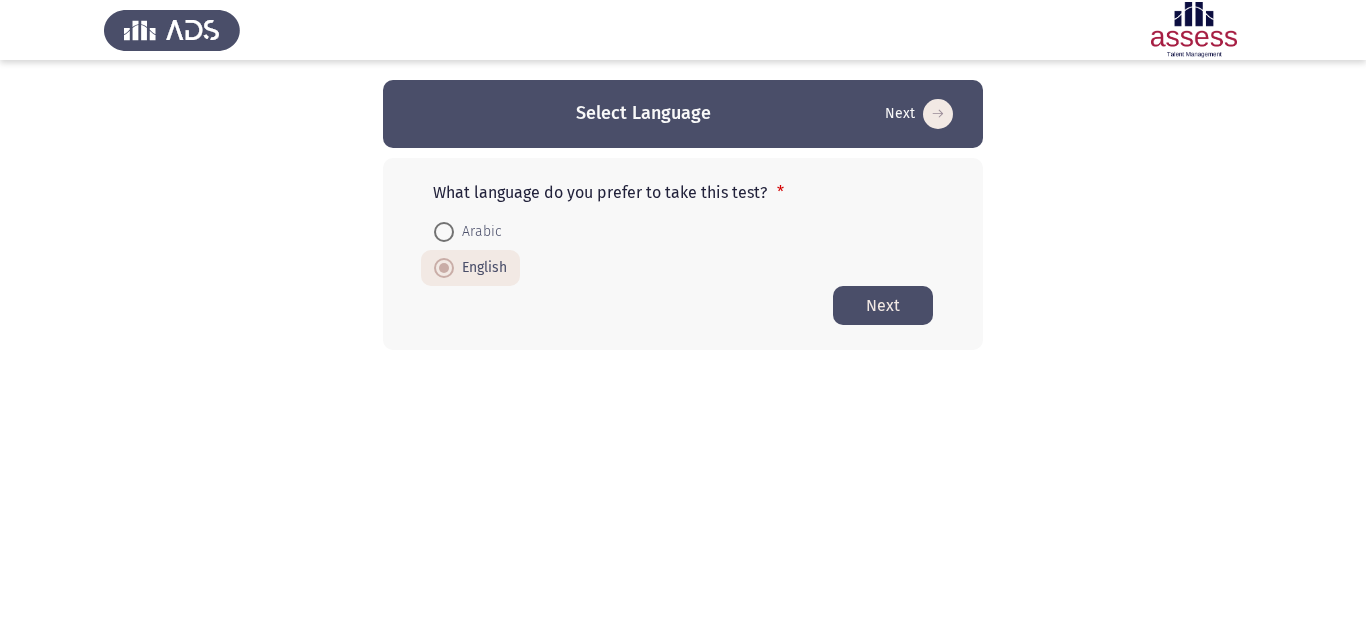 click on "Next" 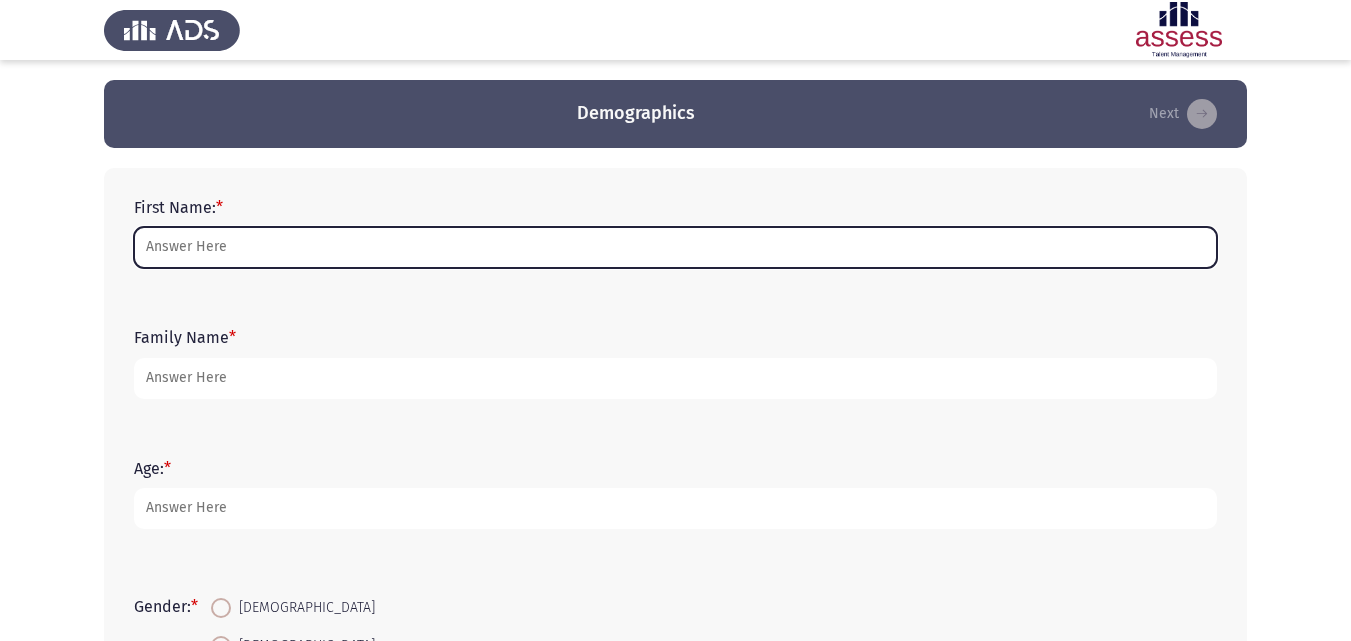 click on "First Name:   *" at bounding box center (675, 247) 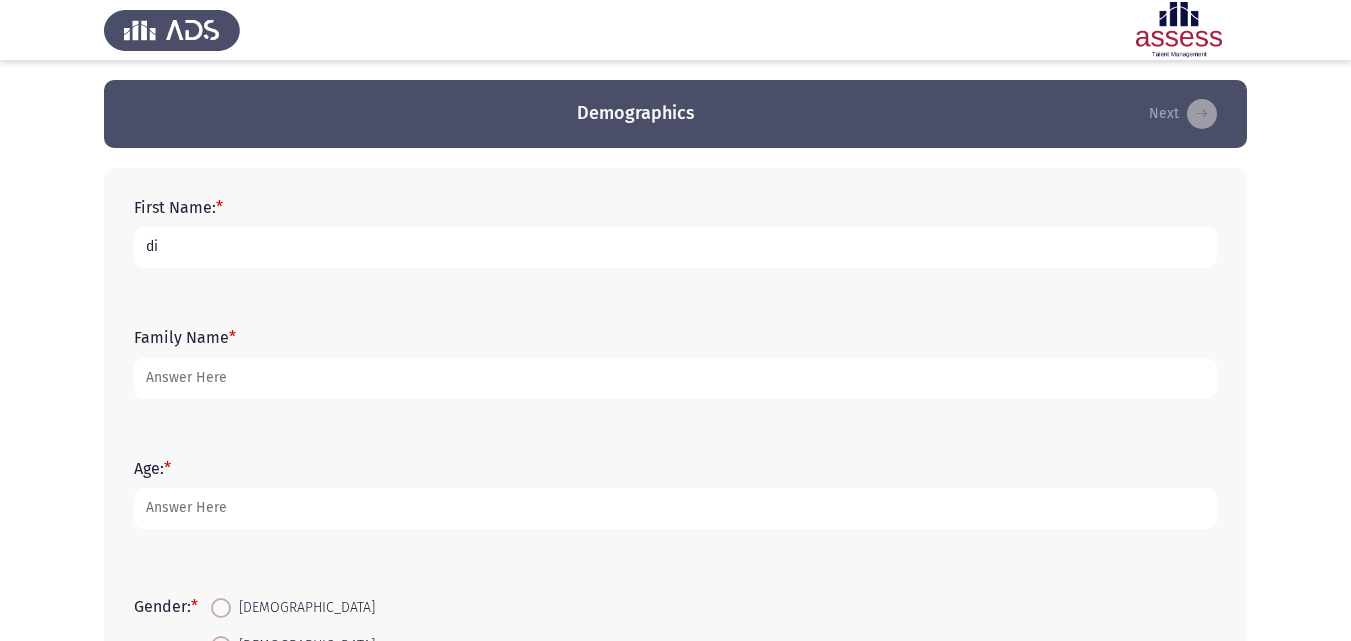 type on "d" 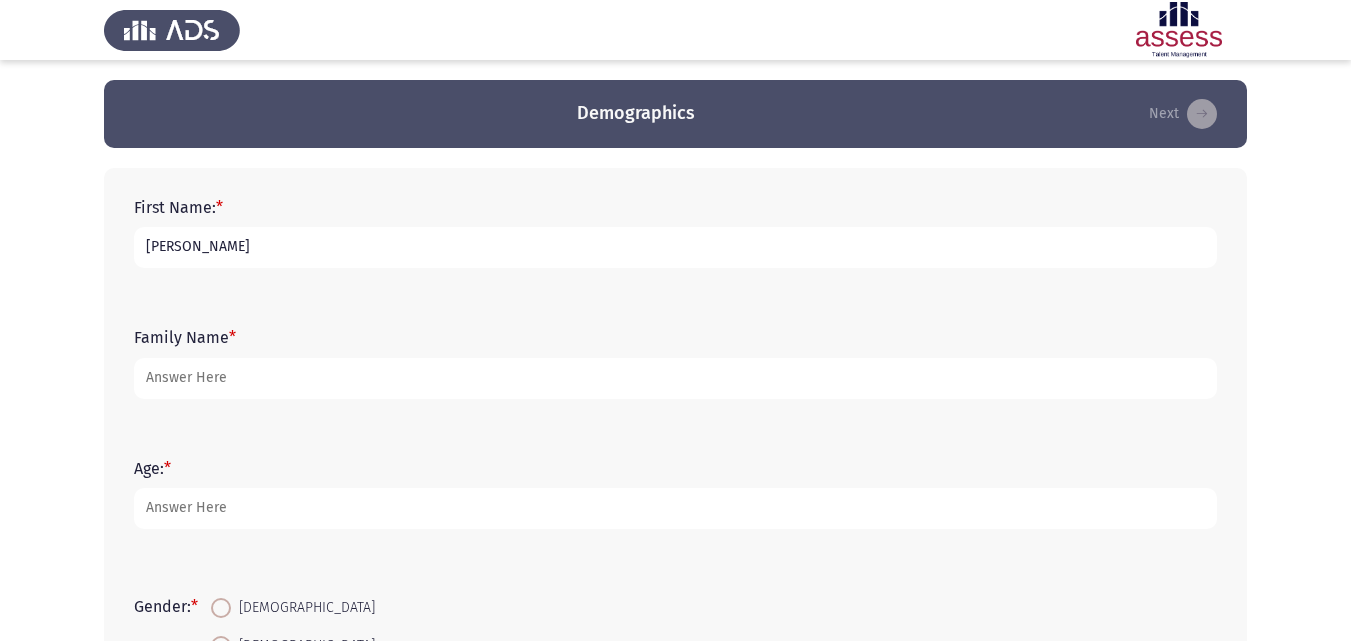 type on "[PERSON_NAME]" 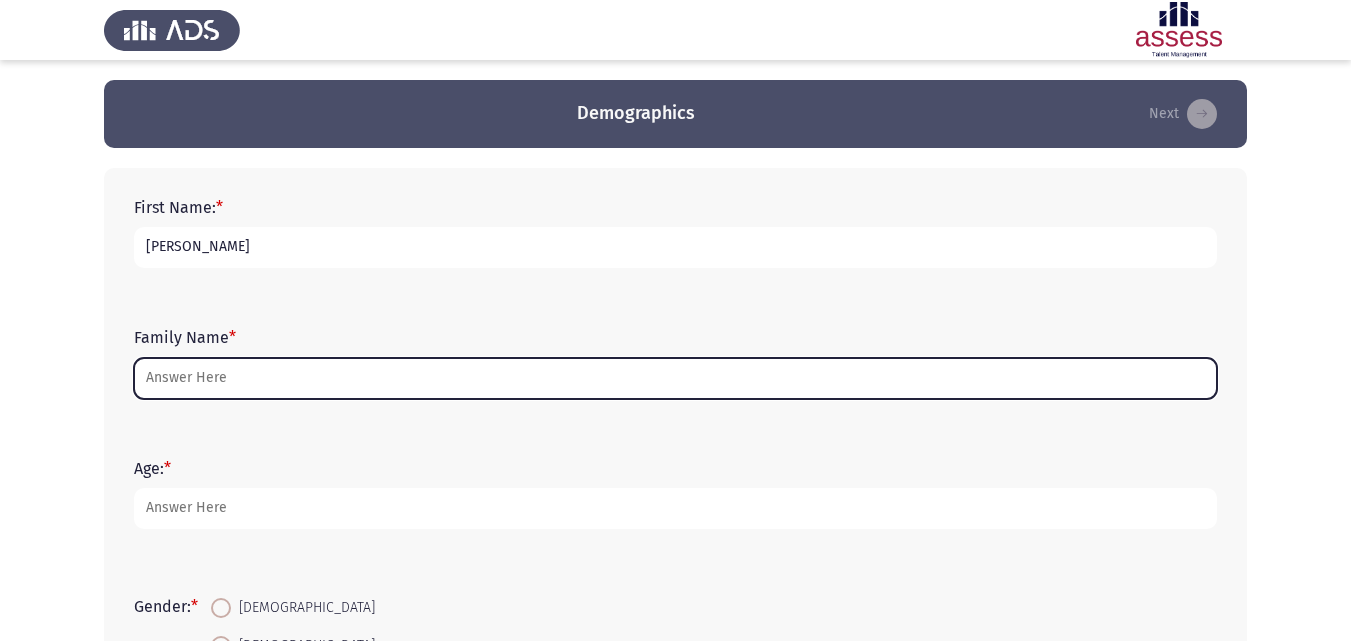 click on "Family Name   *" at bounding box center (675, 378) 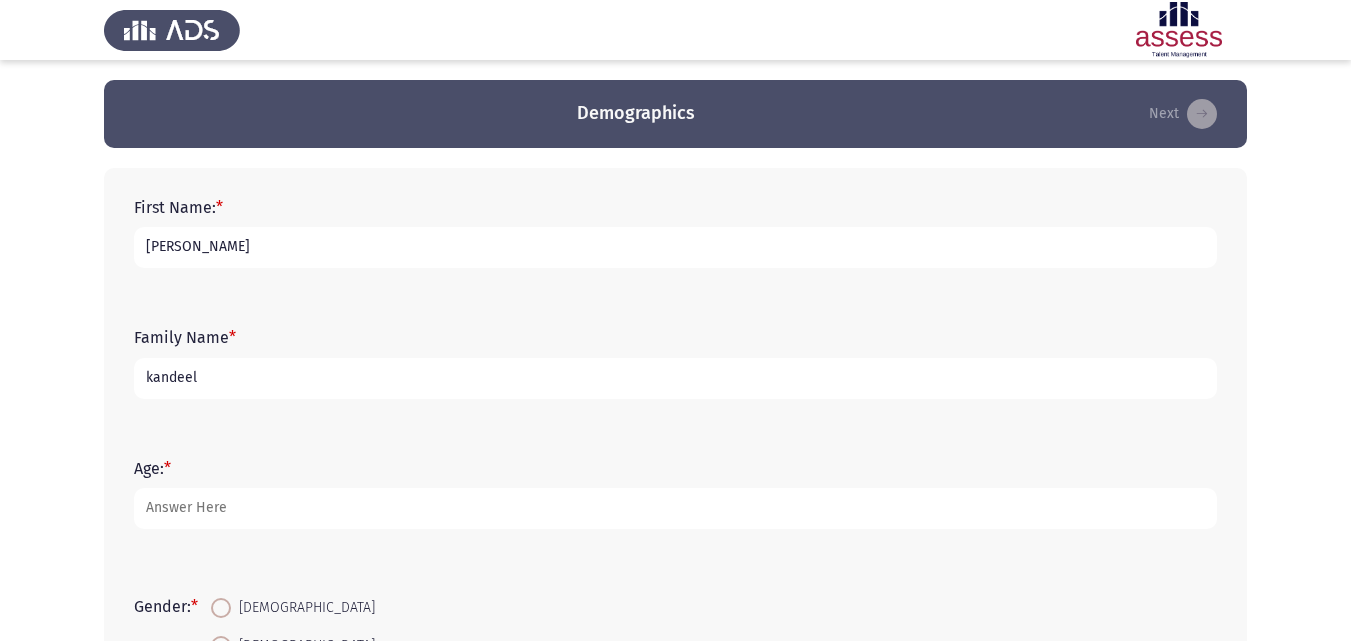 type on "kandeel" 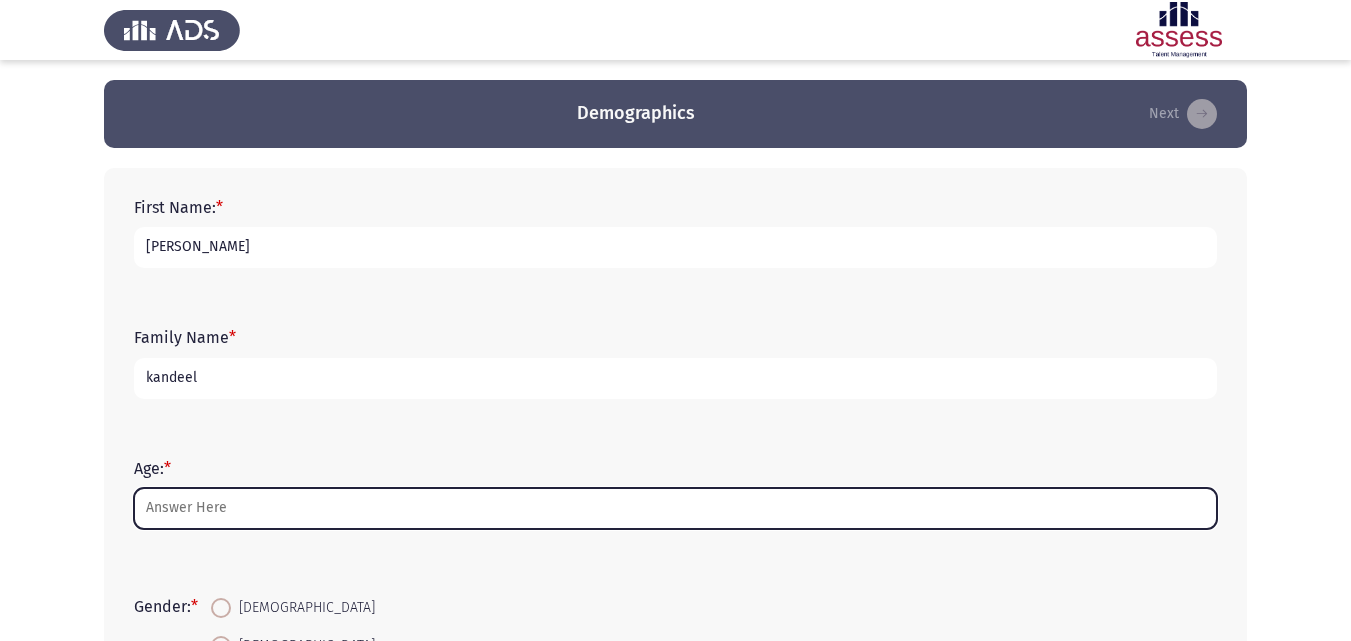 click on "Age:   *" at bounding box center [675, 508] 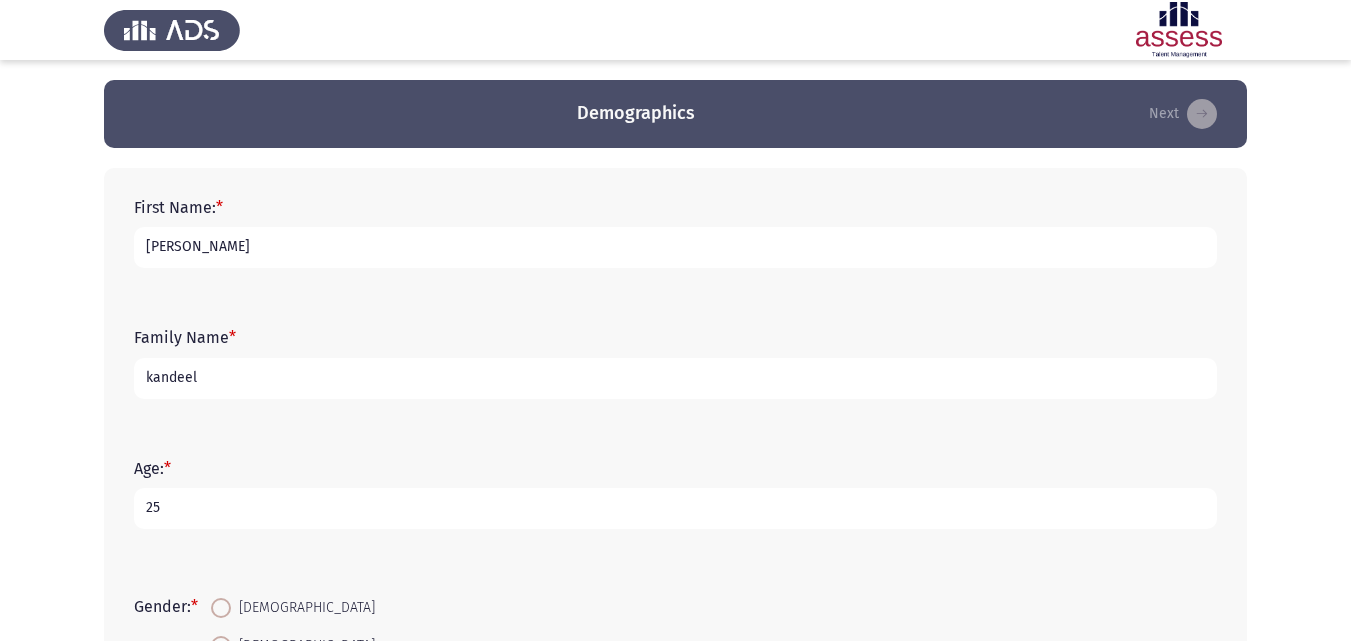 scroll, scrollTop: 513, scrollLeft: 0, axis: vertical 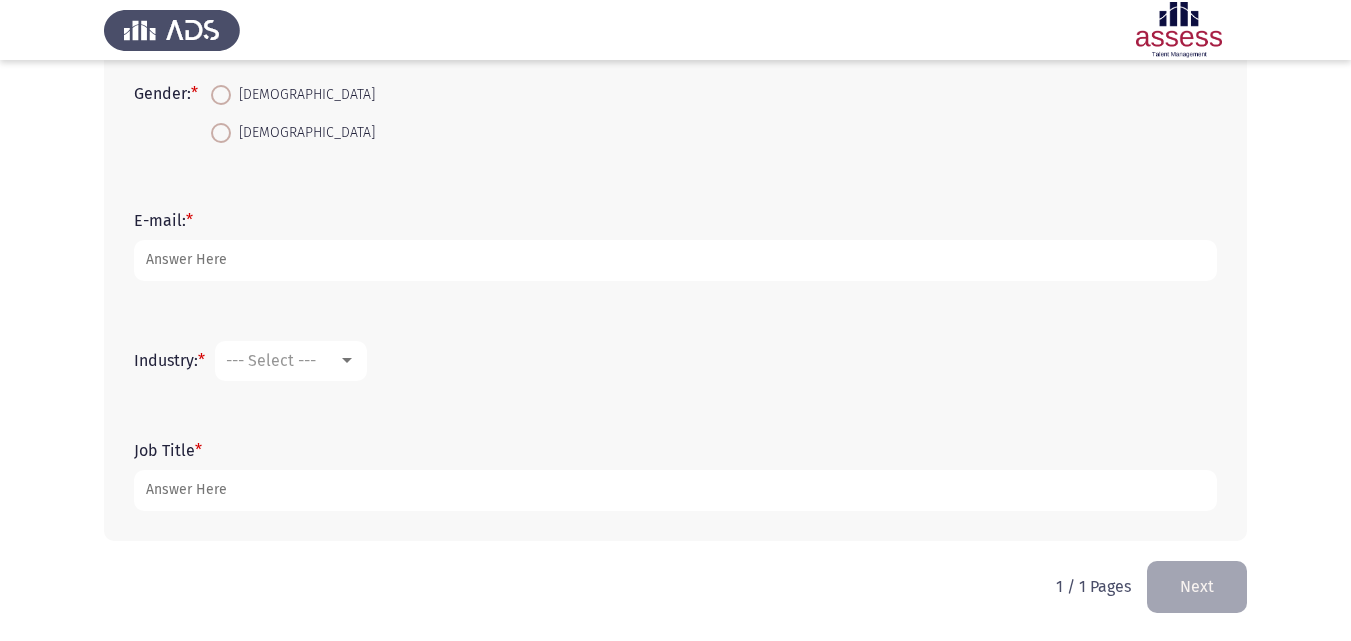 type on "25" 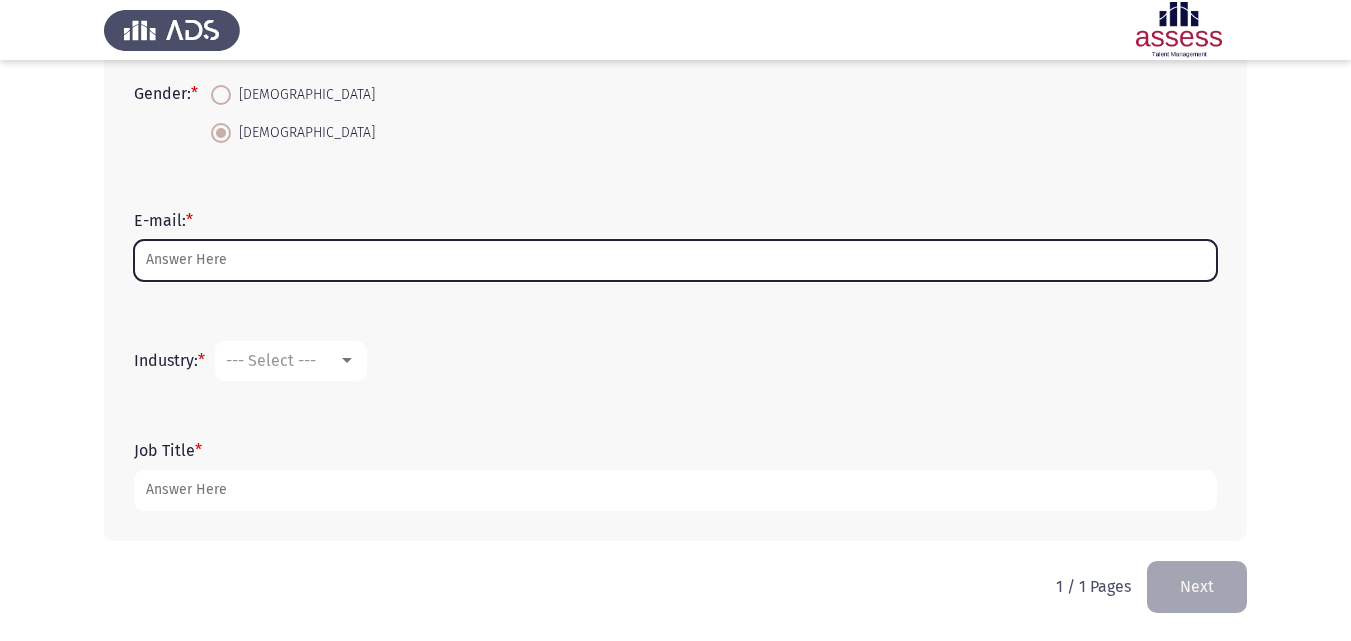 click on "E-mail:   *" at bounding box center [675, 260] 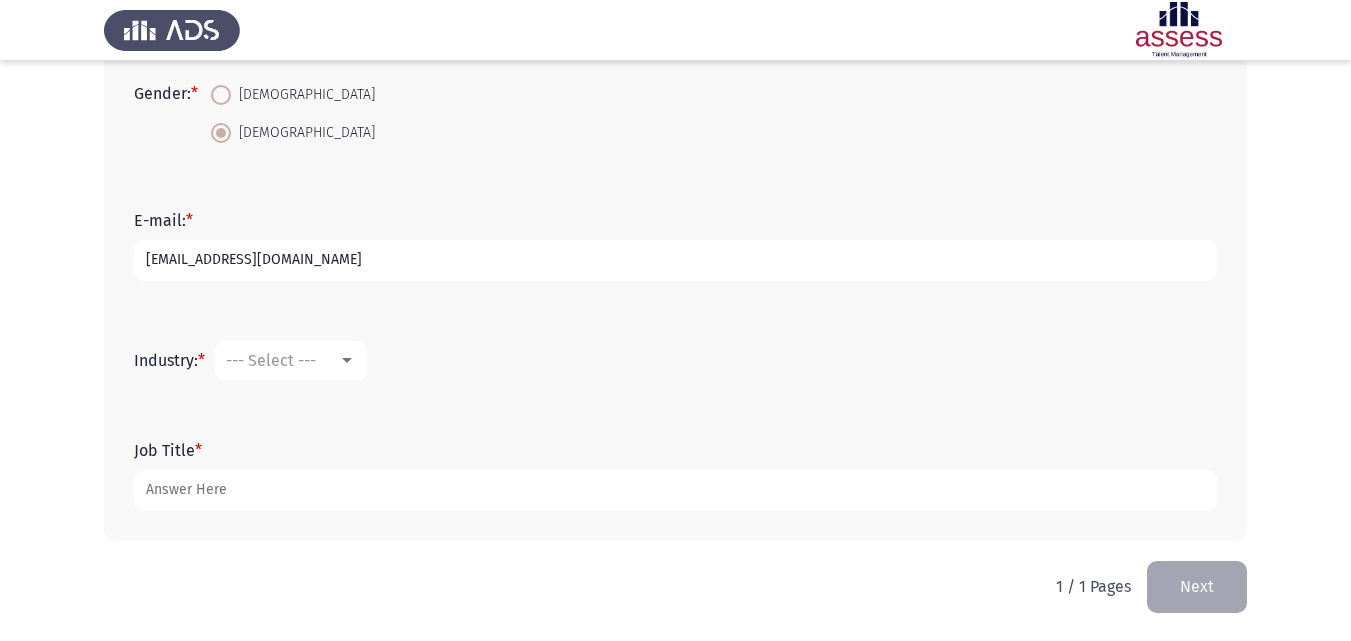 type on "[EMAIL_ADDRESS][DOMAIN_NAME]" 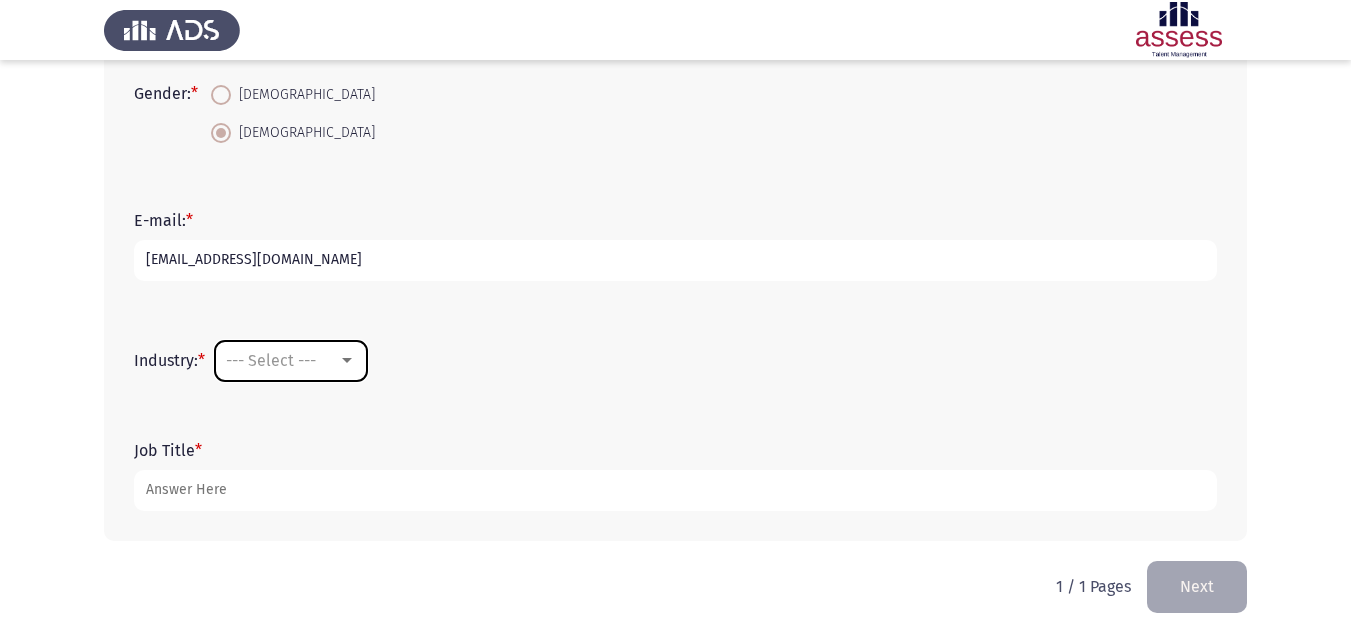 click on "--- Select ---" at bounding box center [291, 361] 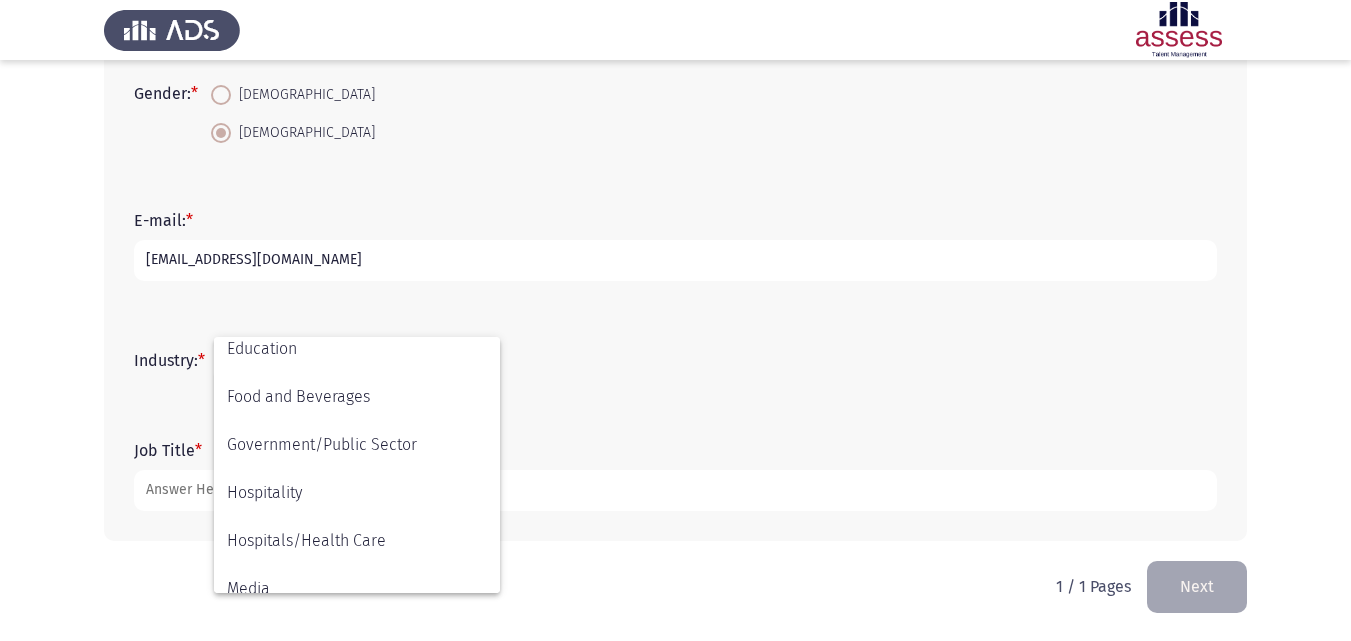 scroll, scrollTop: 339, scrollLeft: 0, axis: vertical 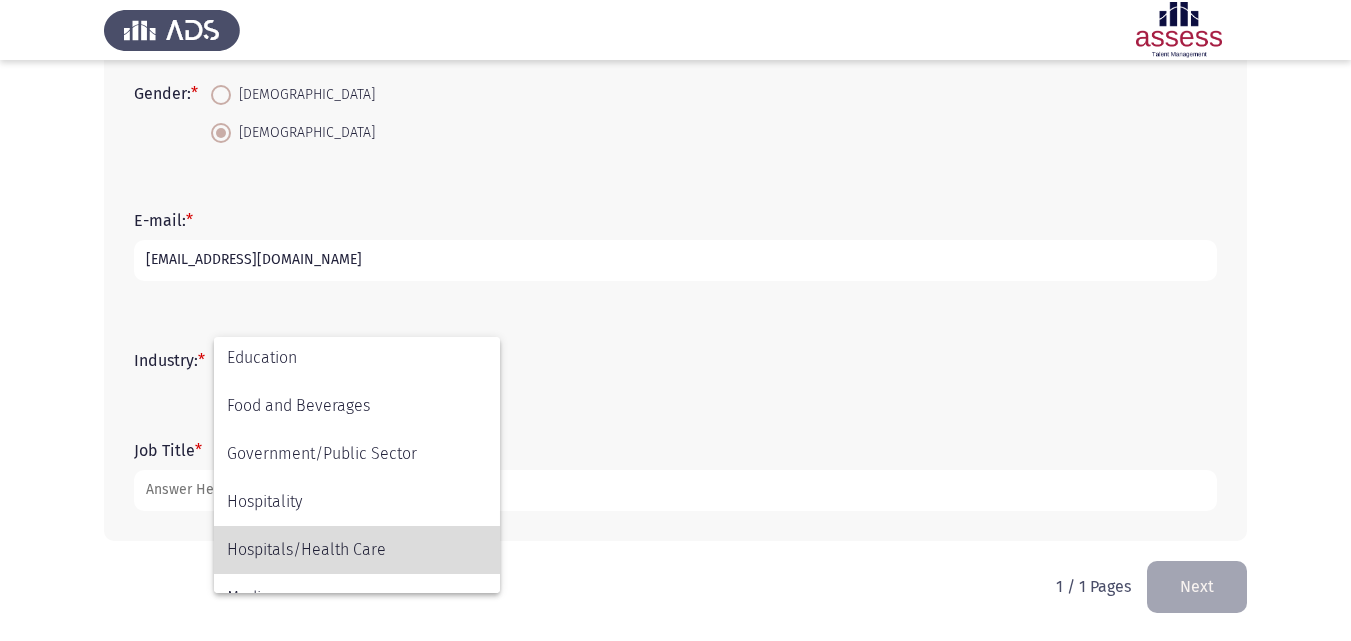 click on "Hospitals/Health Care" at bounding box center (357, 550) 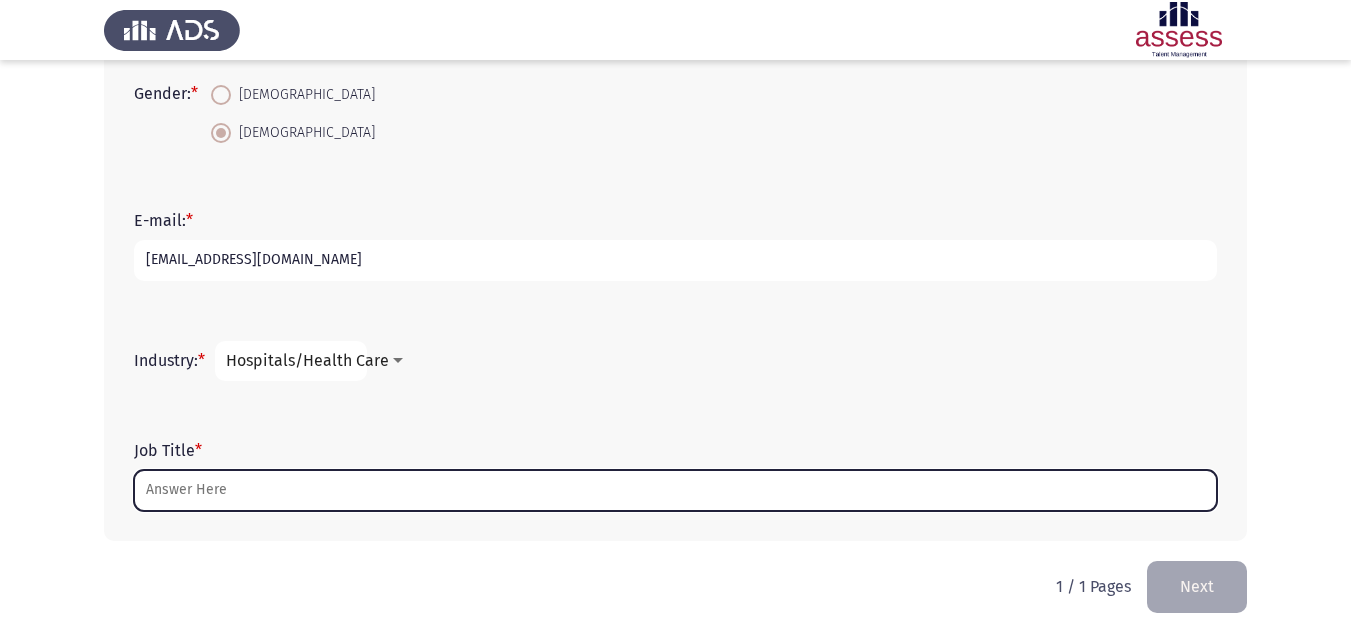 click on "Job Title   *" at bounding box center [675, 490] 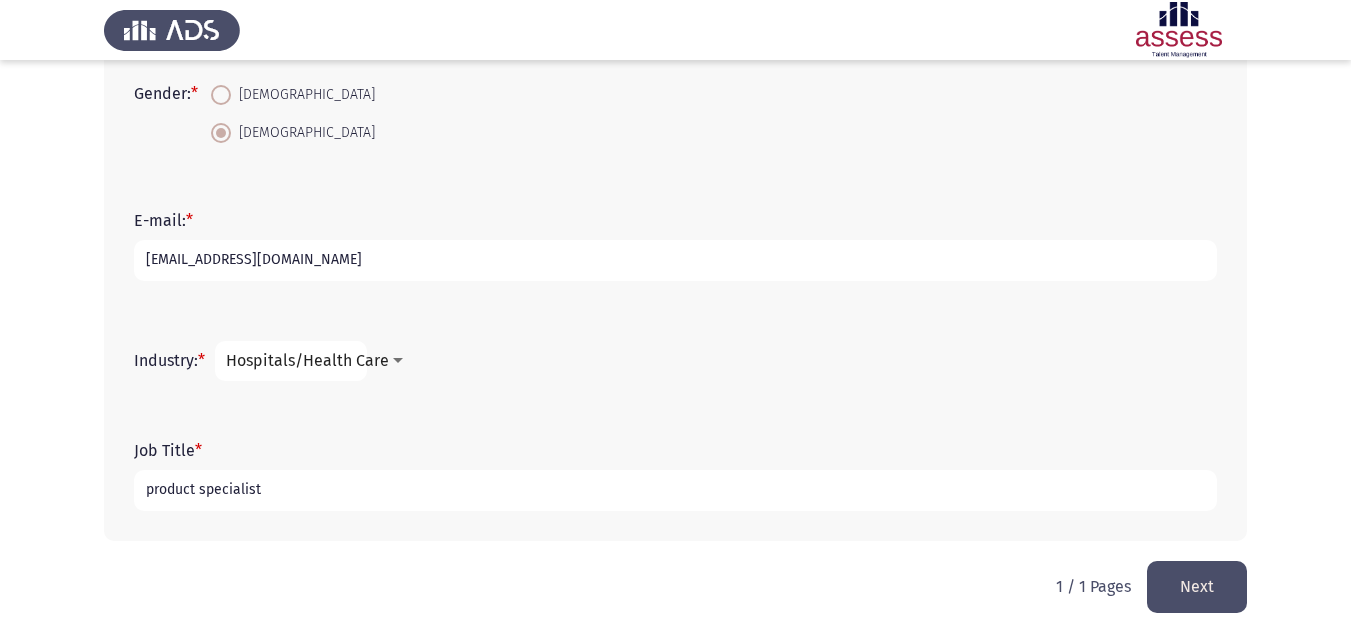 type on "product specialist" 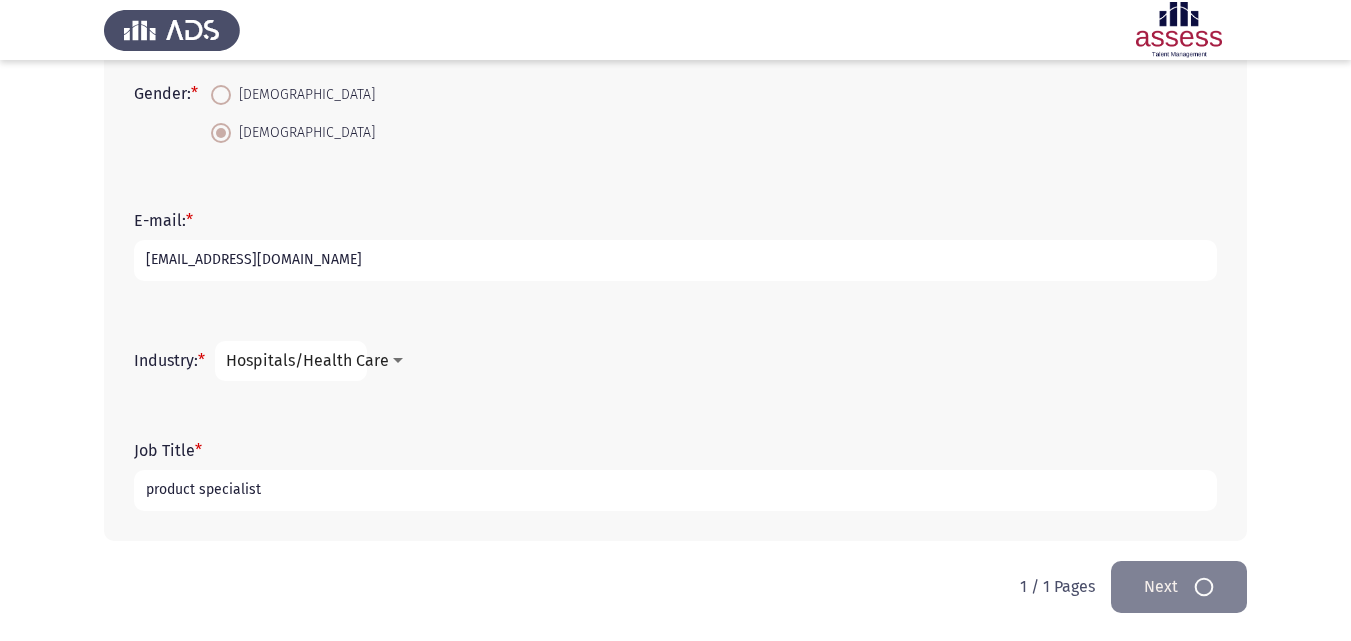 scroll, scrollTop: 0, scrollLeft: 0, axis: both 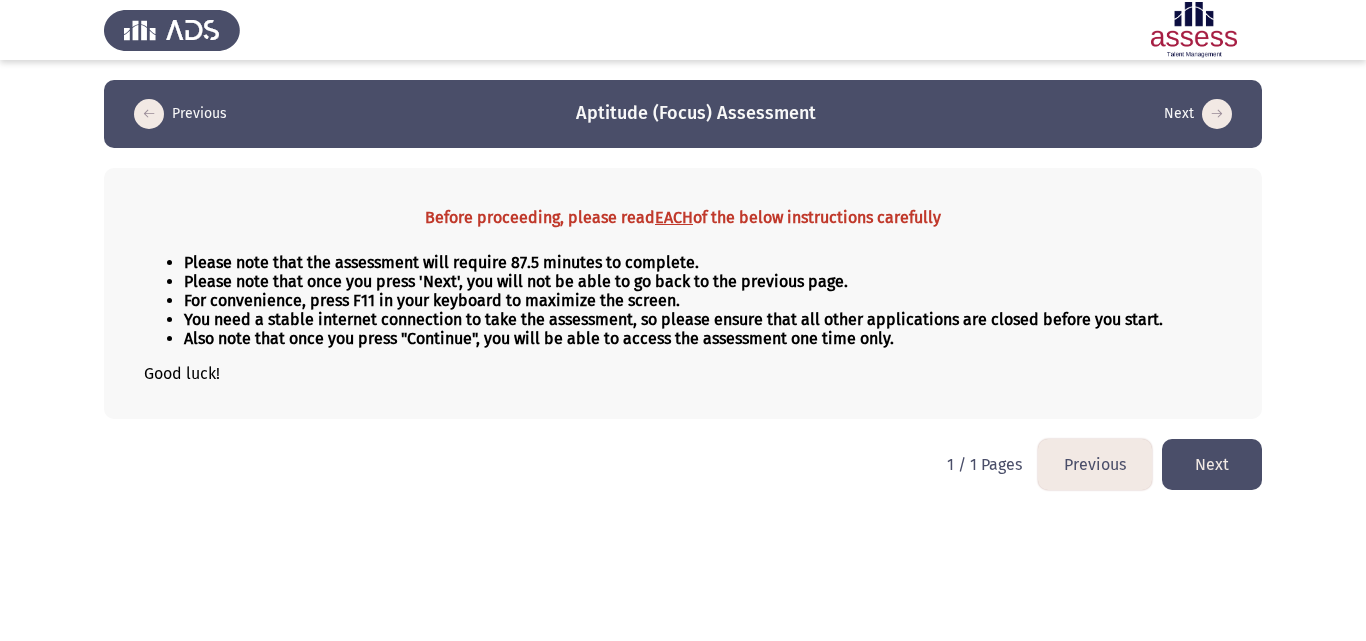 click on "Next" 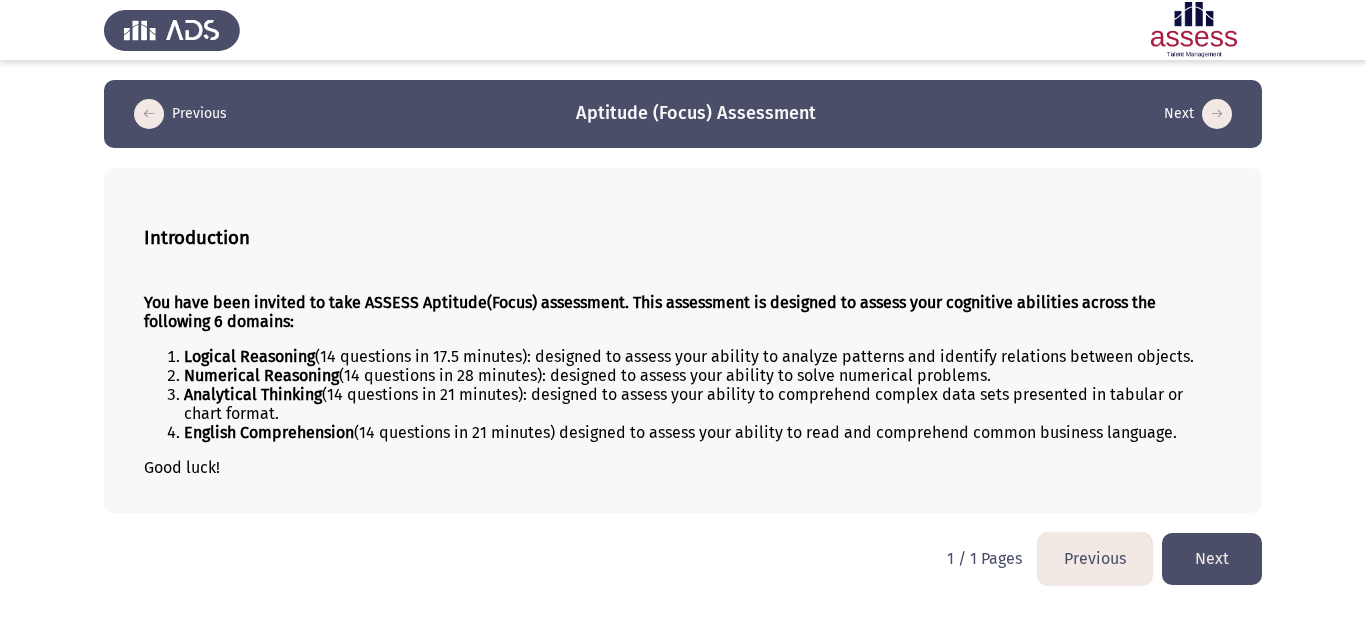 click on "Next" 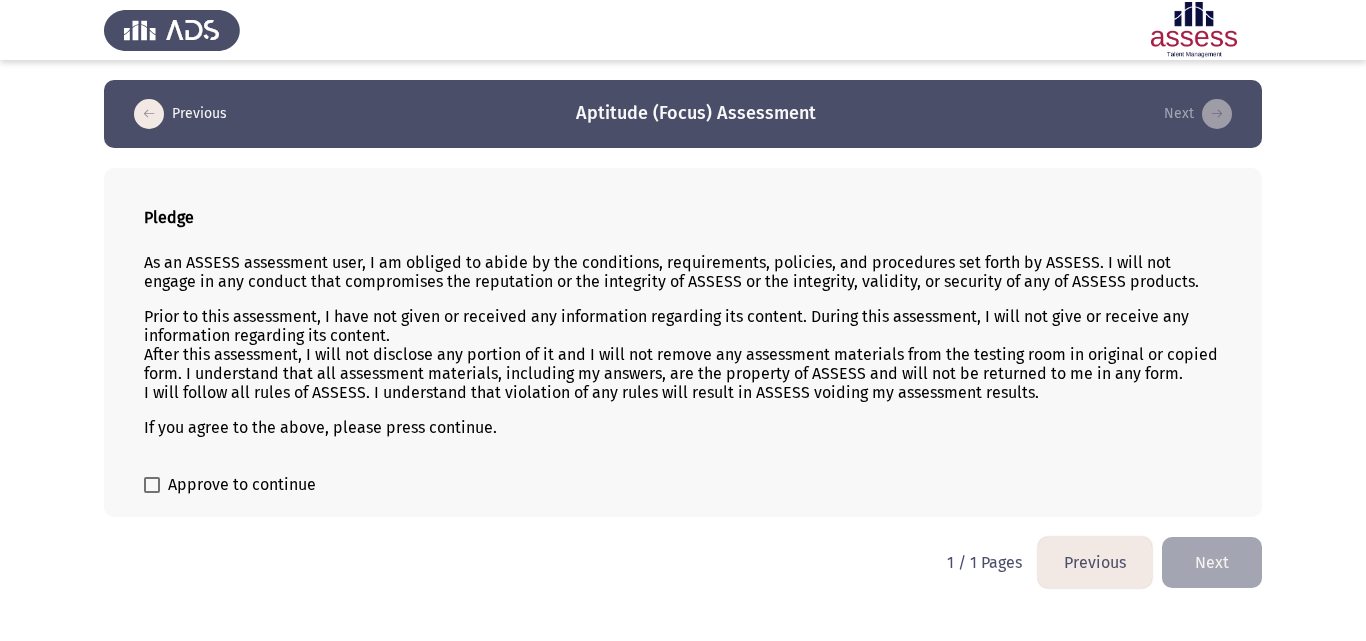 click at bounding box center (152, 485) 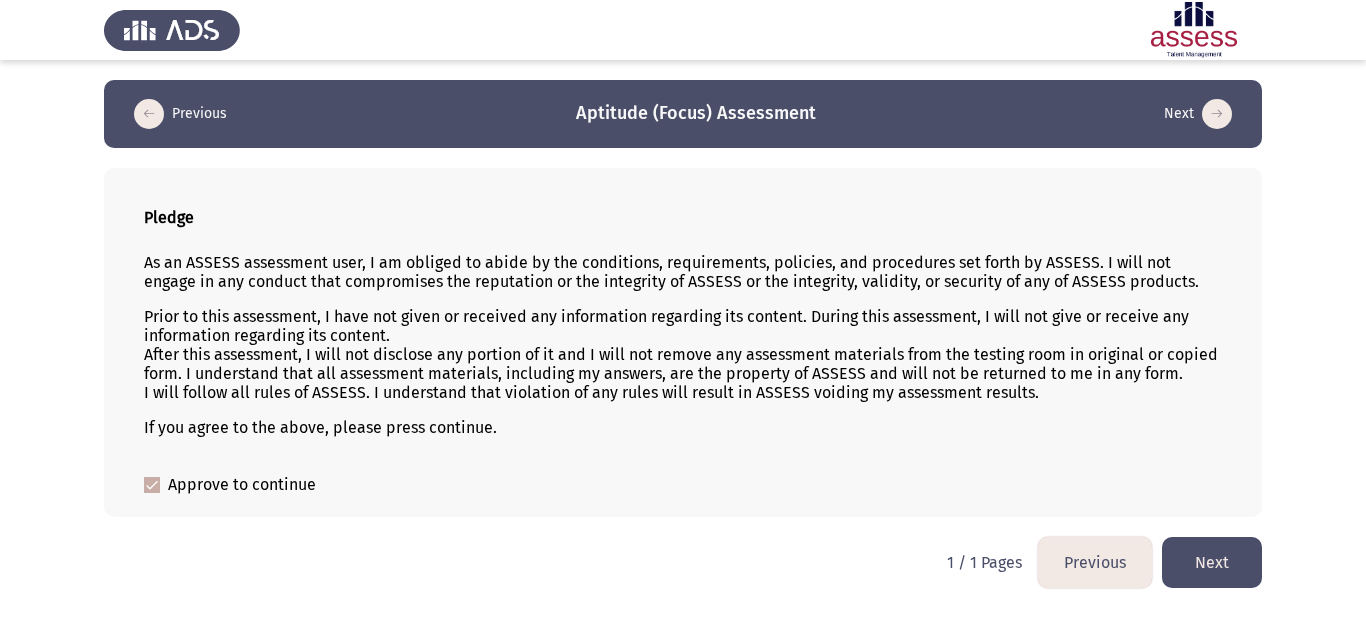 click on "Next" 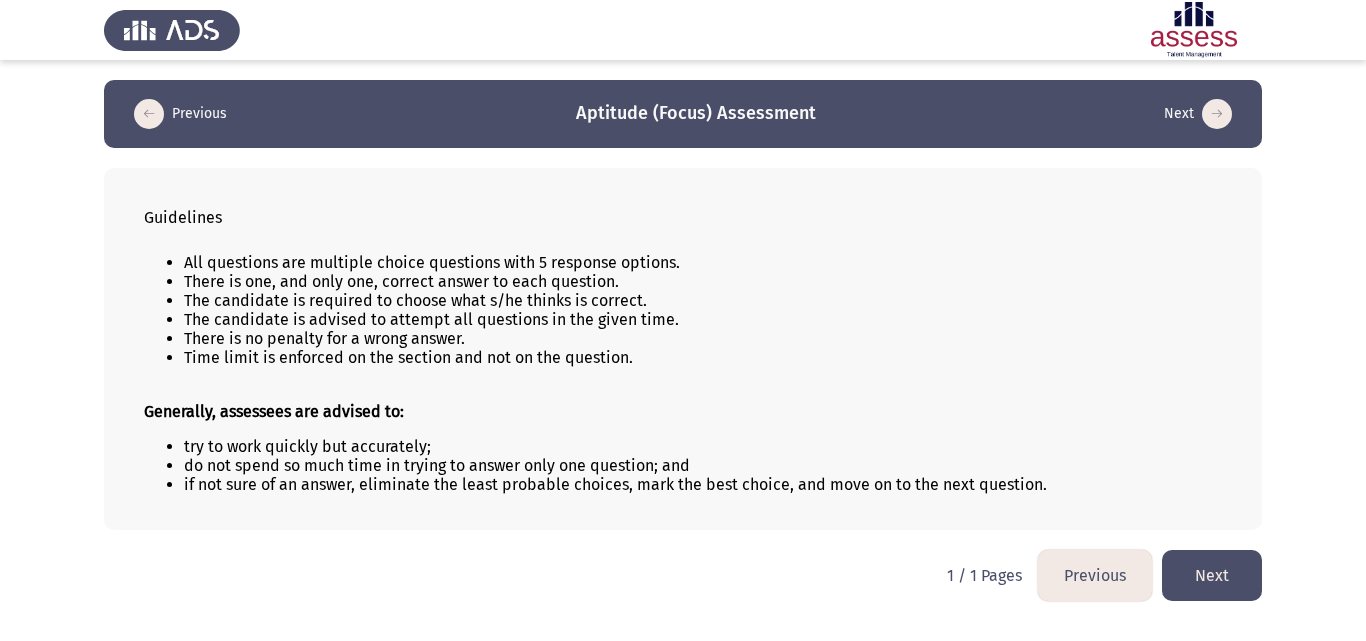 click on "Next" 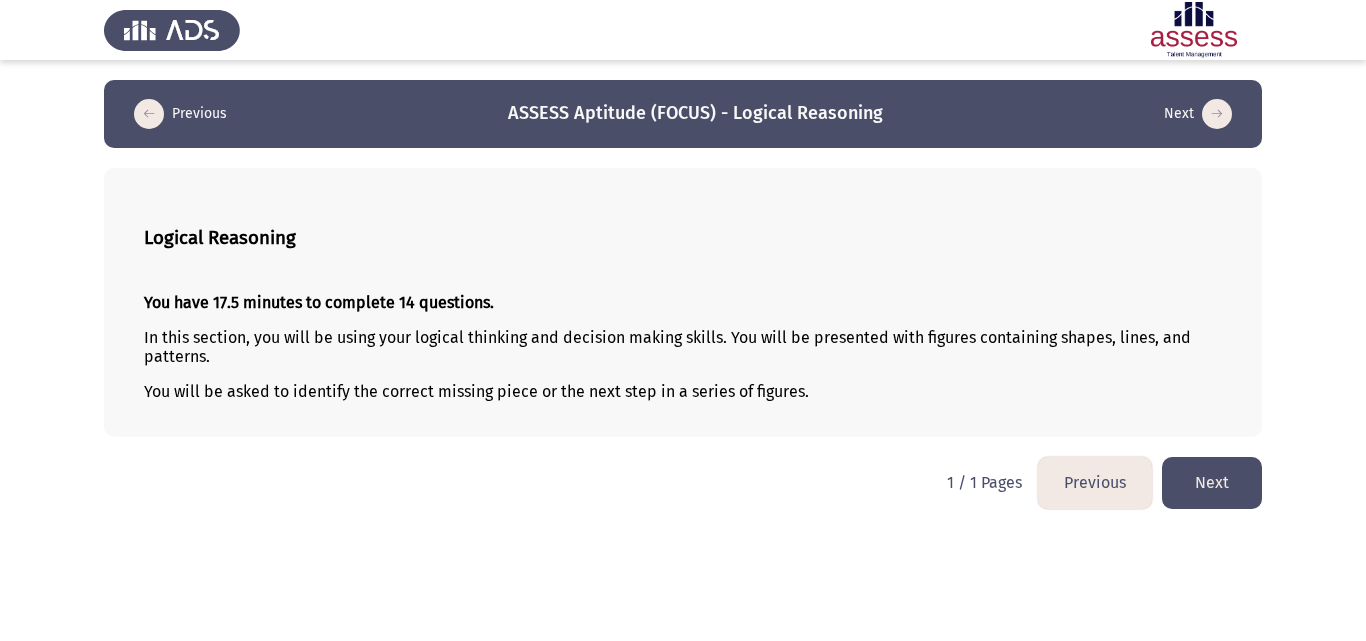 click on "Next" 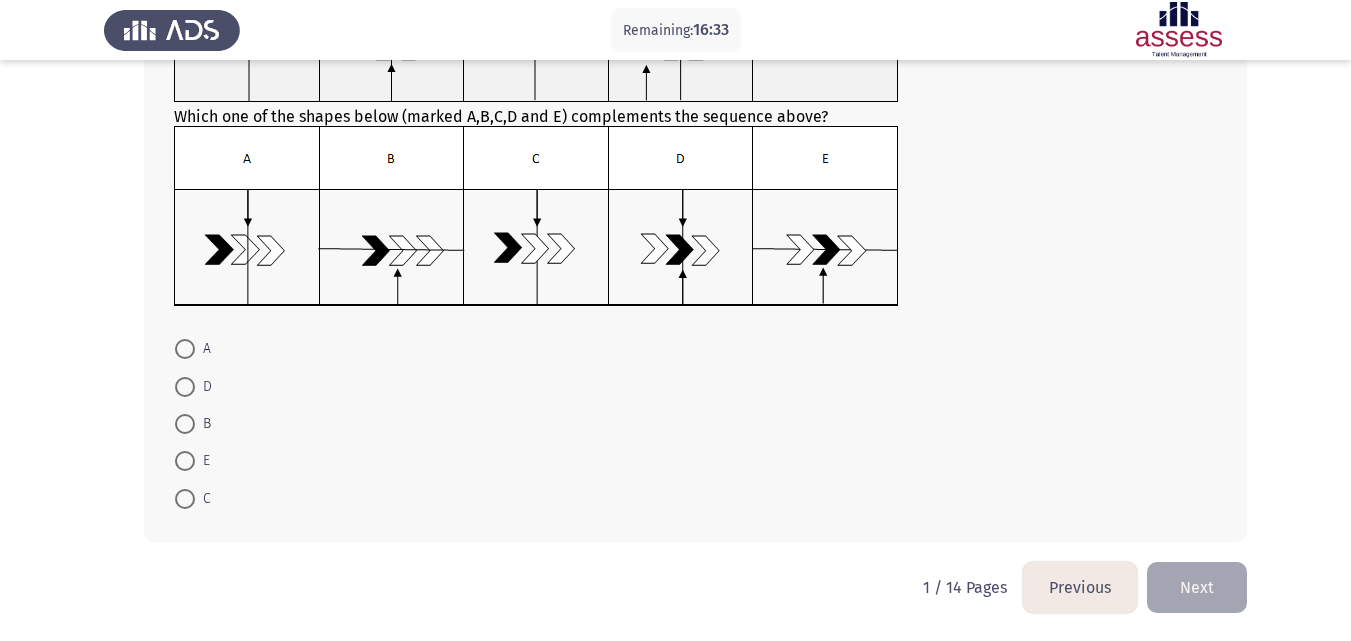 scroll, scrollTop: 208, scrollLeft: 0, axis: vertical 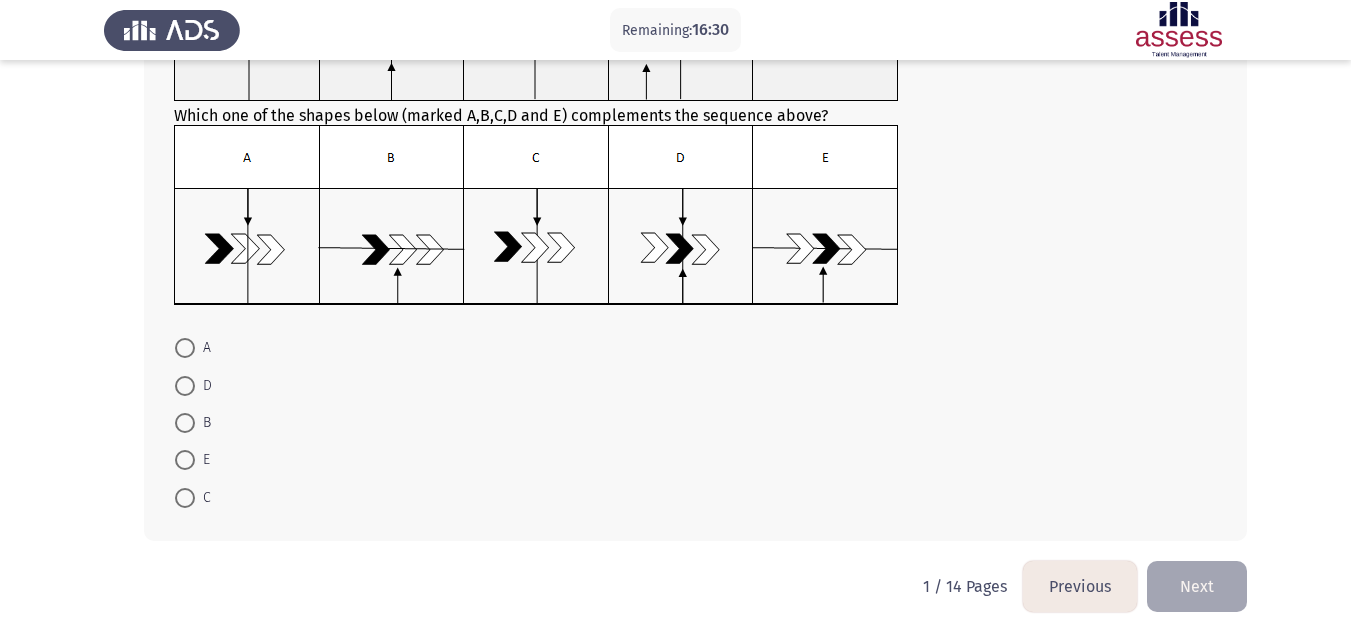 click at bounding box center [185, 498] 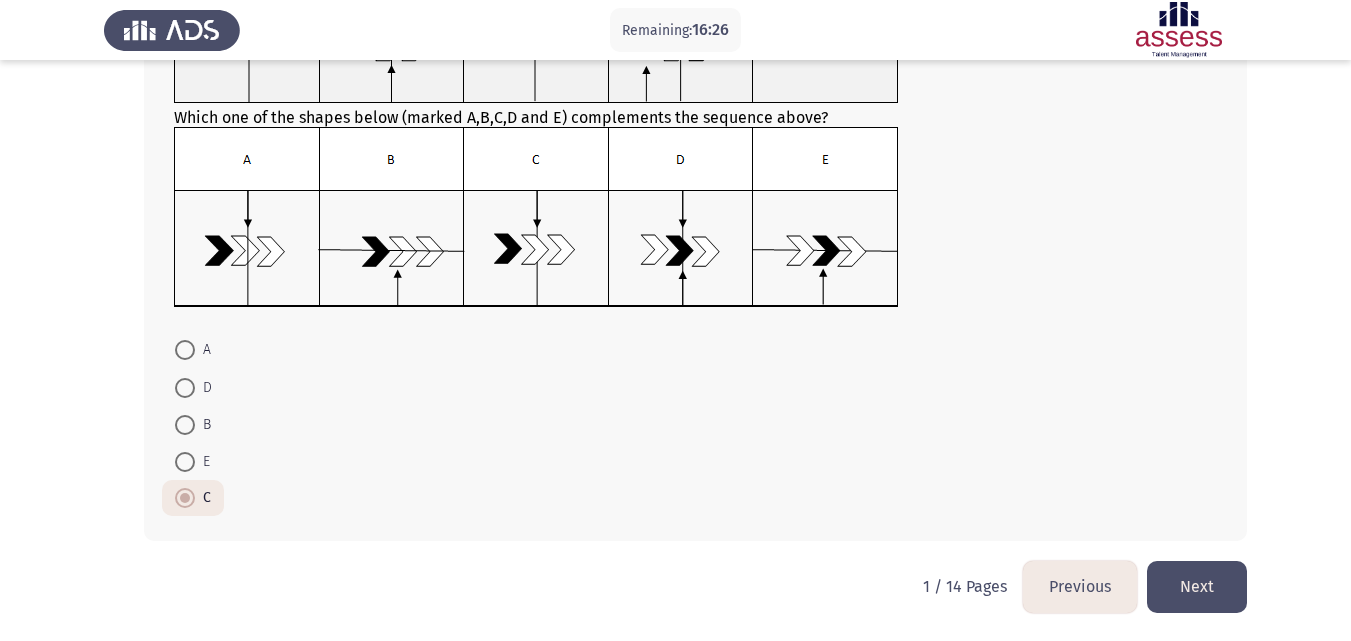 click on "Next" 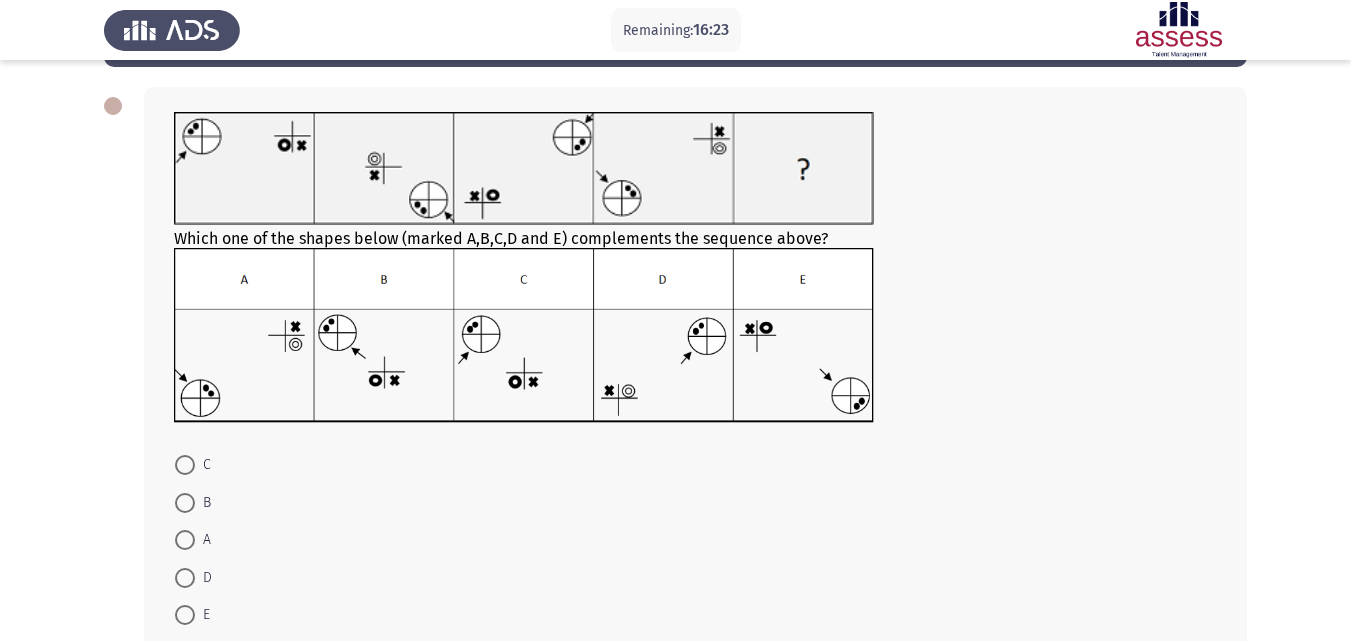 scroll, scrollTop: 100, scrollLeft: 0, axis: vertical 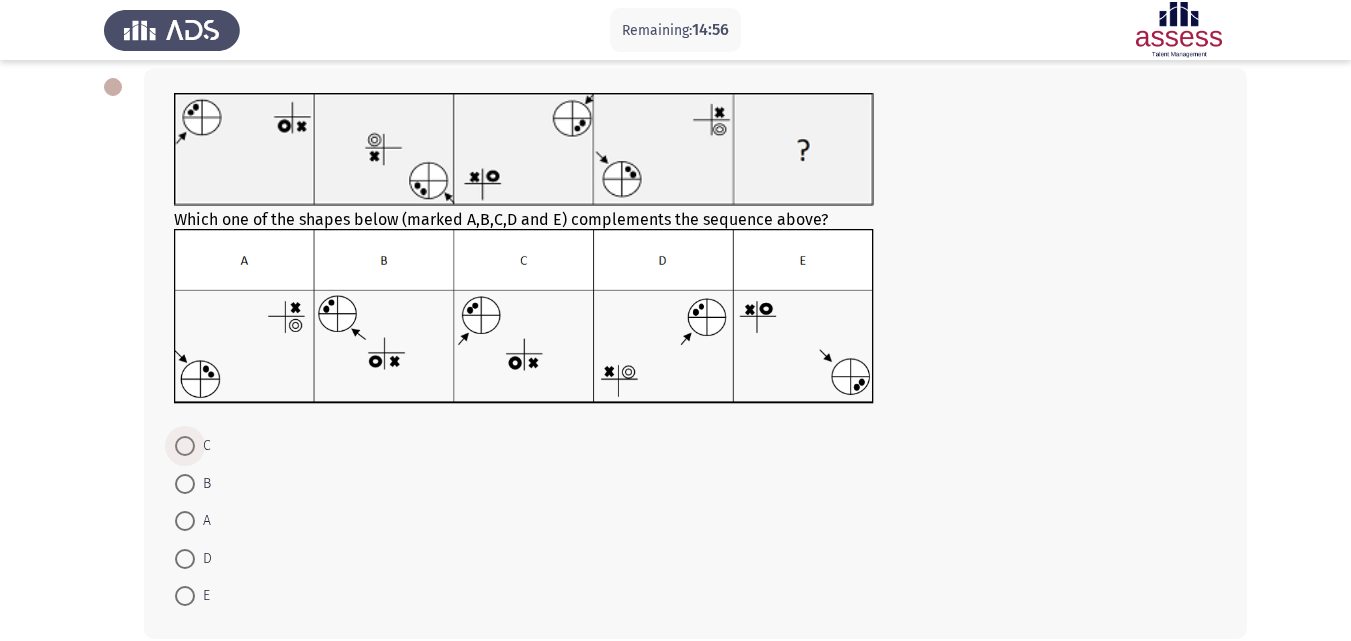 click at bounding box center [185, 446] 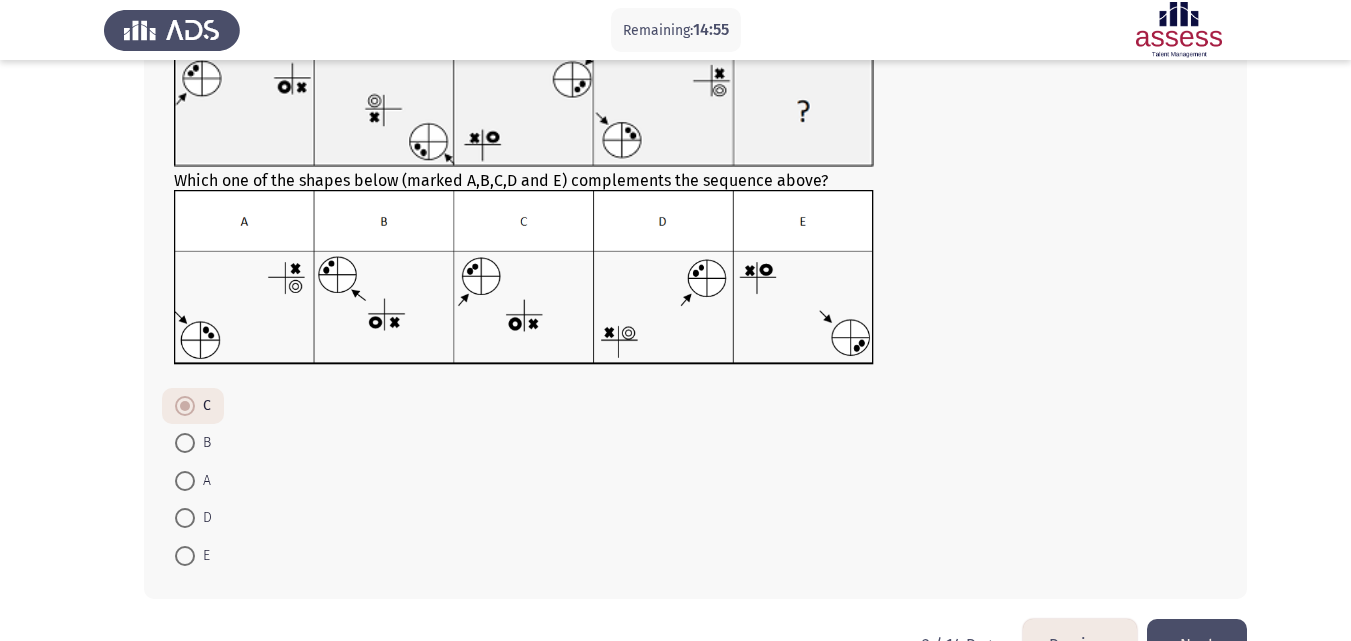 scroll, scrollTop: 197, scrollLeft: 0, axis: vertical 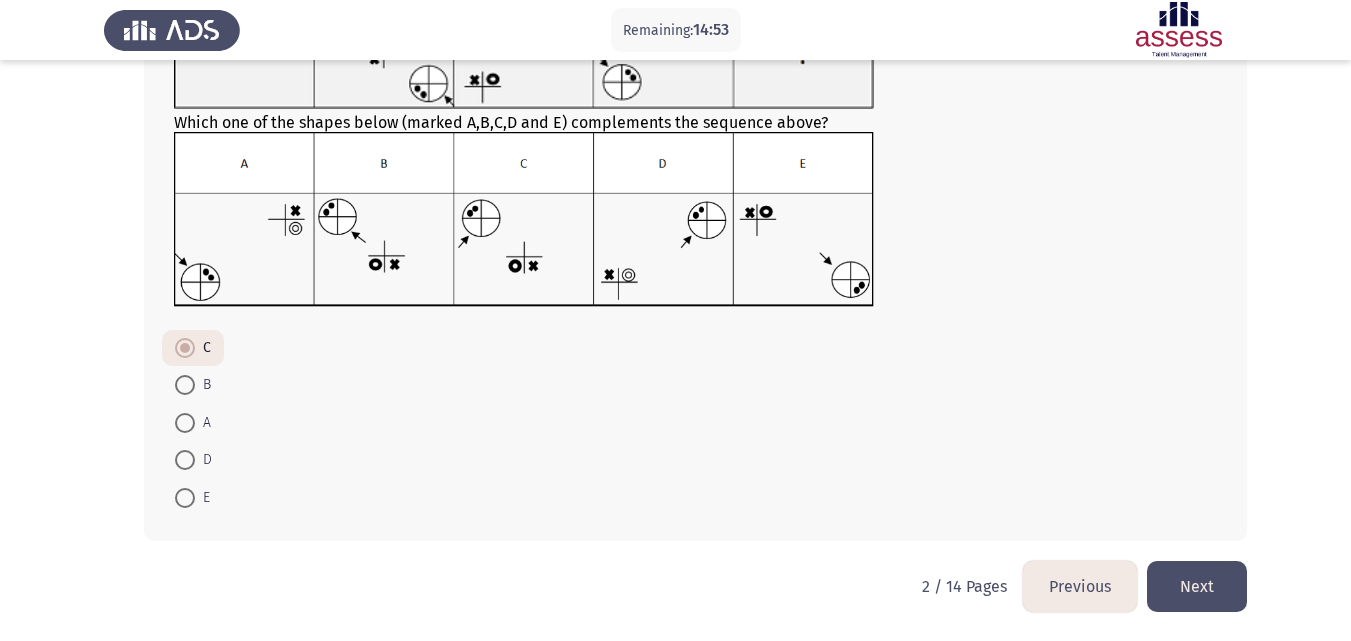 click on "Next" 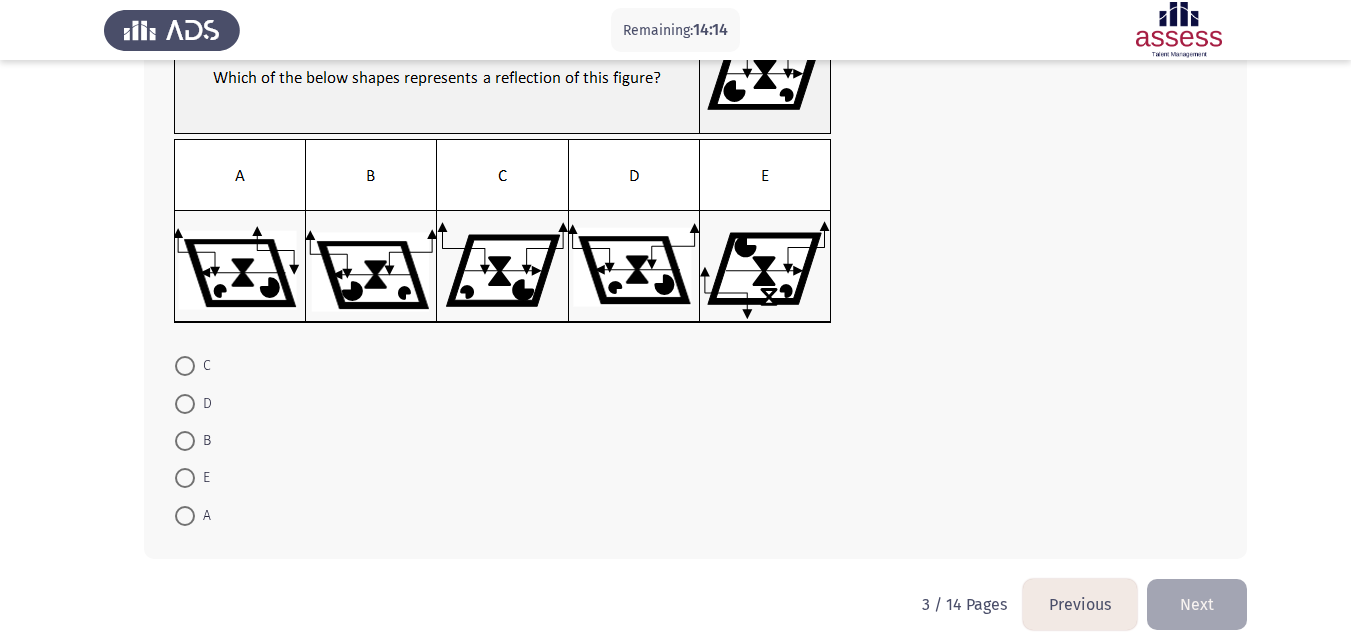 scroll, scrollTop: 190, scrollLeft: 0, axis: vertical 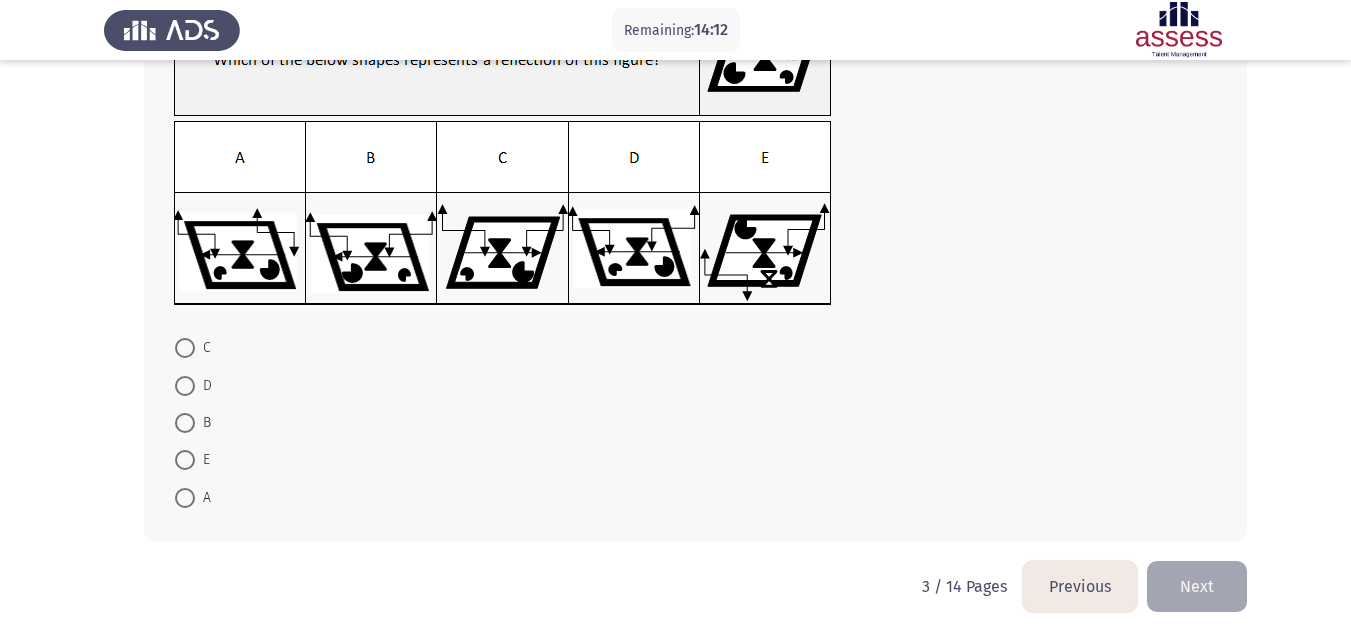 click at bounding box center (185, 386) 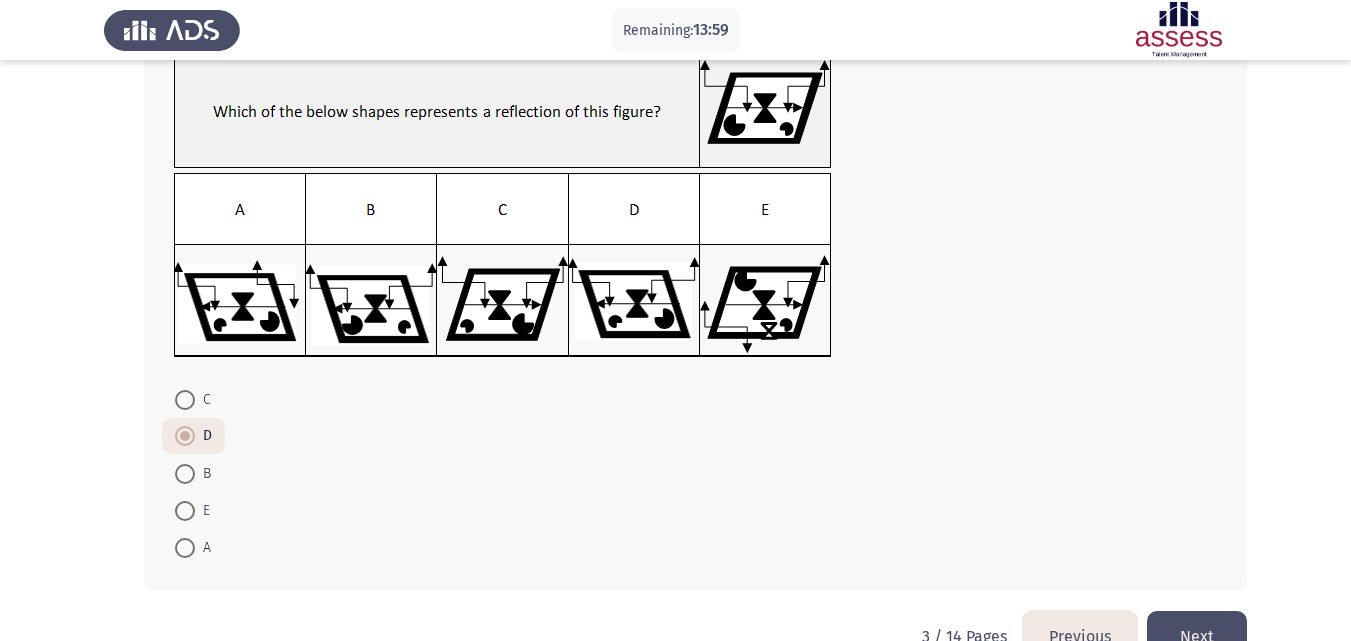 scroll, scrollTop: 188, scrollLeft: 0, axis: vertical 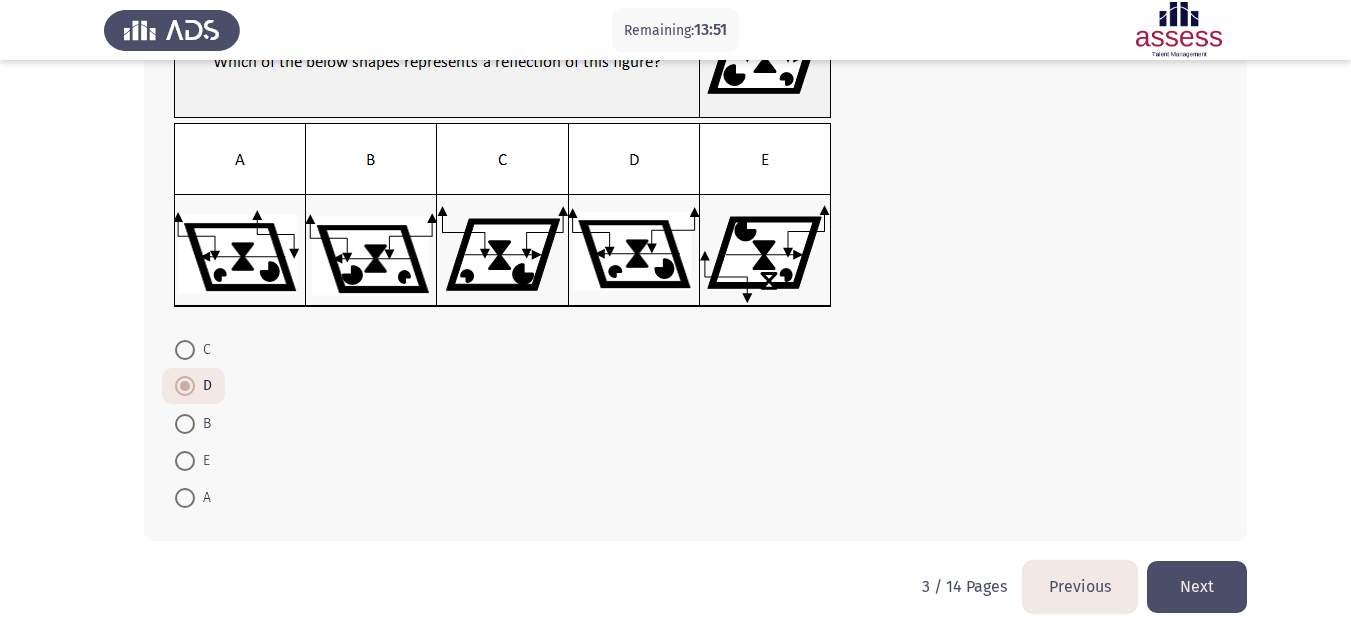 click on "Next" 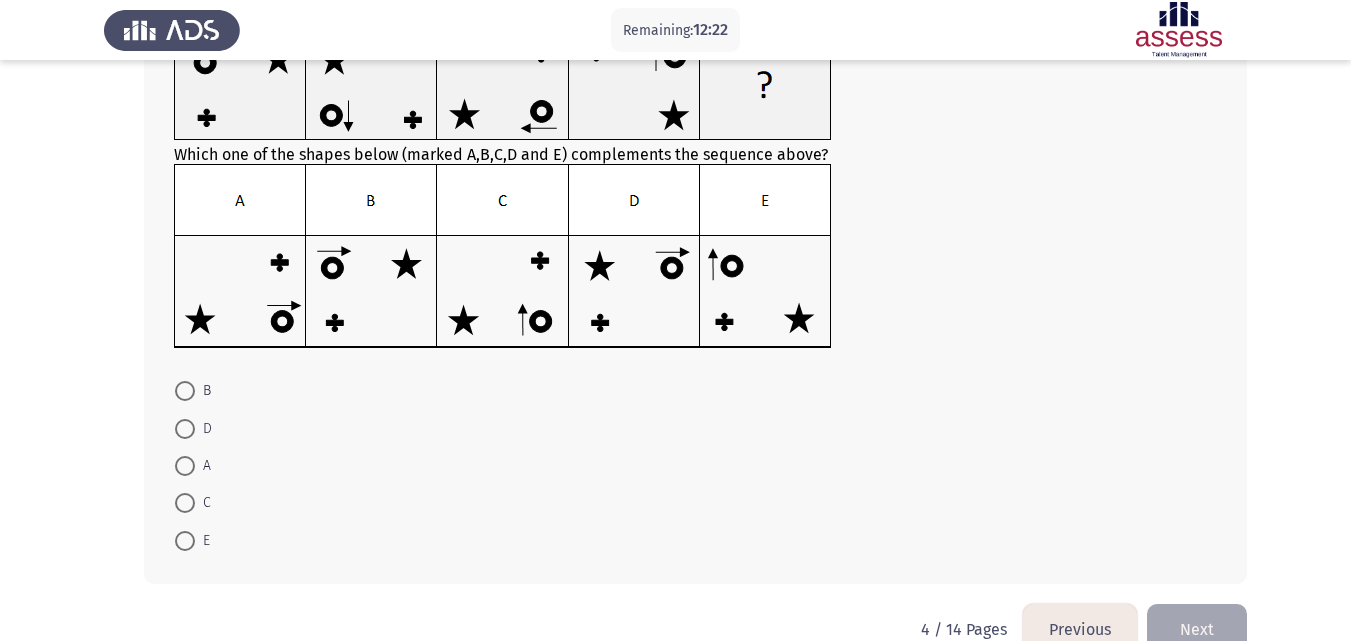 scroll, scrollTop: 209, scrollLeft: 0, axis: vertical 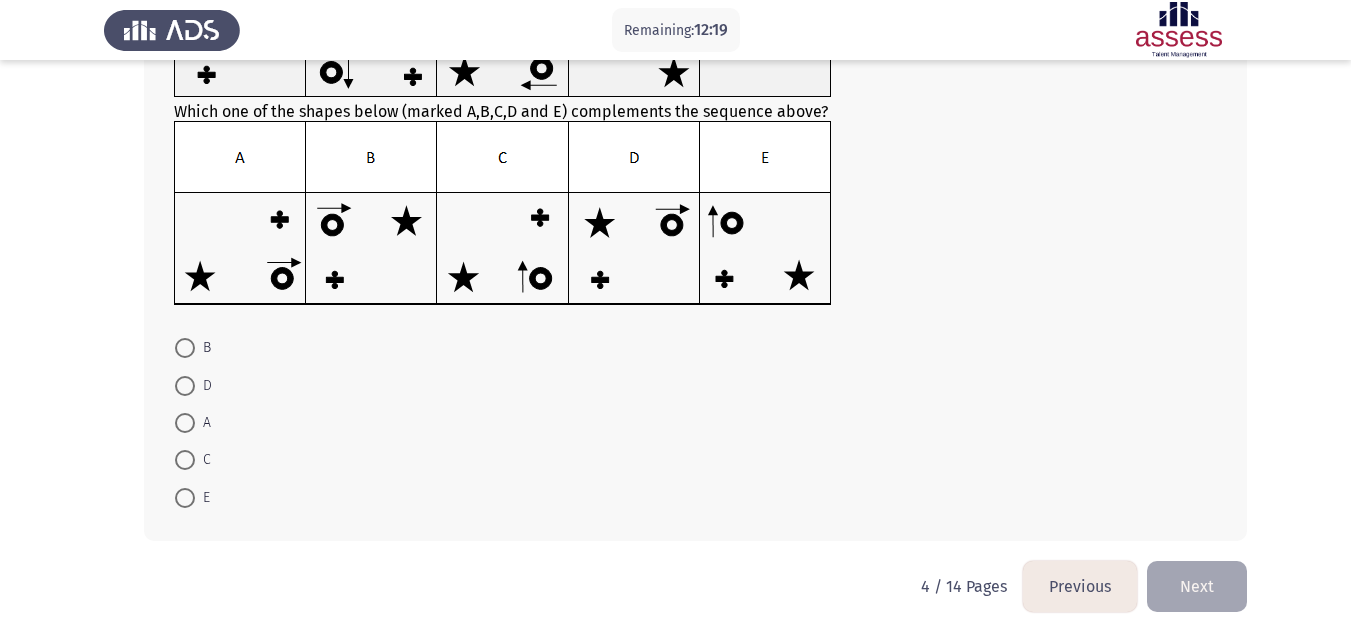 click on "D" at bounding box center (203, 386) 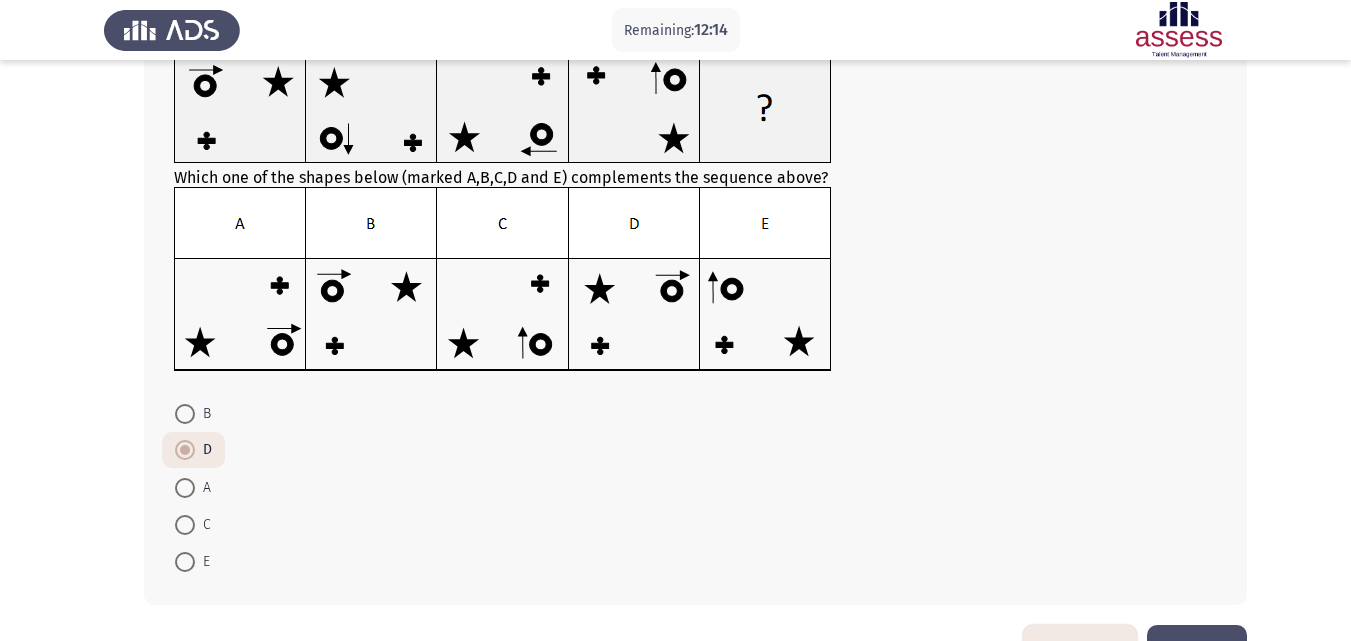 scroll, scrollTop: 207, scrollLeft: 0, axis: vertical 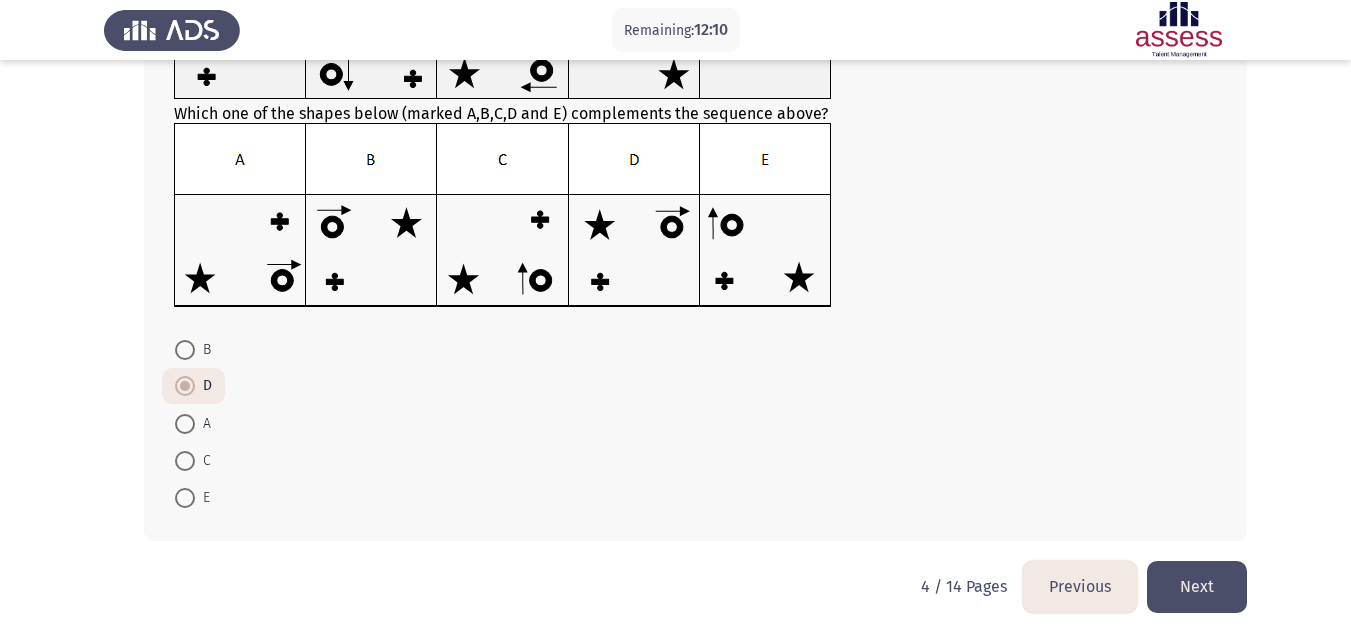 click on "Which one of the shapes below (marked A,B,C,D and E) complements the sequence above?    B     D     A     C     E" 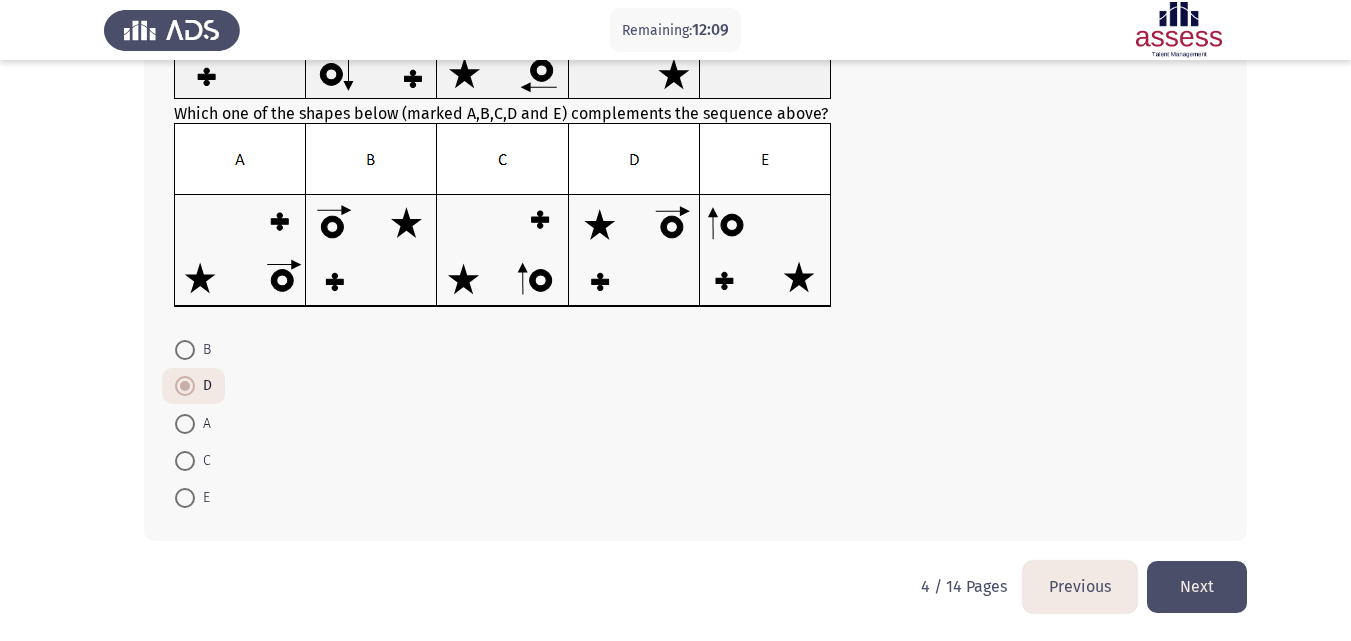 click on "Next" 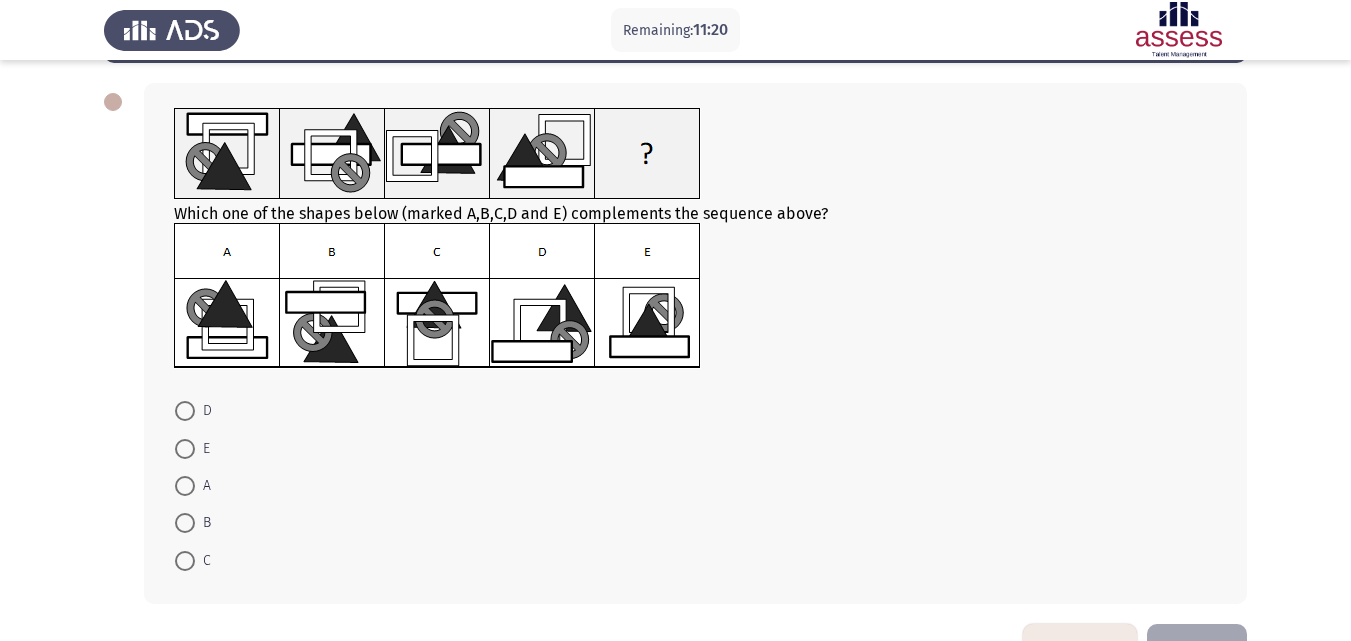 scroll, scrollTop: 81, scrollLeft: 0, axis: vertical 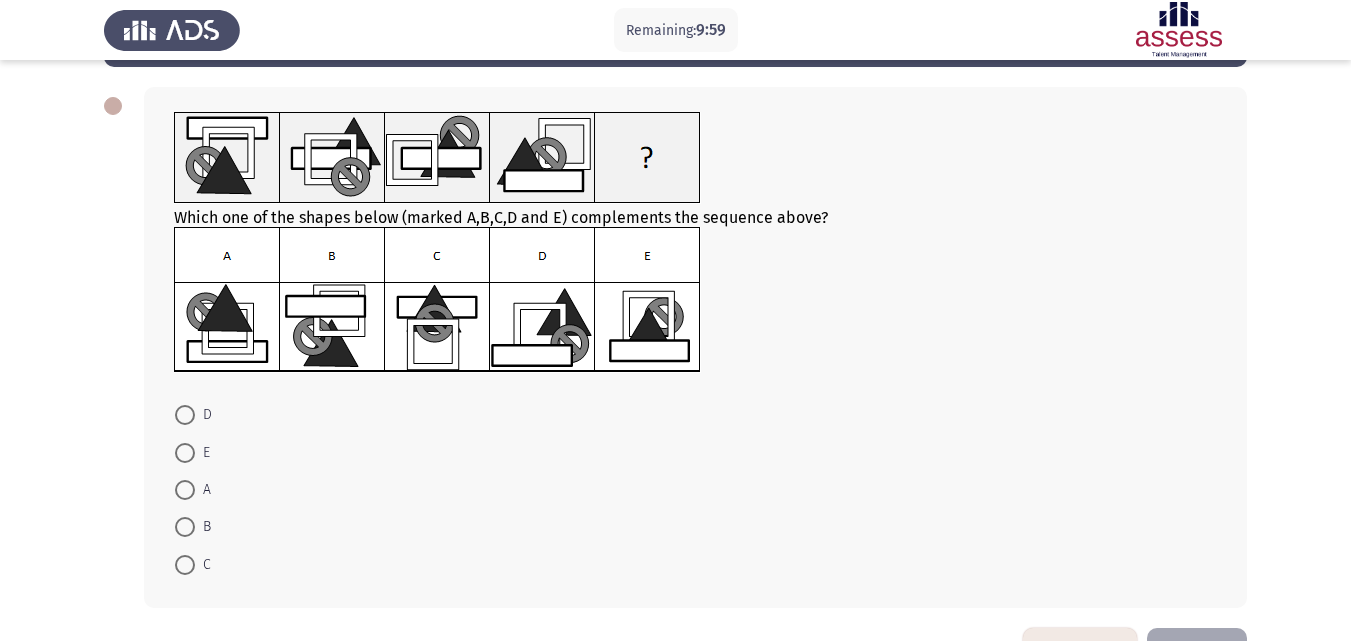 click at bounding box center [185, 415] 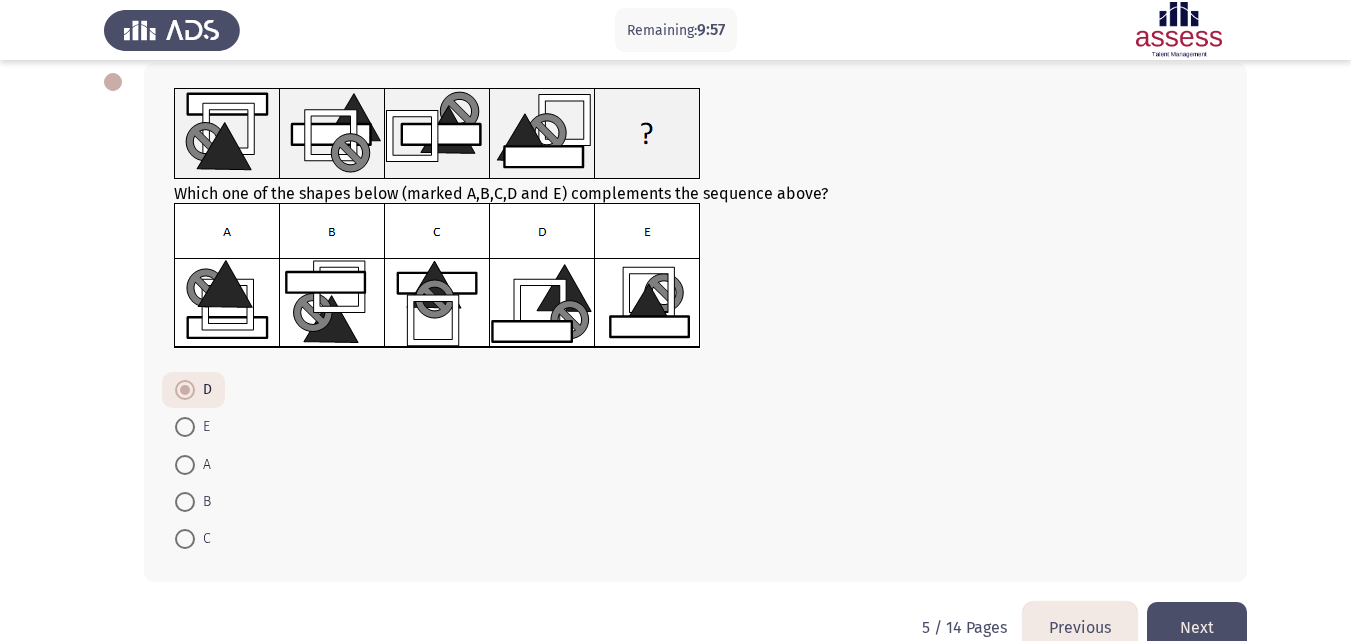 scroll, scrollTop: 146, scrollLeft: 0, axis: vertical 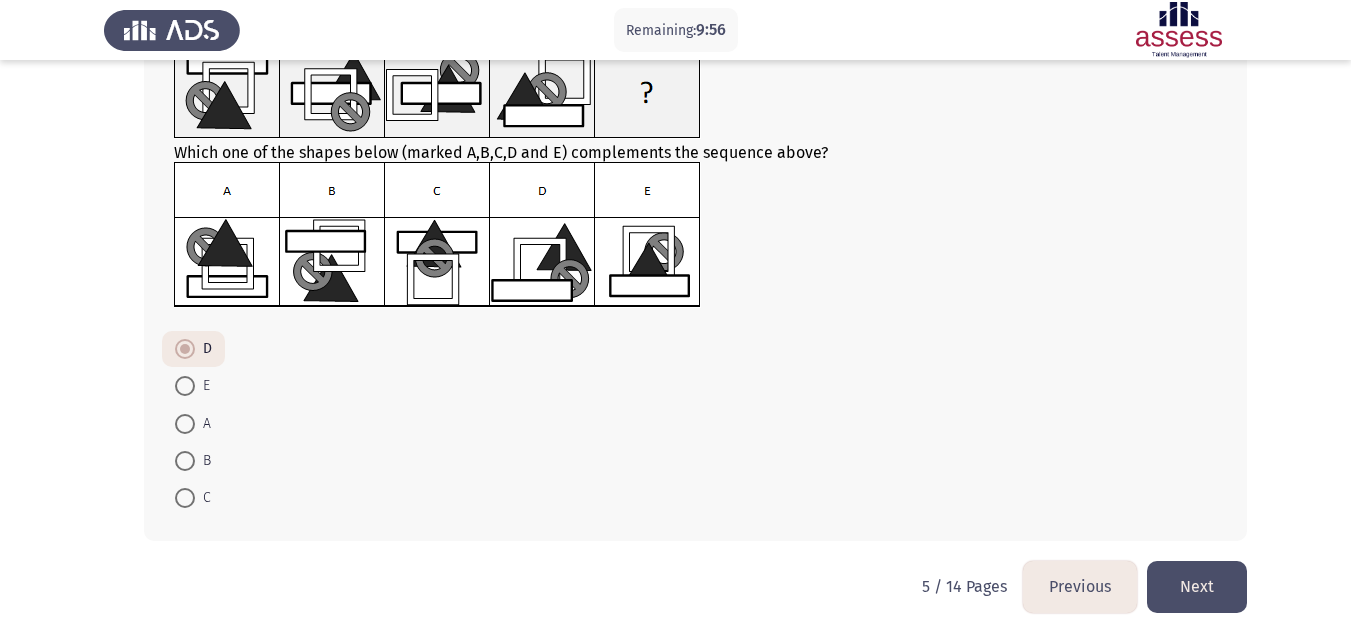 click on "Next" 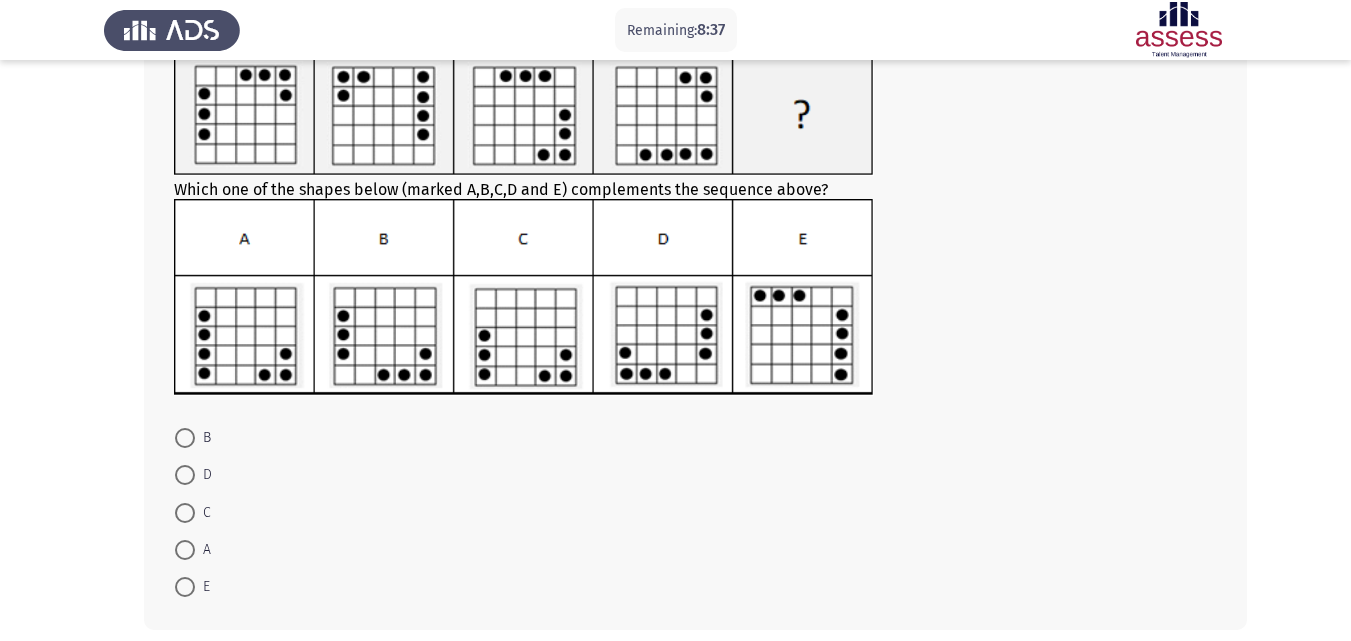 scroll, scrollTop: 228, scrollLeft: 0, axis: vertical 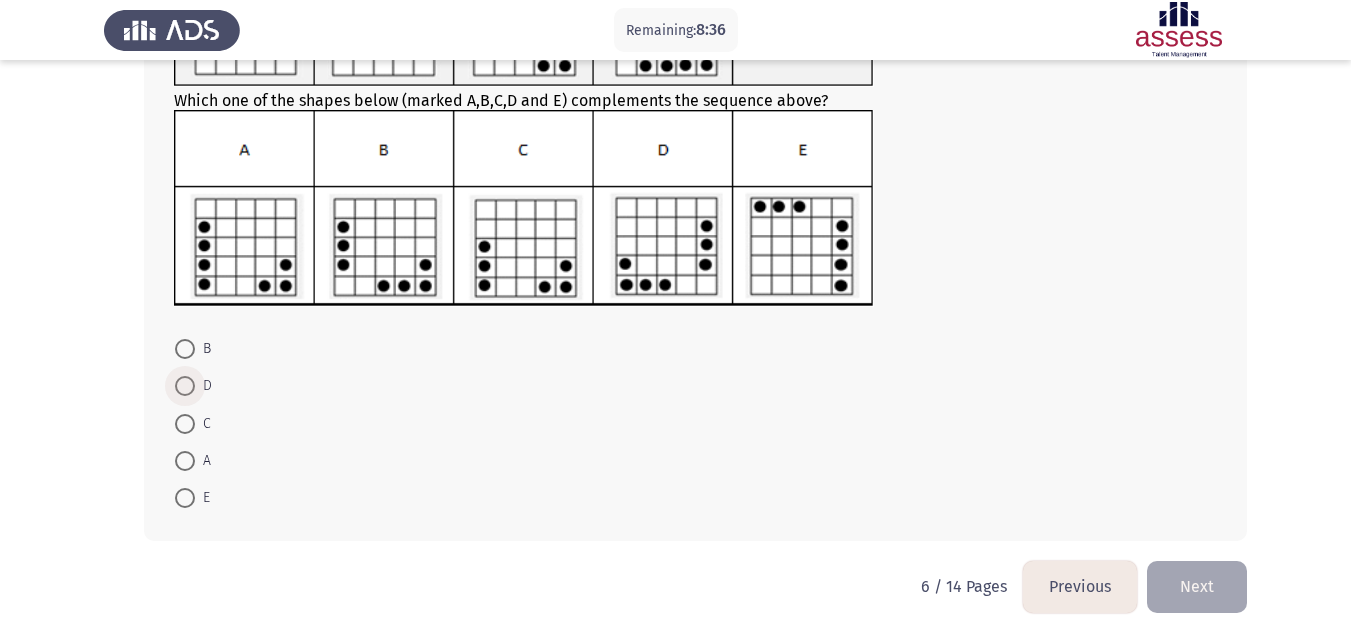 click at bounding box center (185, 386) 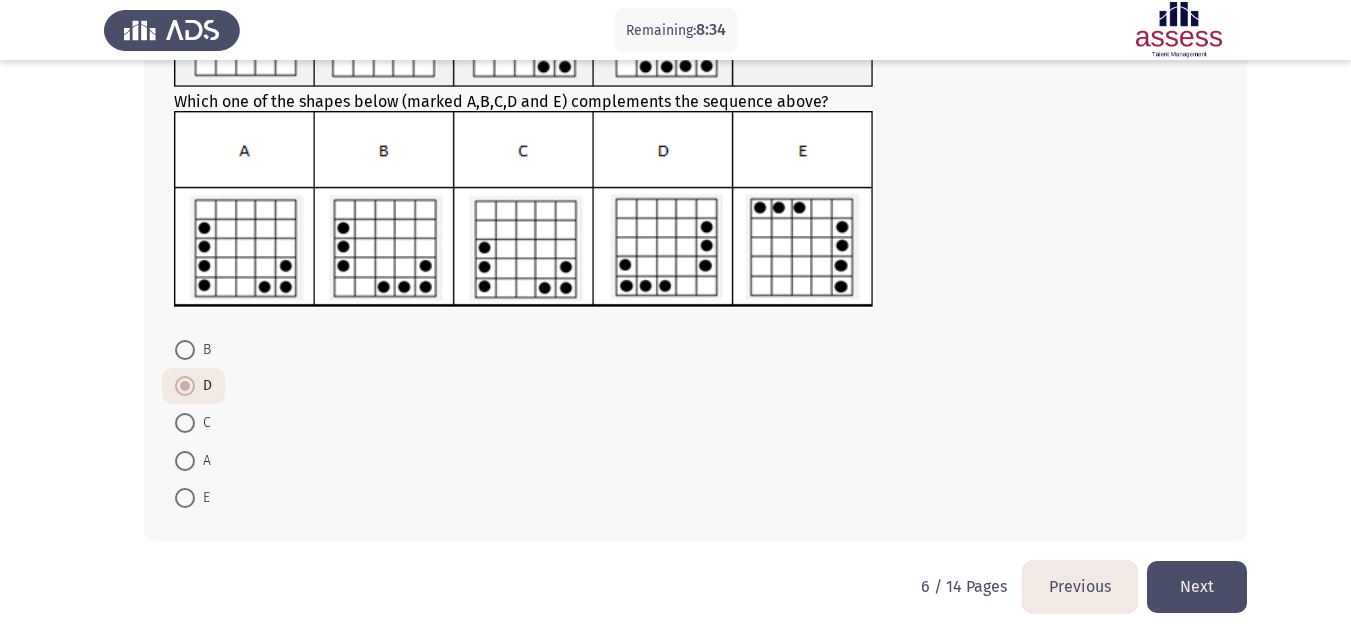 click on "Next" 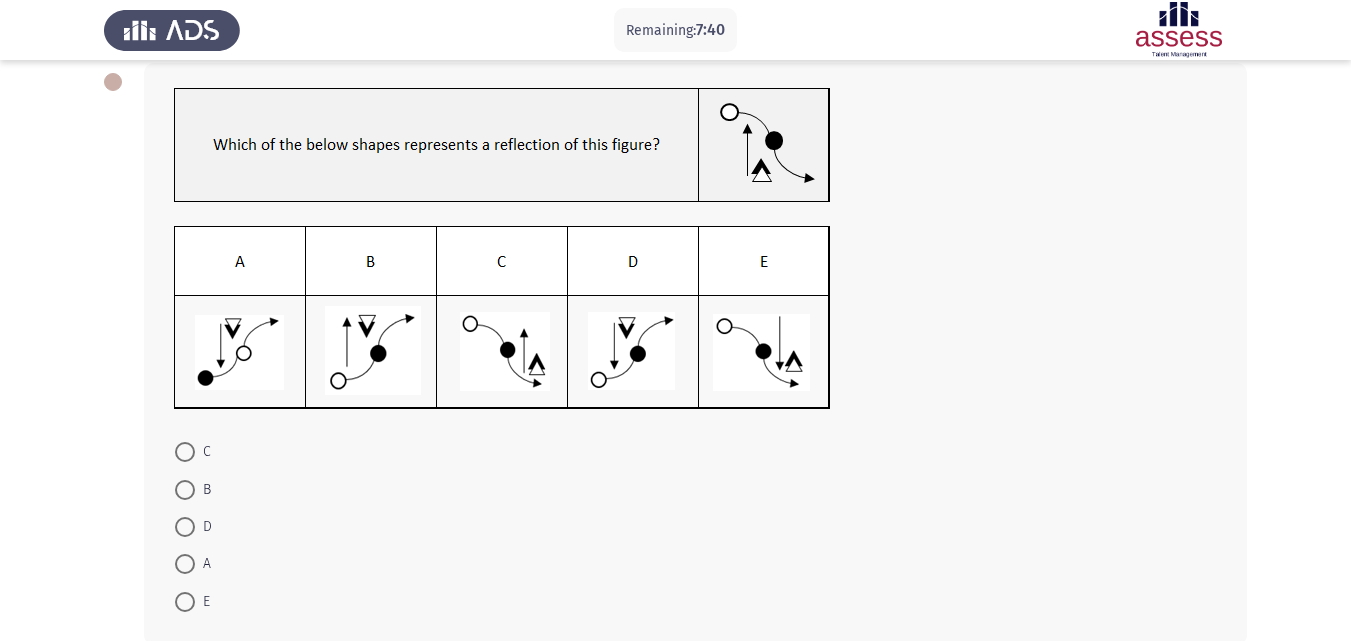 scroll, scrollTop: 167, scrollLeft: 0, axis: vertical 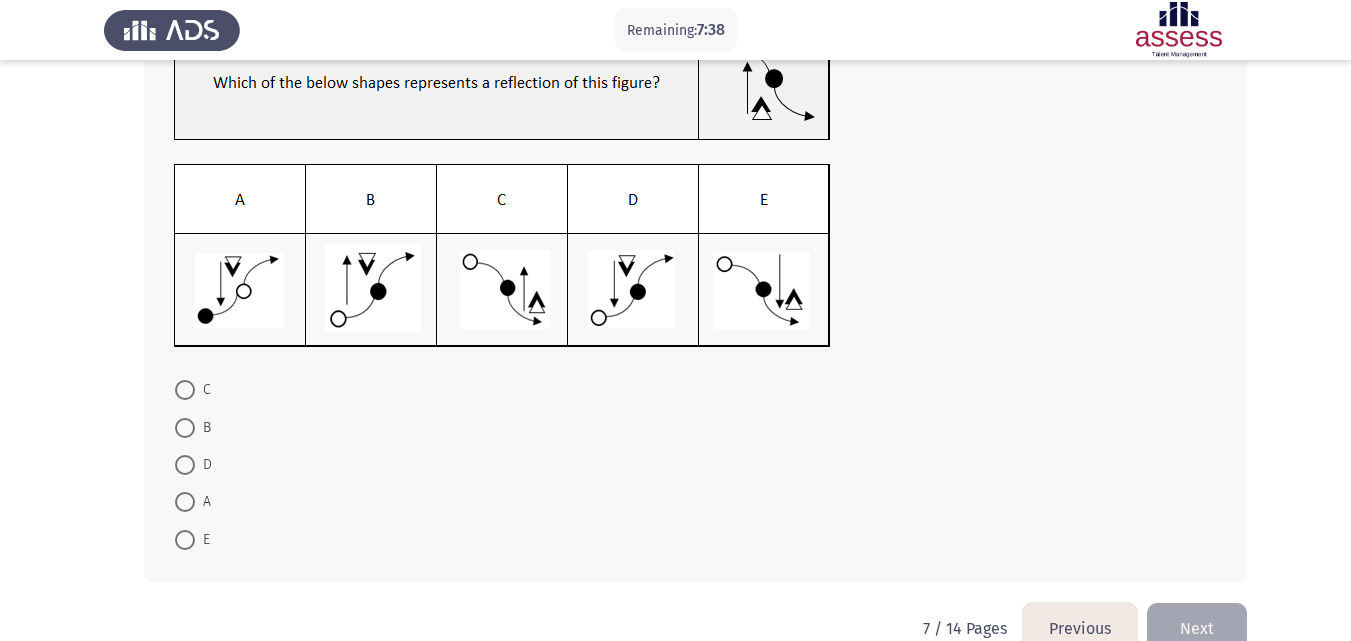 click at bounding box center (185, 390) 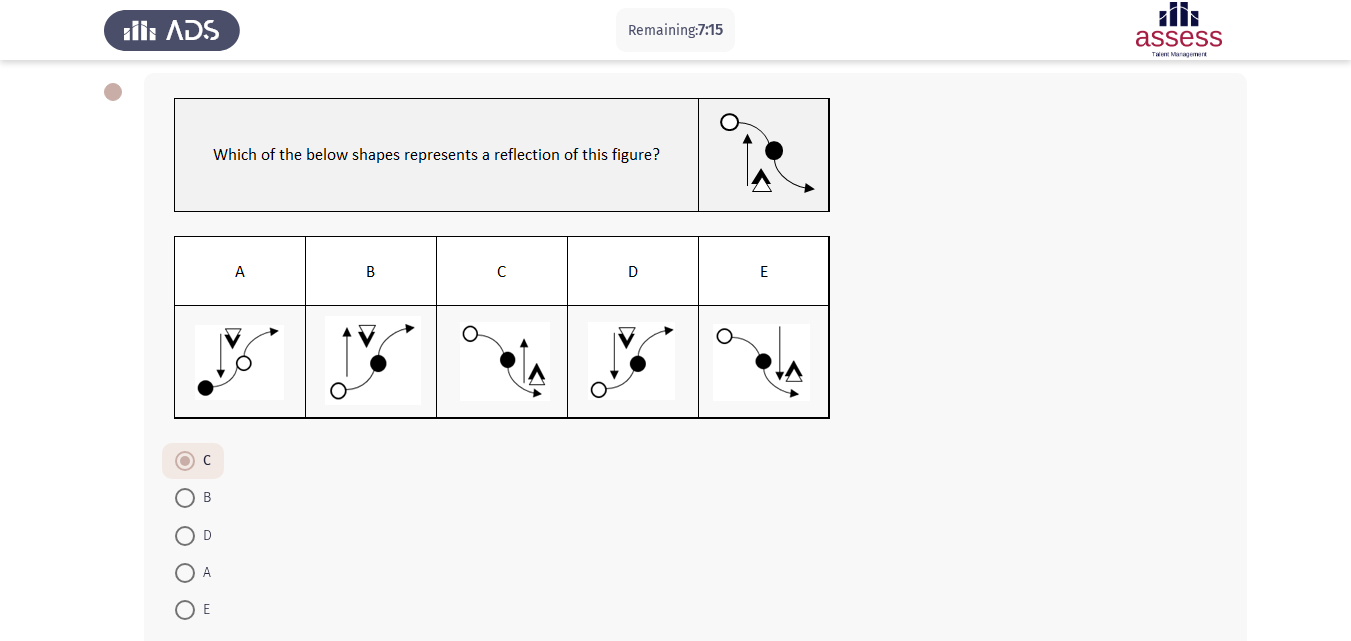 scroll, scrollTop: 133, scrollLeft: 0, axis: vertical 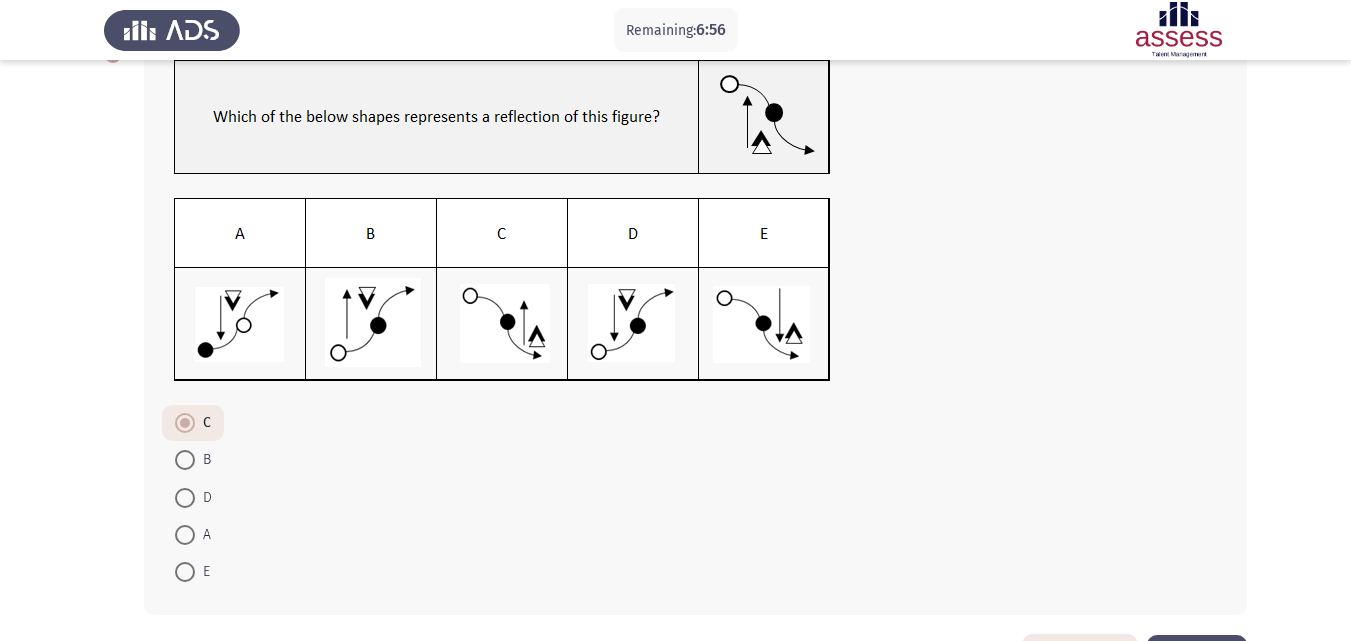 click at bounding box center [185, 460] 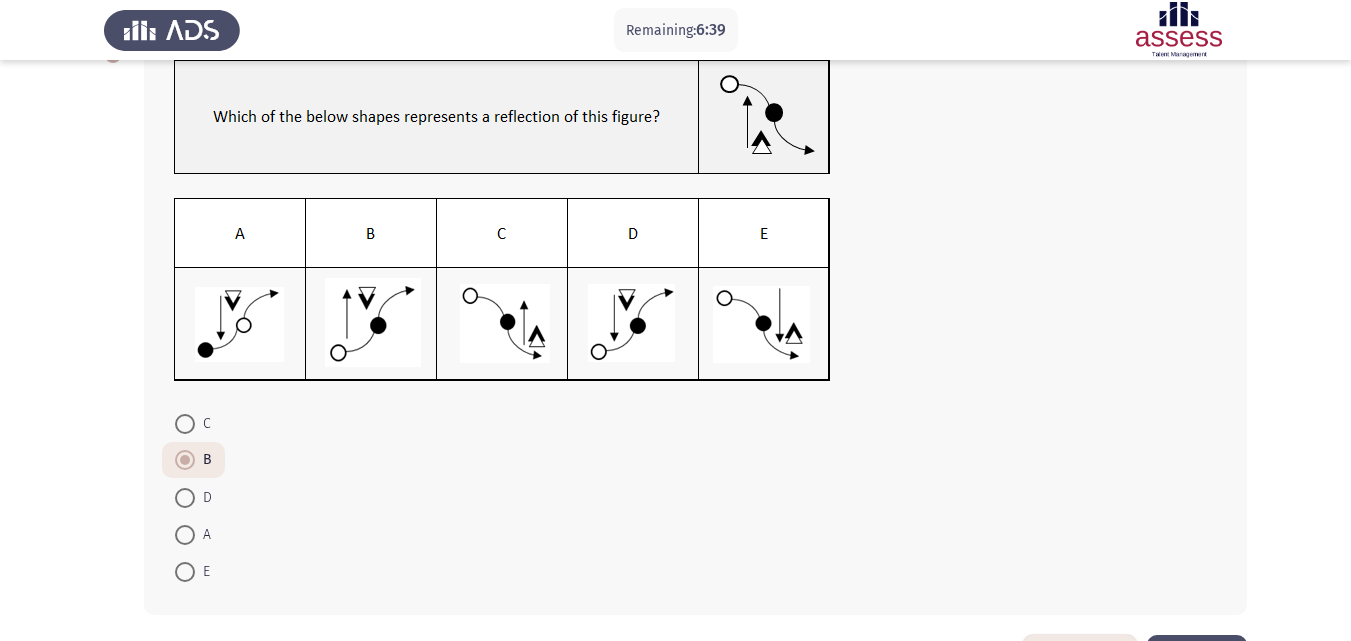 click at bounding box center (185, 498) 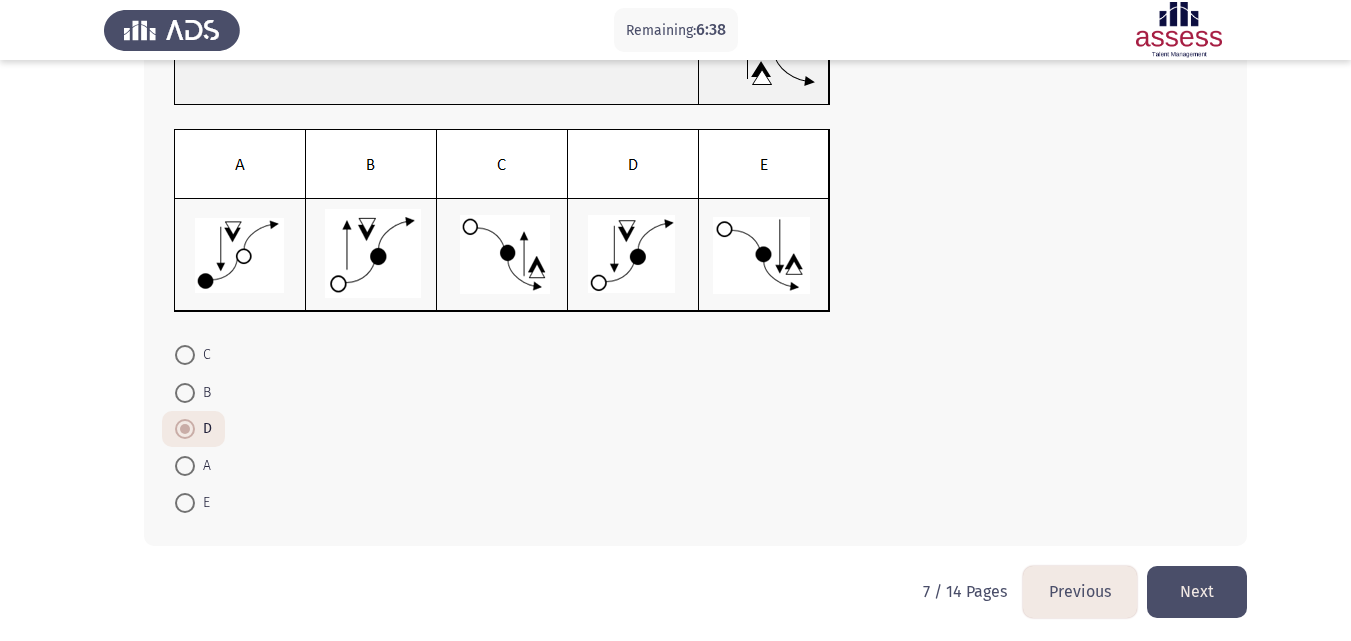 scroll, scrollTop: 207, scrollLeft: 0, axis: vertical 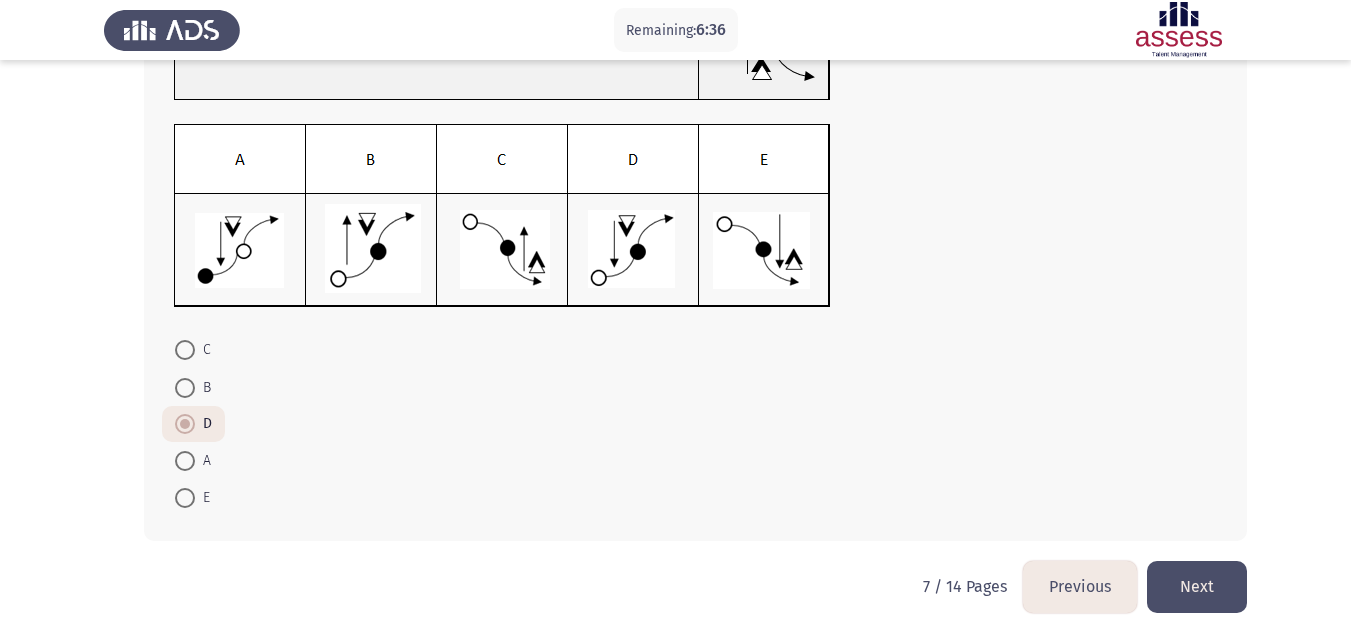 click on "Next" 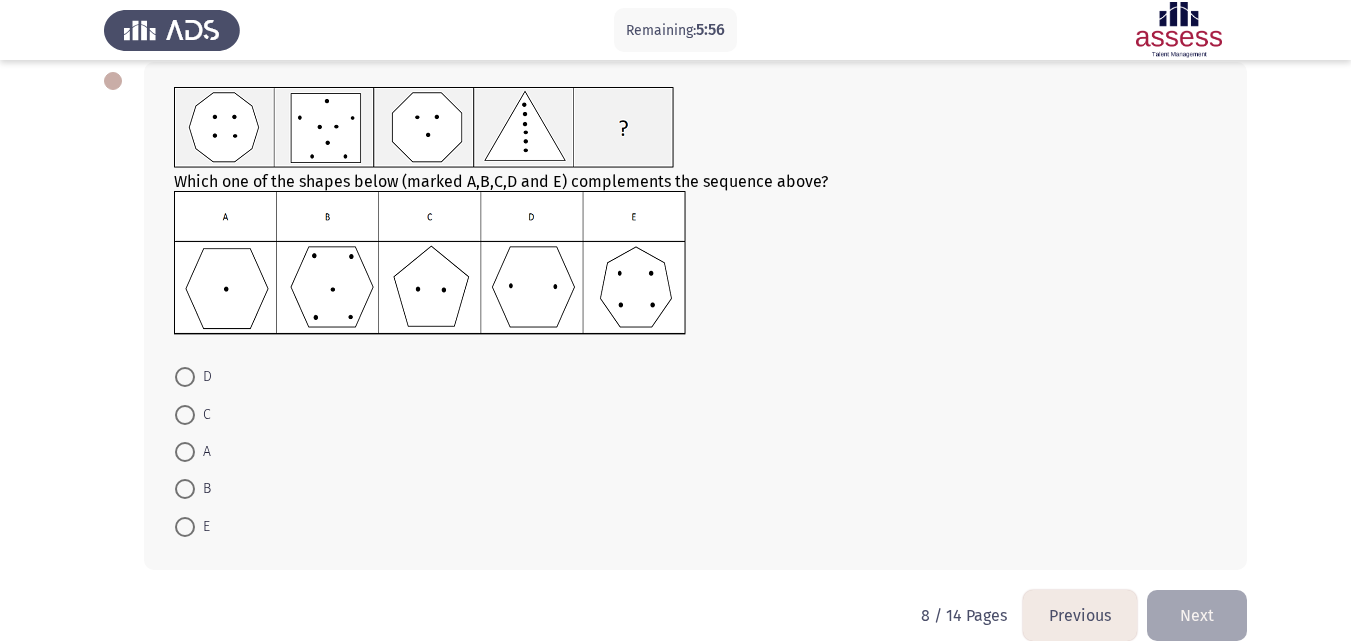 scroll, scrollTop: 100, scrollLeft: 0, axis: vertical 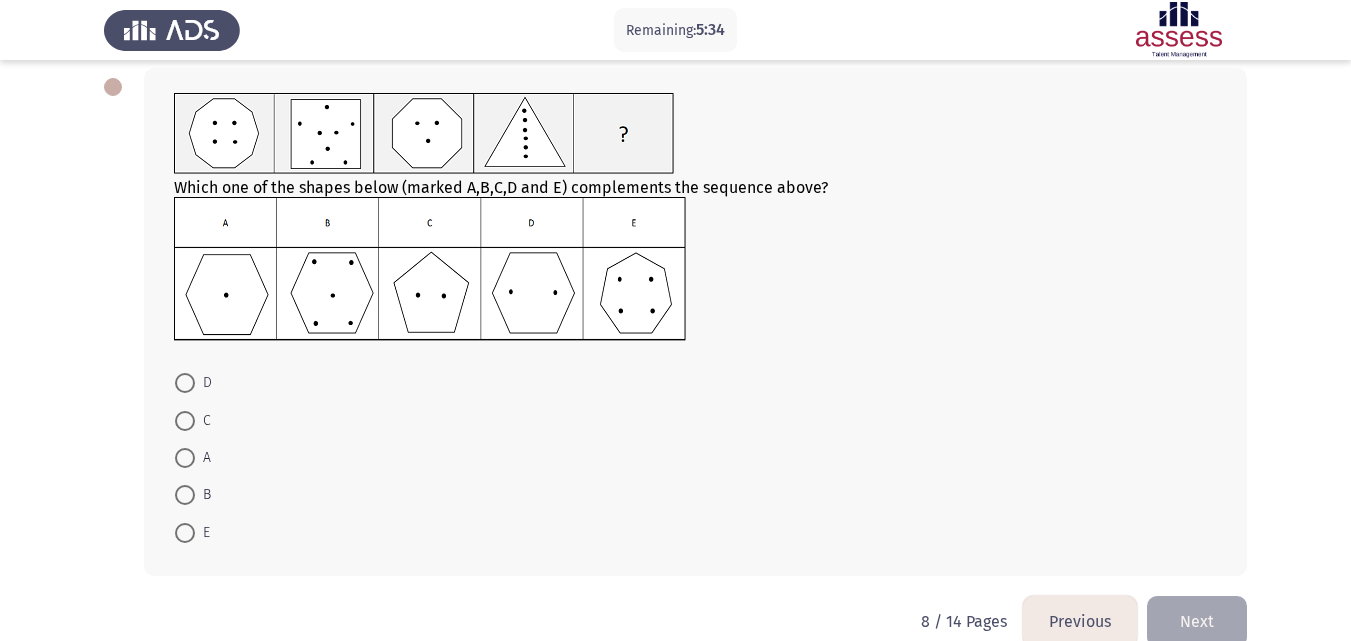 click at bounding box center [185, 421] 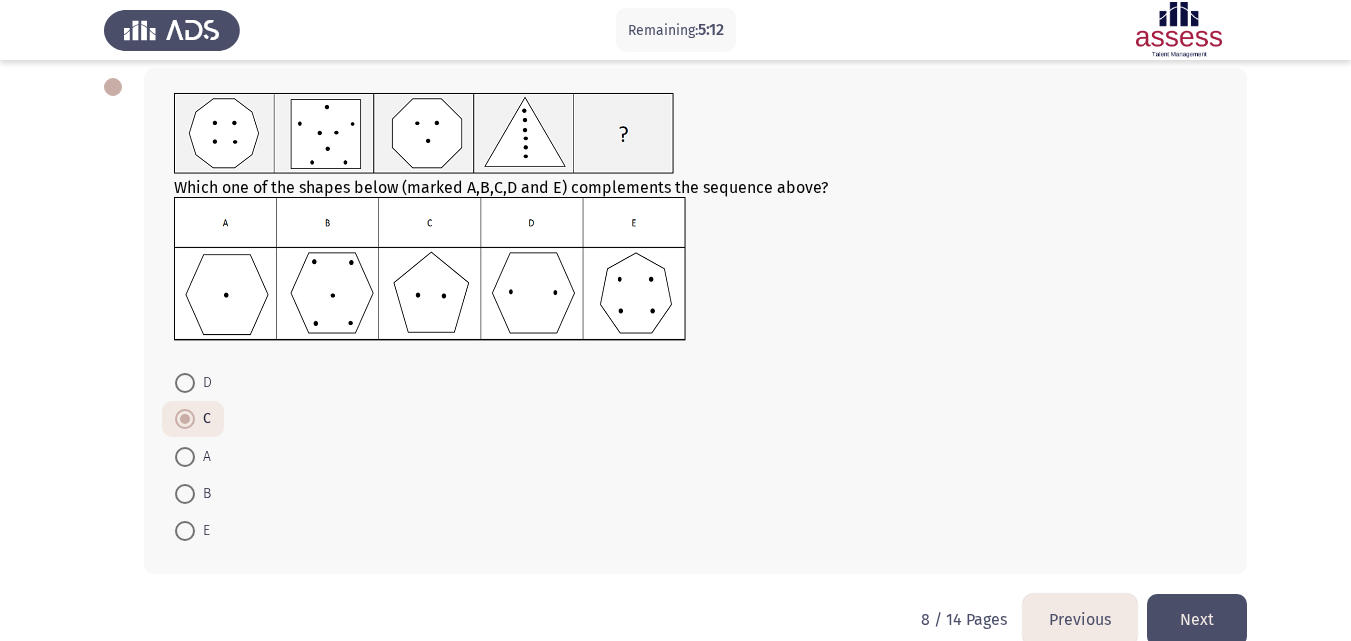 click at bounding box center [185, 383] 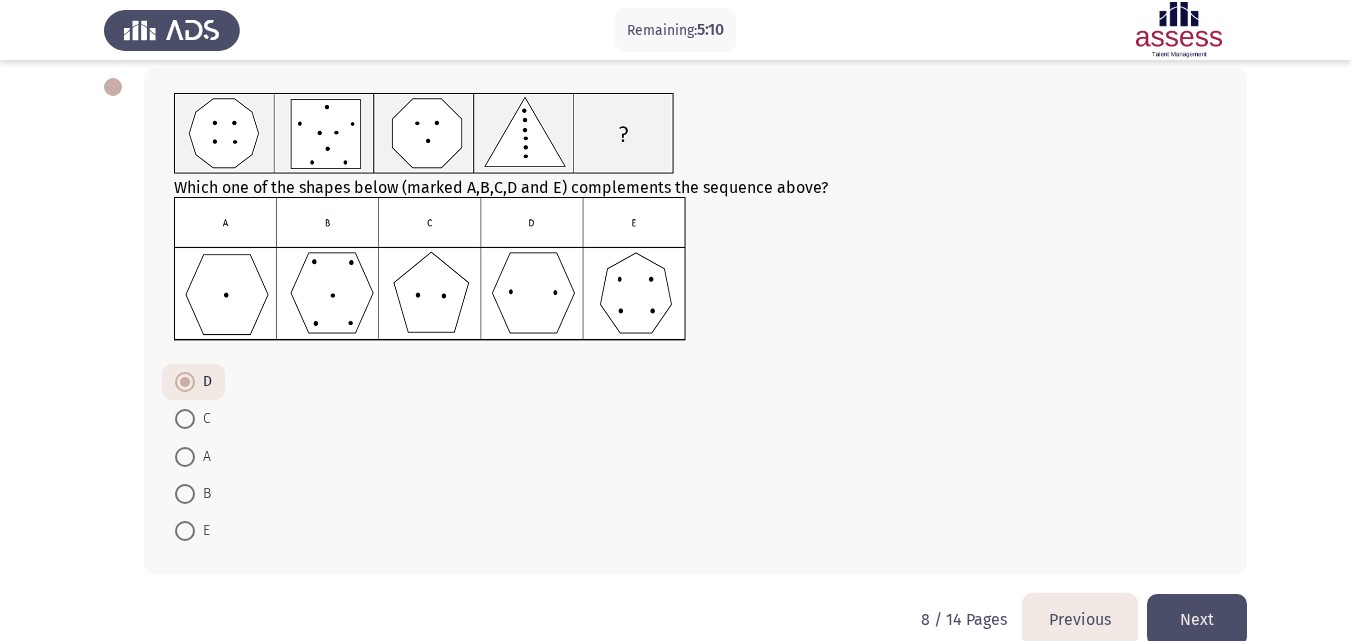 click on "Next" 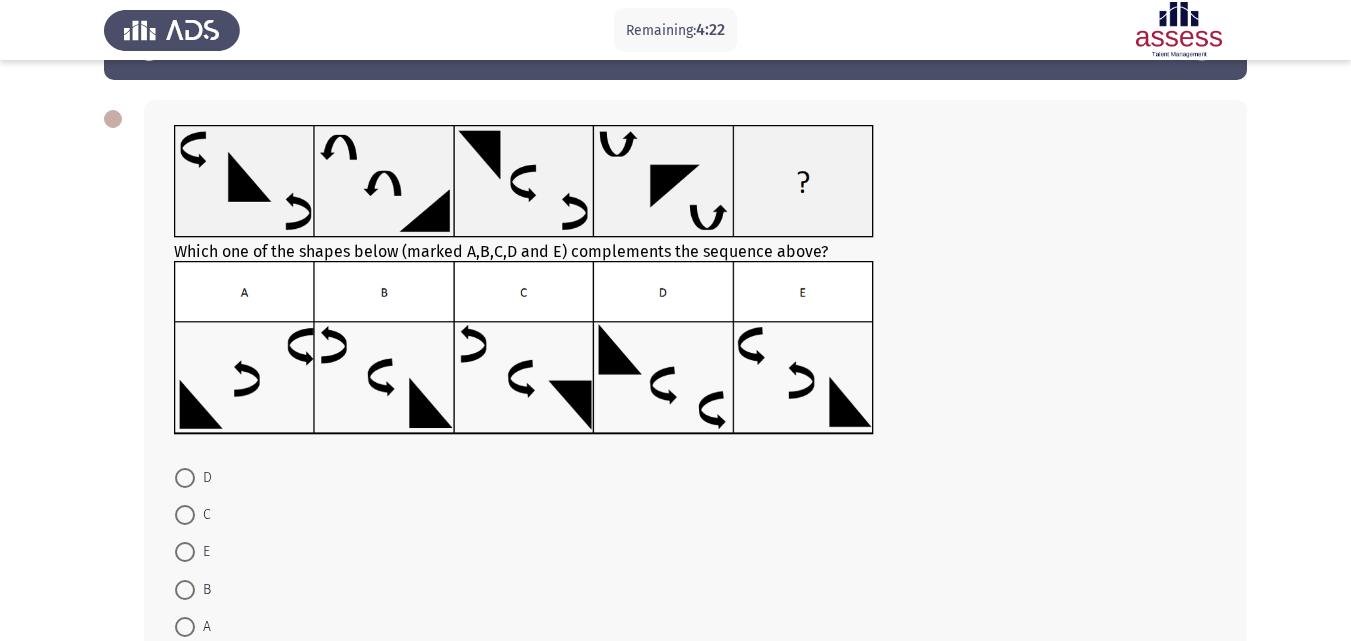 scroll, scrollTop: 83, scrollLeft: 0, axis: vertical 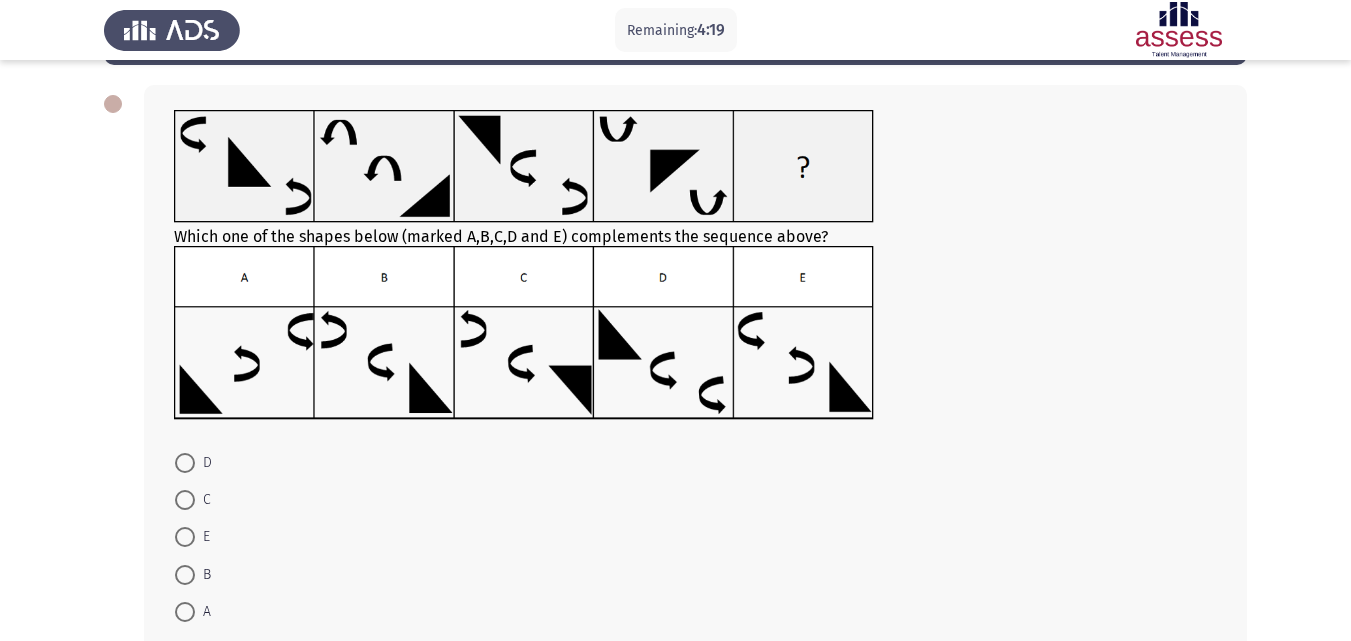 click at bounding box center (185, 612) 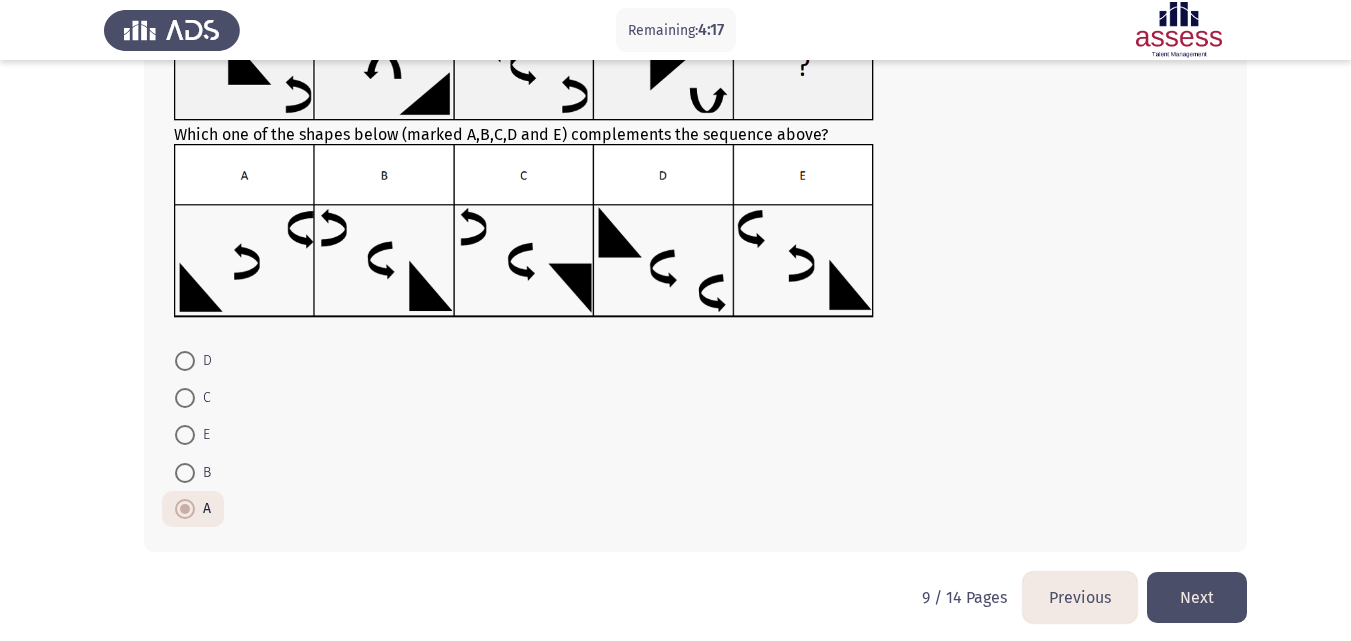scroll, scrollTop: 196, scrollLeft: 0, axis: vertical 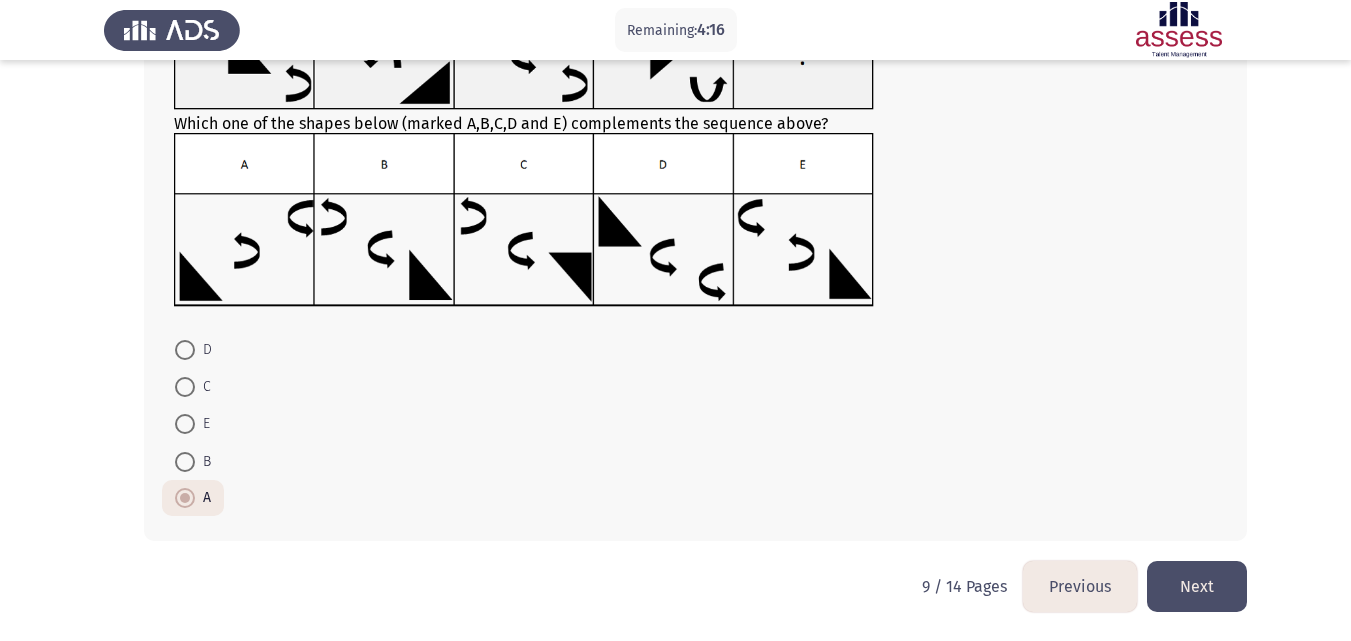 click on "Next" 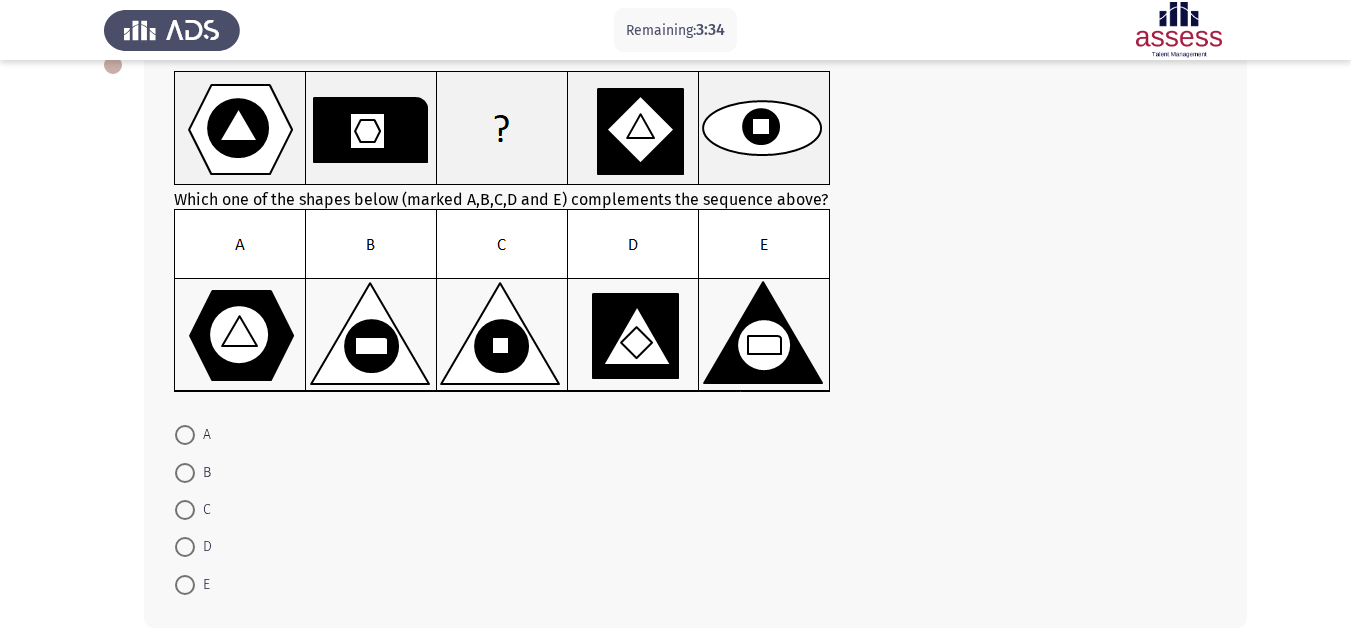 scroll, scrollTop: 126, scrollLeft: 0, axis: vertical 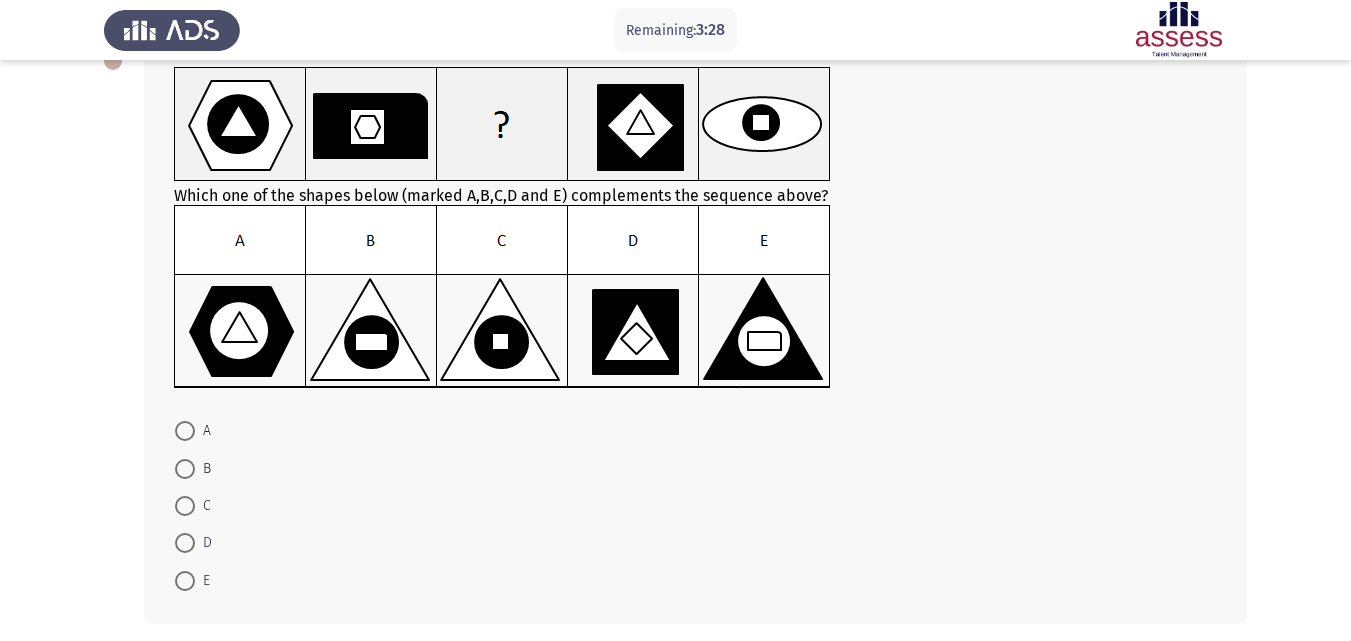 click at bounding box center [185, 469] 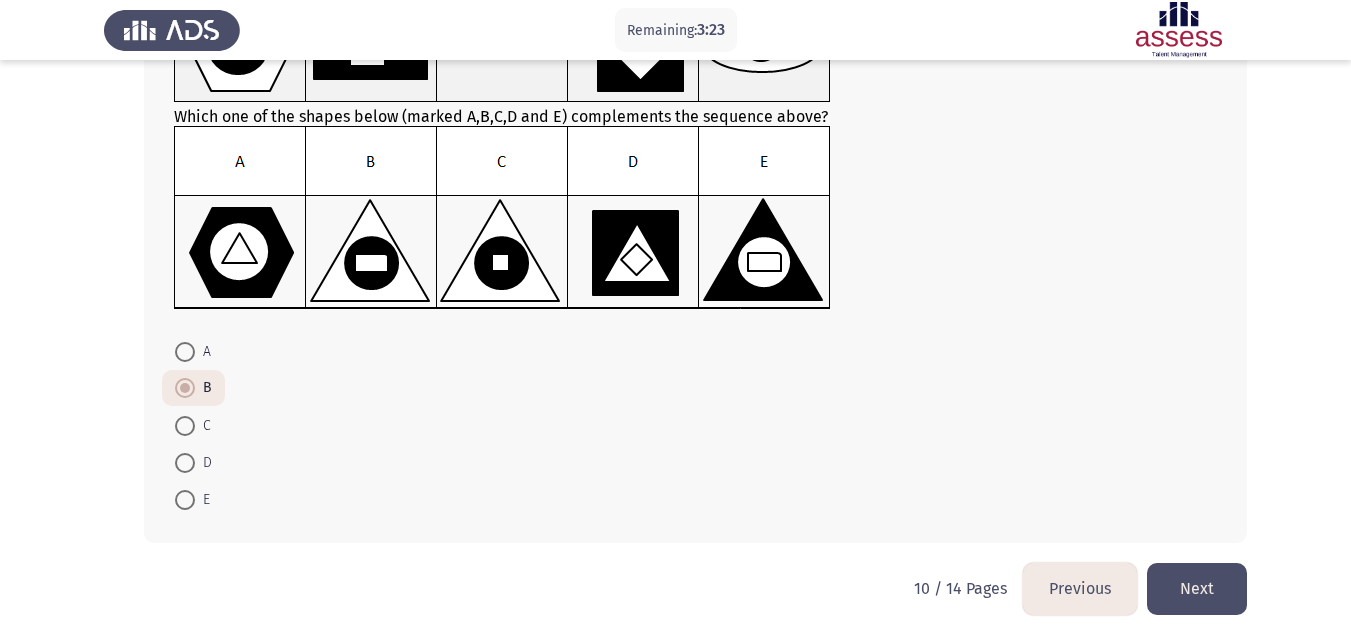 scroll, scrollTop: 207, scrollLeft: 0, axis: vertical 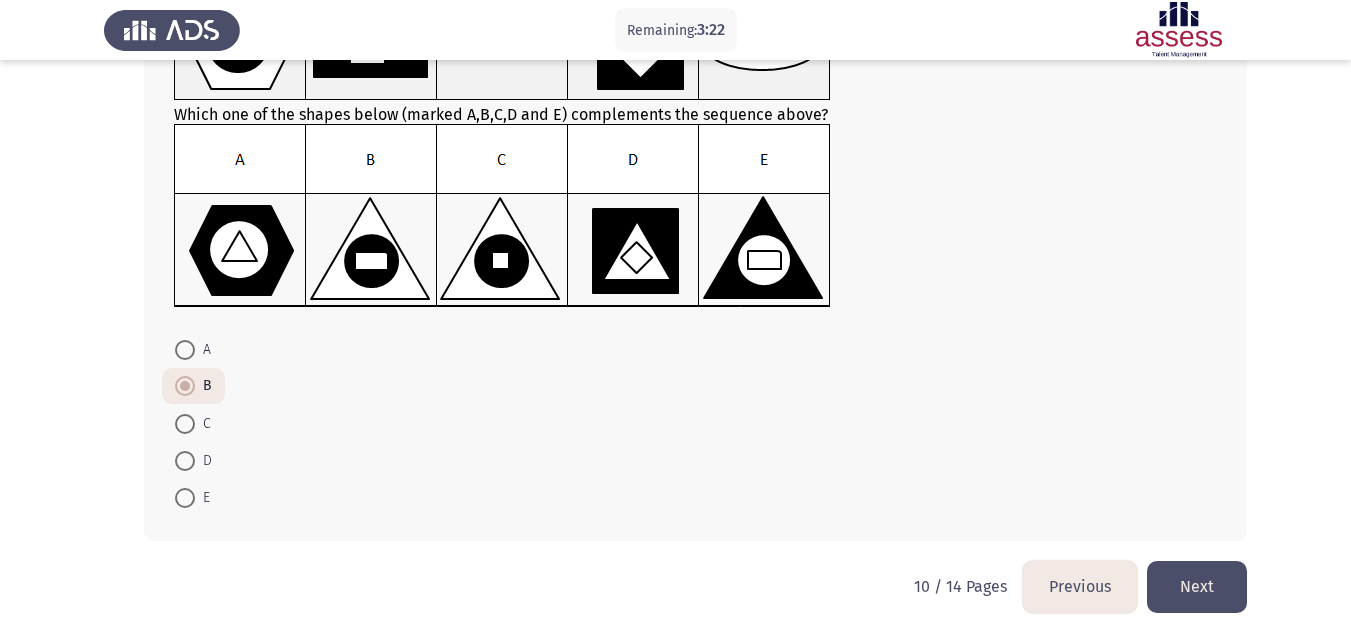 click on "Next" 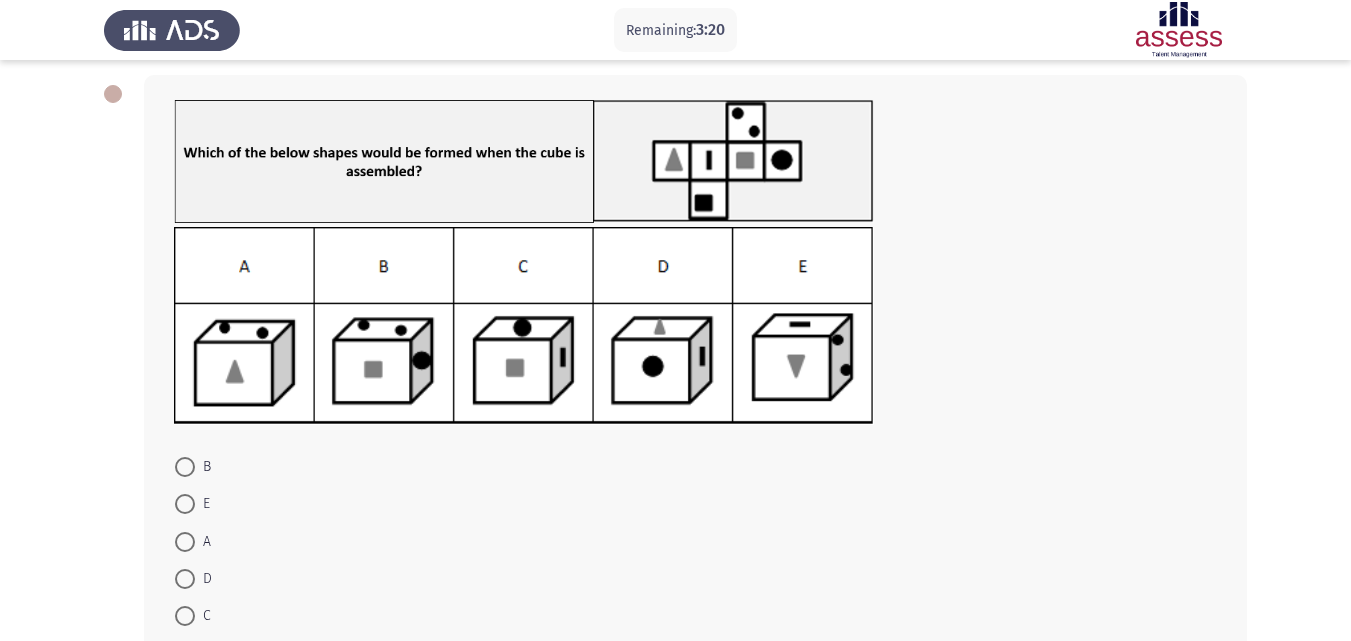 scroll, scrollTop: 83, scrollLeft: 0, axis: vertical 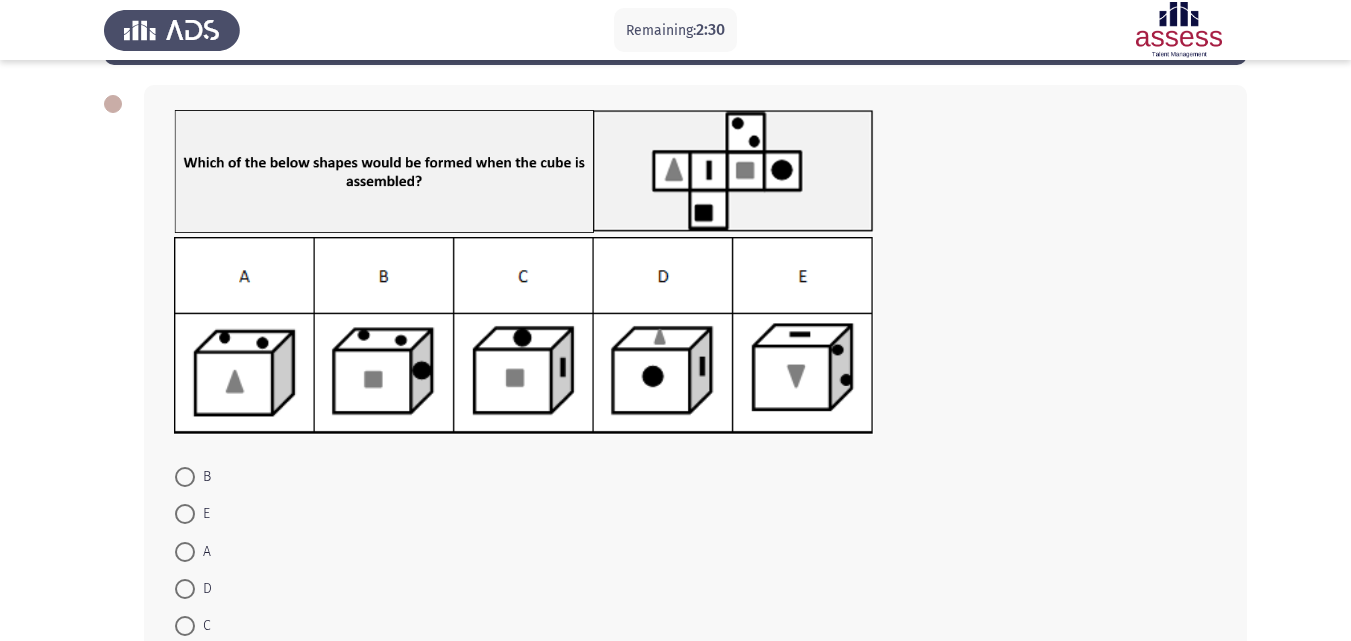 click at bounding box center [185, 626] 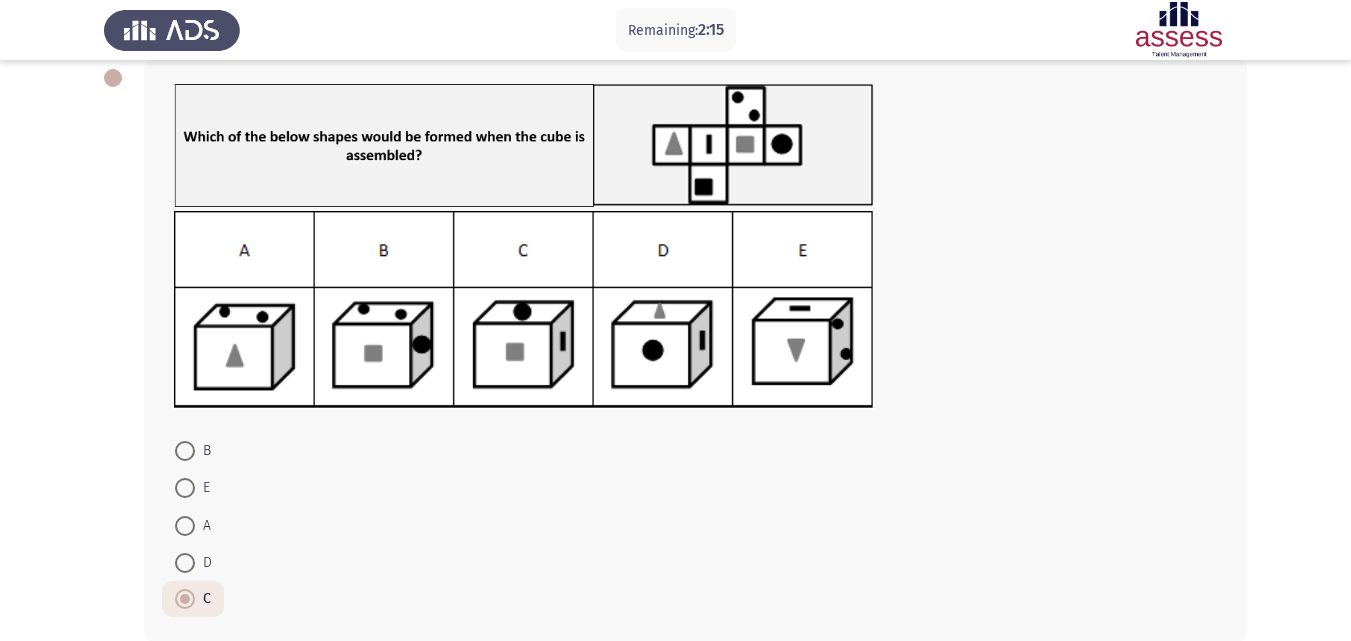 scroll, scrollTop: 210, scrollLeft: 0, axis: vertical 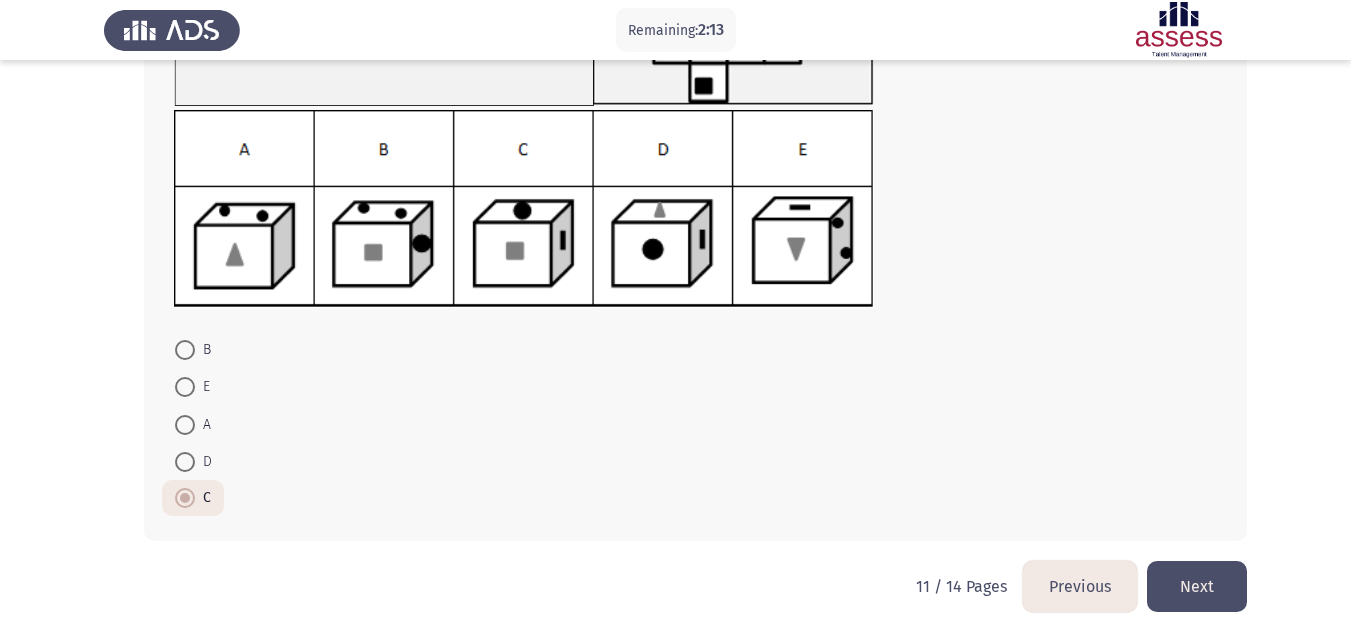 click on "Next" 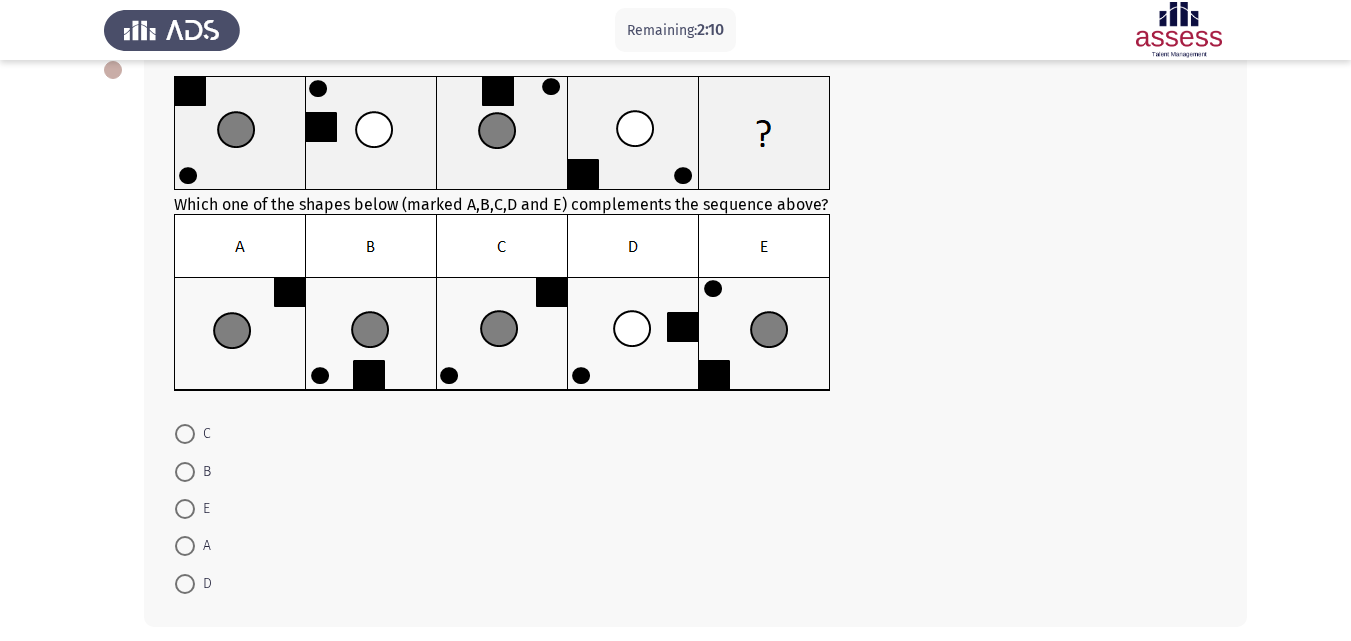 scroll, scrollTop: 100, scrollLeft: 0, axis: vertical 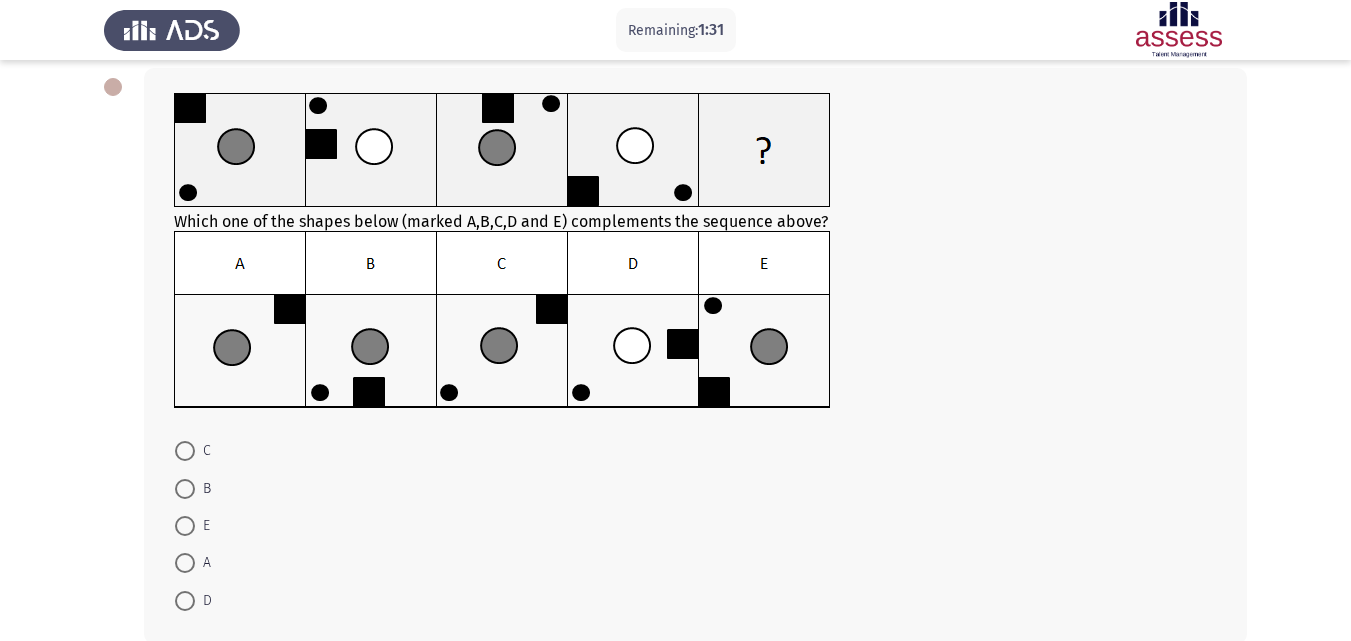 click at bounding box center (185, 451) 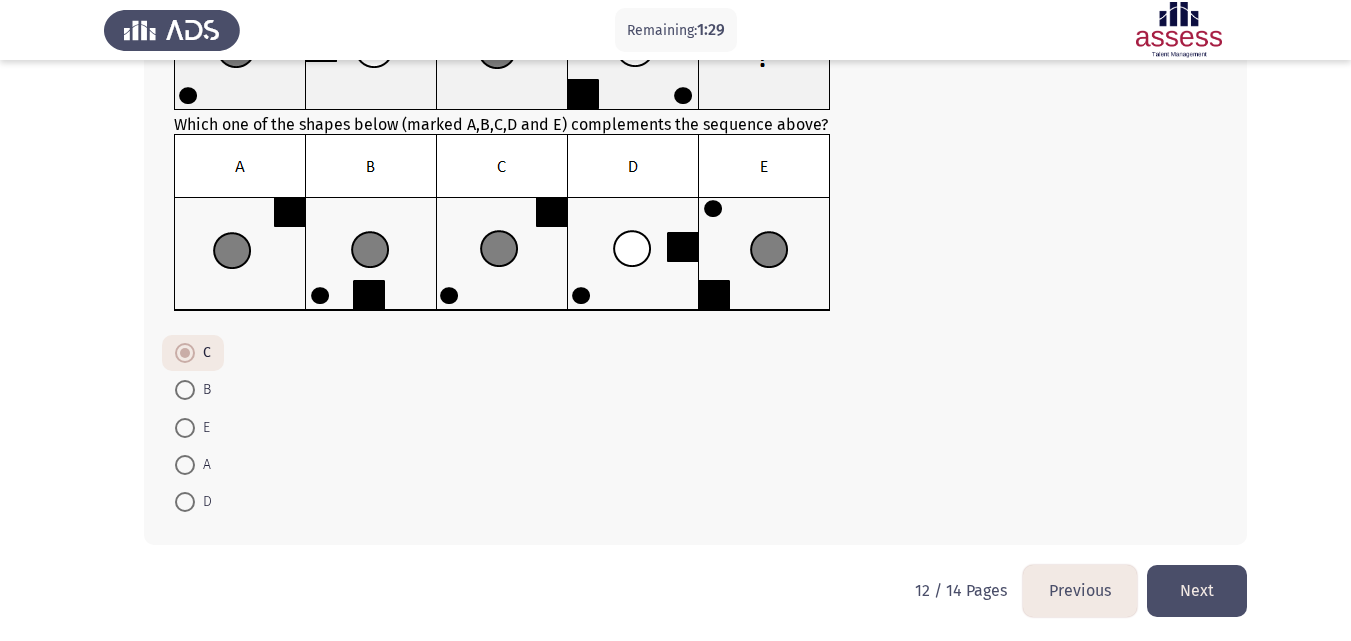 scroll, scrollTop: 201, scrollLeft: 0, axis: vertical 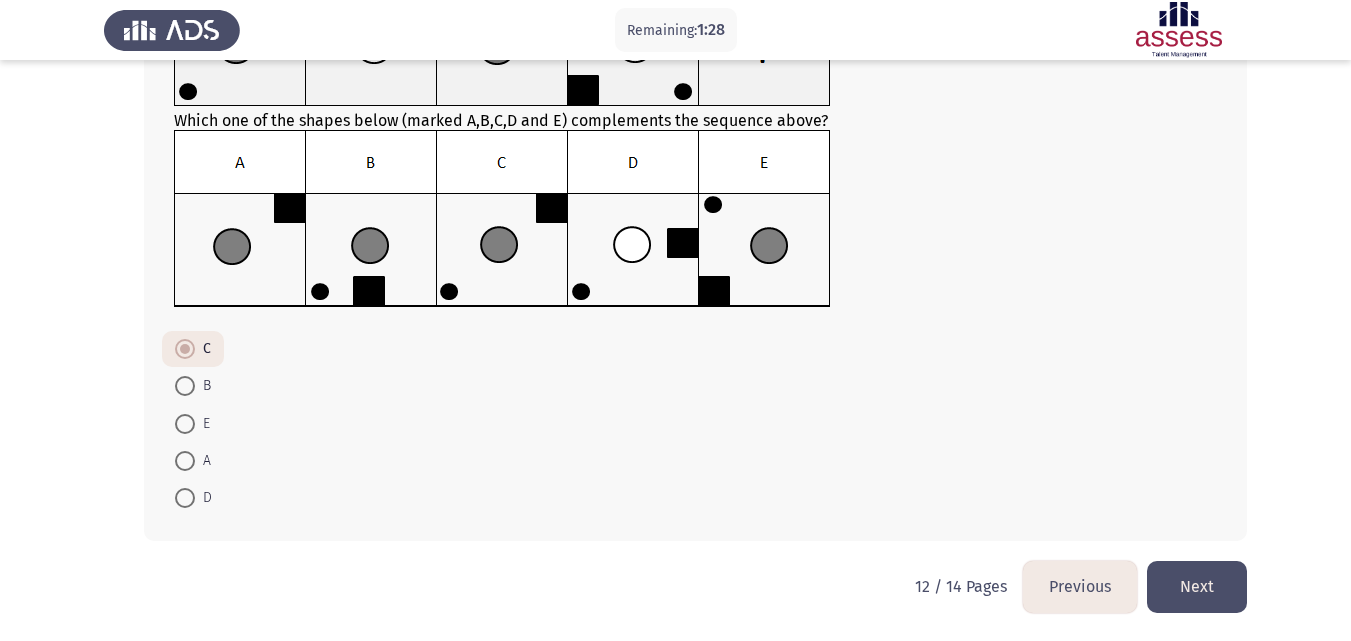 click on "Next" 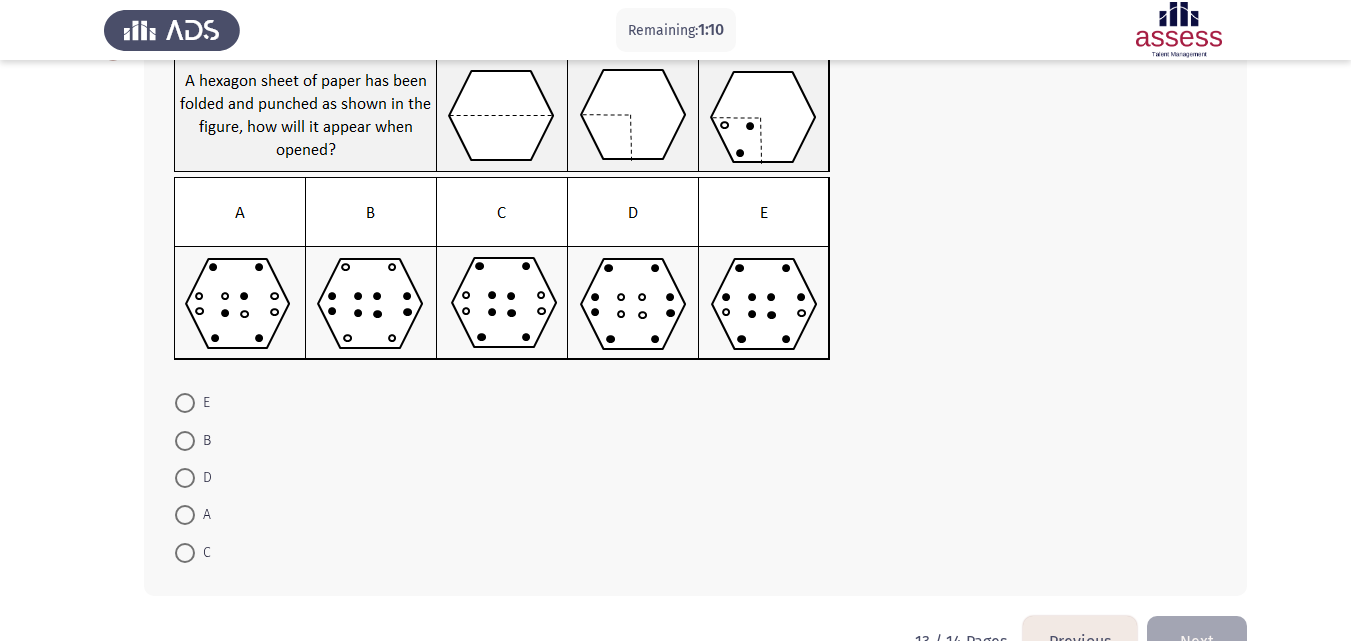 scroll, scrollTop: 140, scrollLeft: 0, axis: vertical 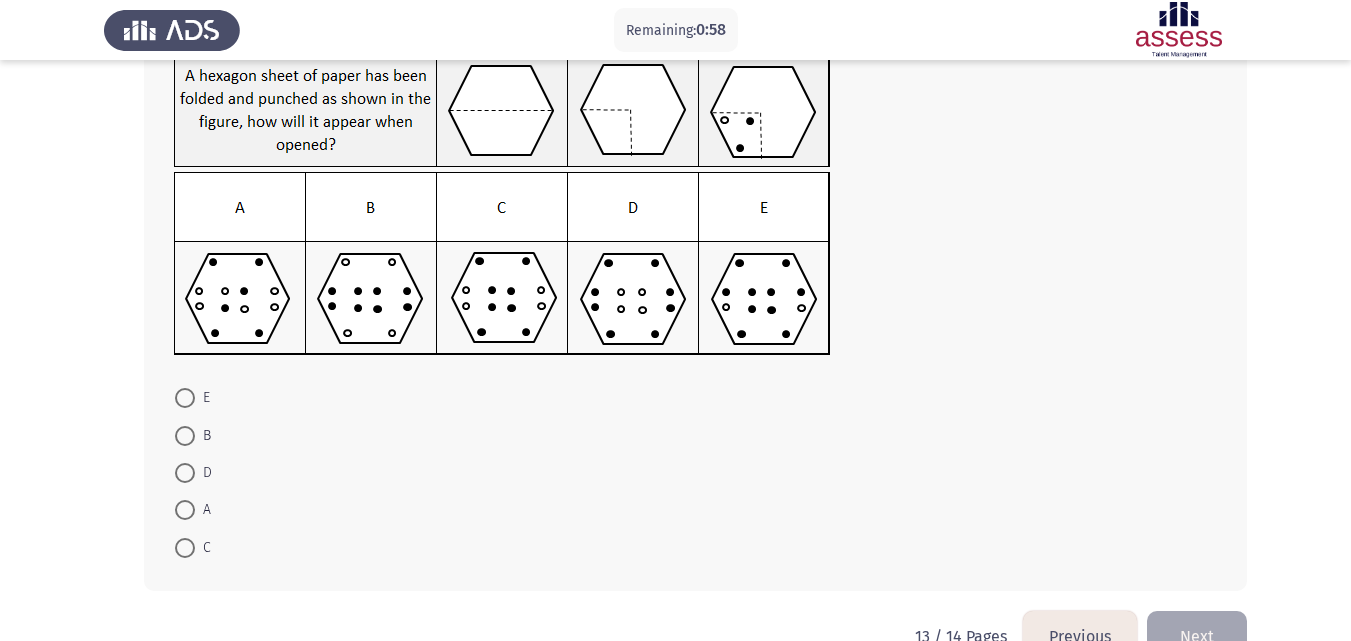click at bounding box center [185, 548] 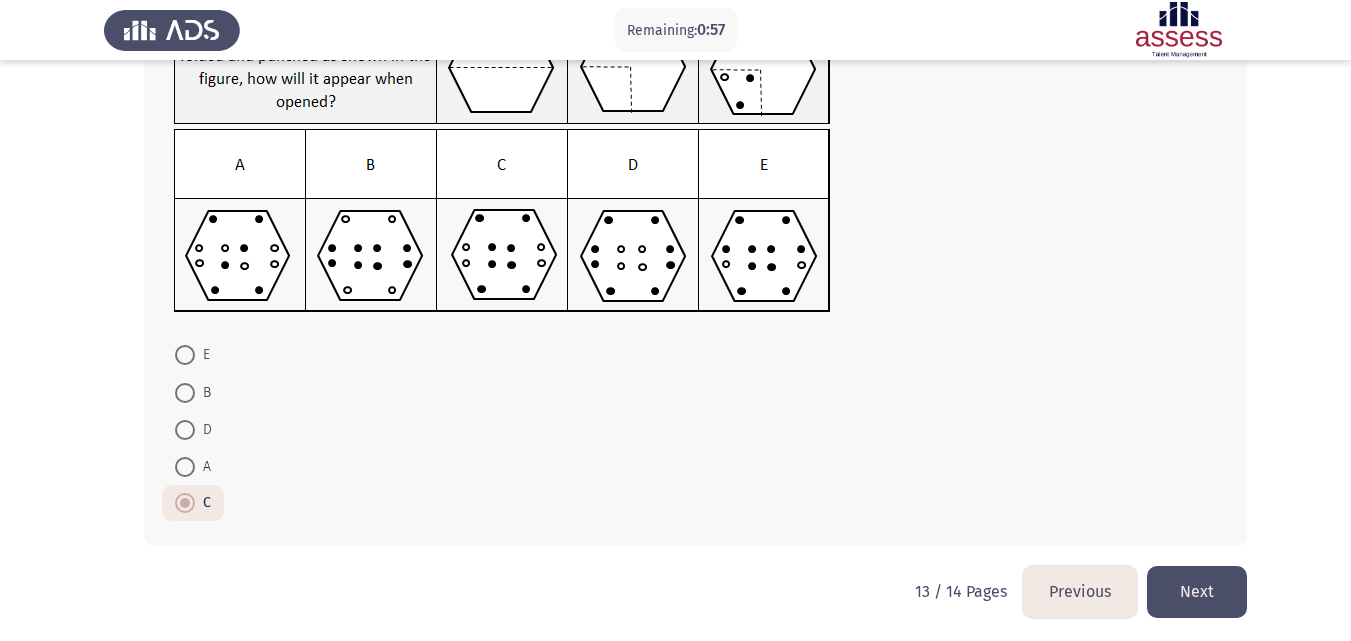 scroll, scrollTop: 188, scrollLeft: 0, axis: vertical 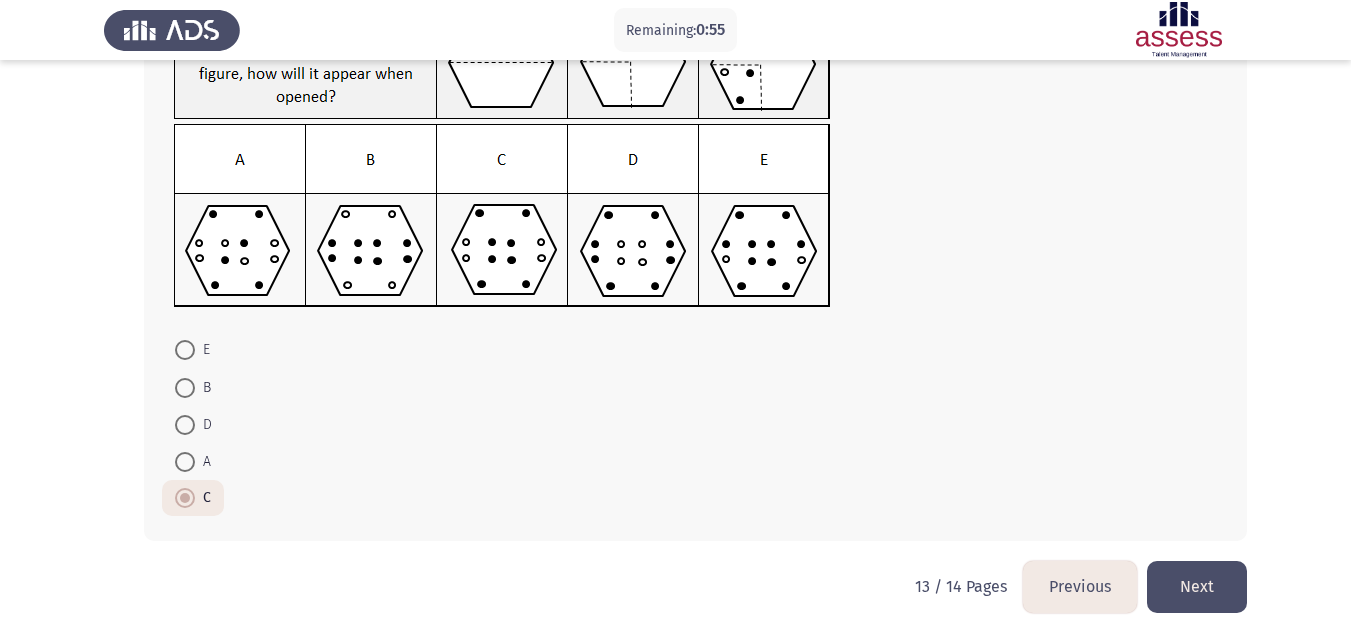 click on "Next" 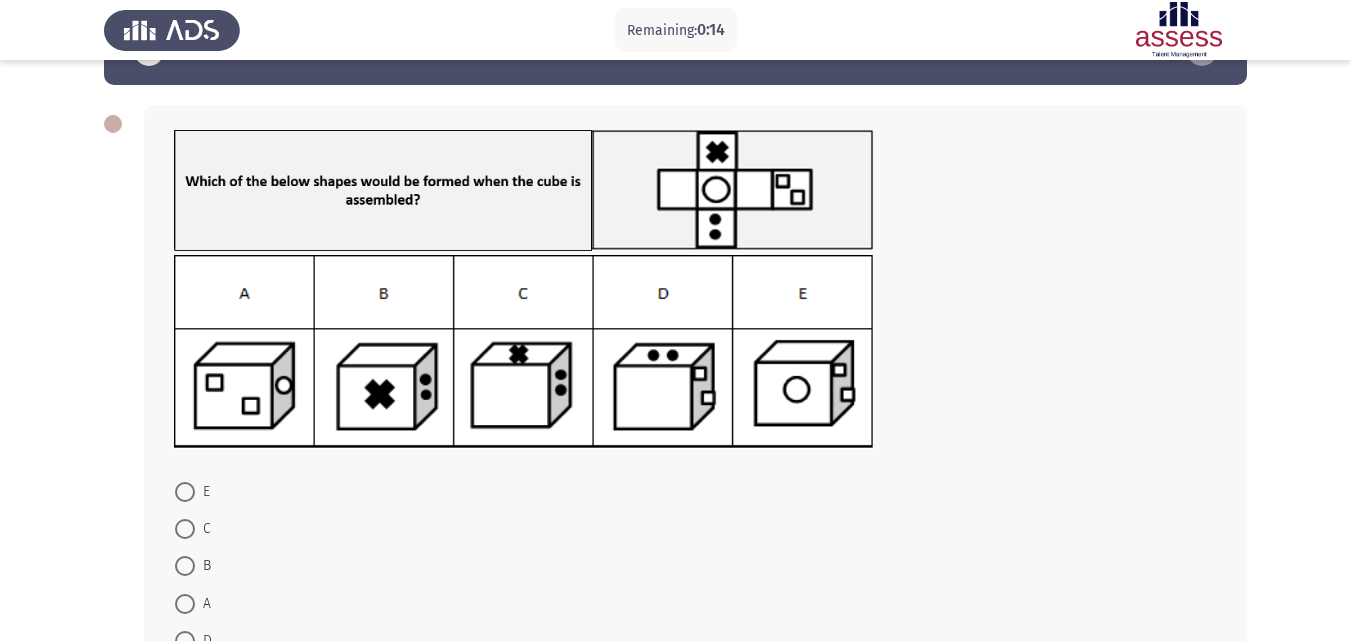 scroll, scrollTop: 67, scrollLeft: 0, axis: vertical 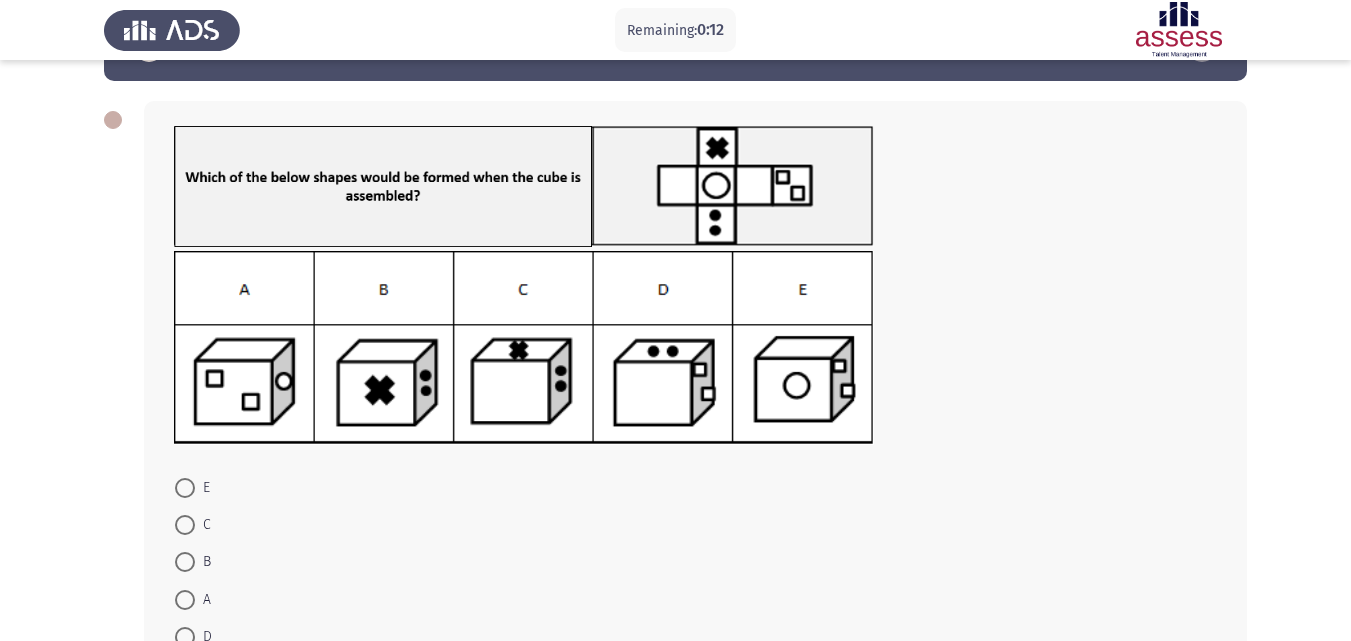 click at bounding box center (185, 637) 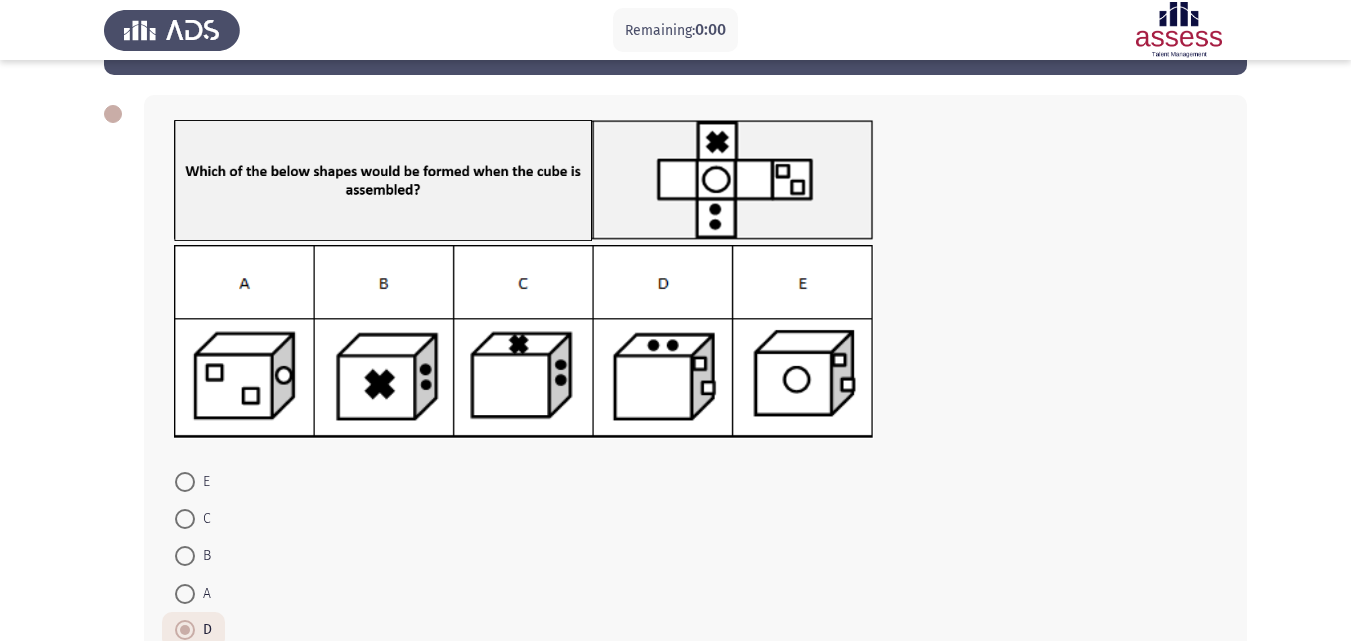 scroll, scrollTop: 0, scrollLeft: 0, axis: both 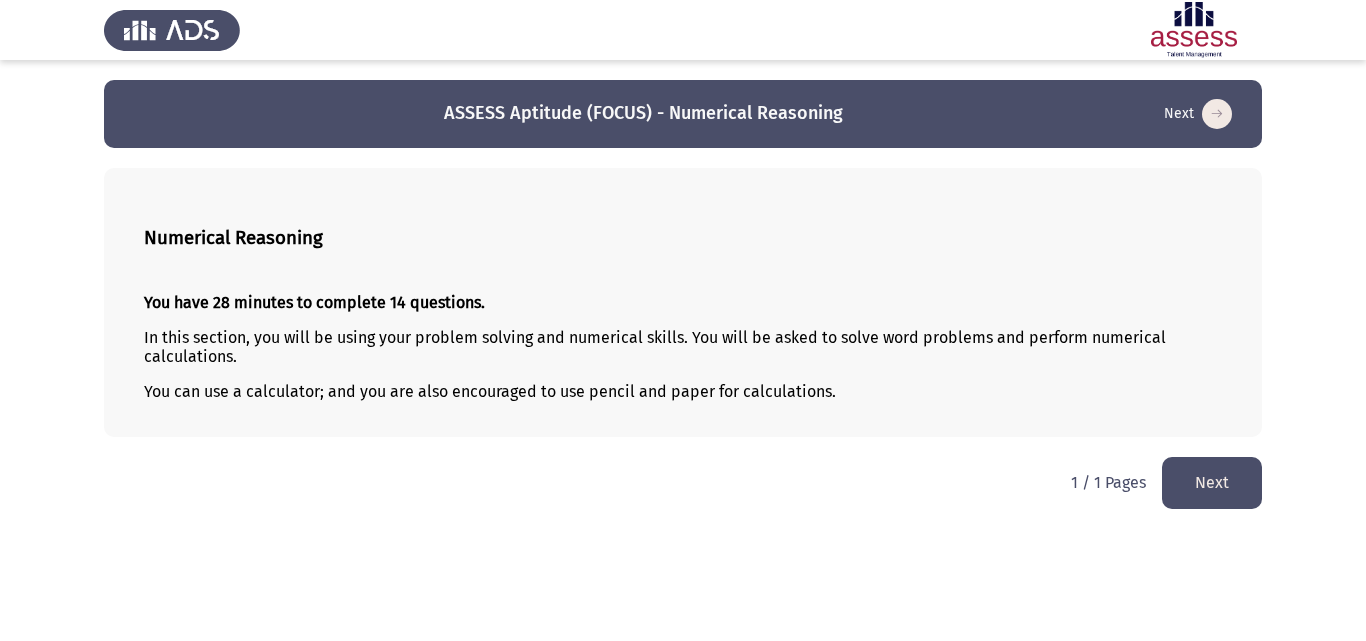 click on "Next" 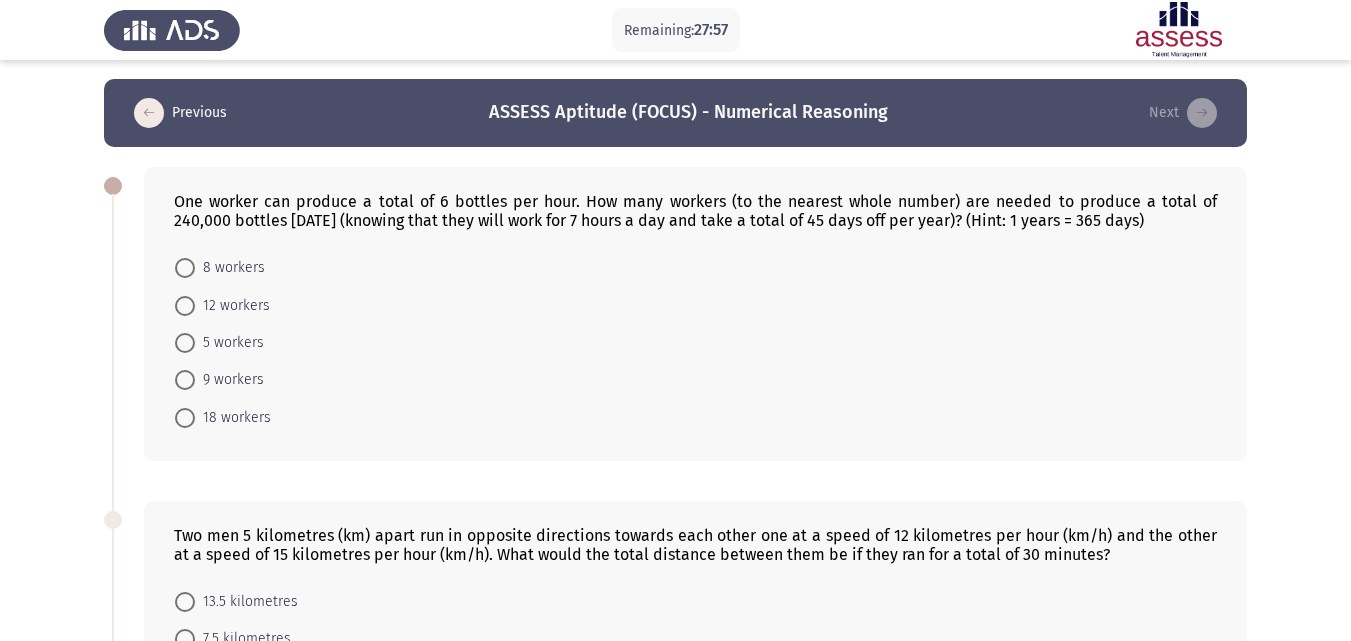scroll, scrollTop: 0, scrollLeft: 0, axis: both 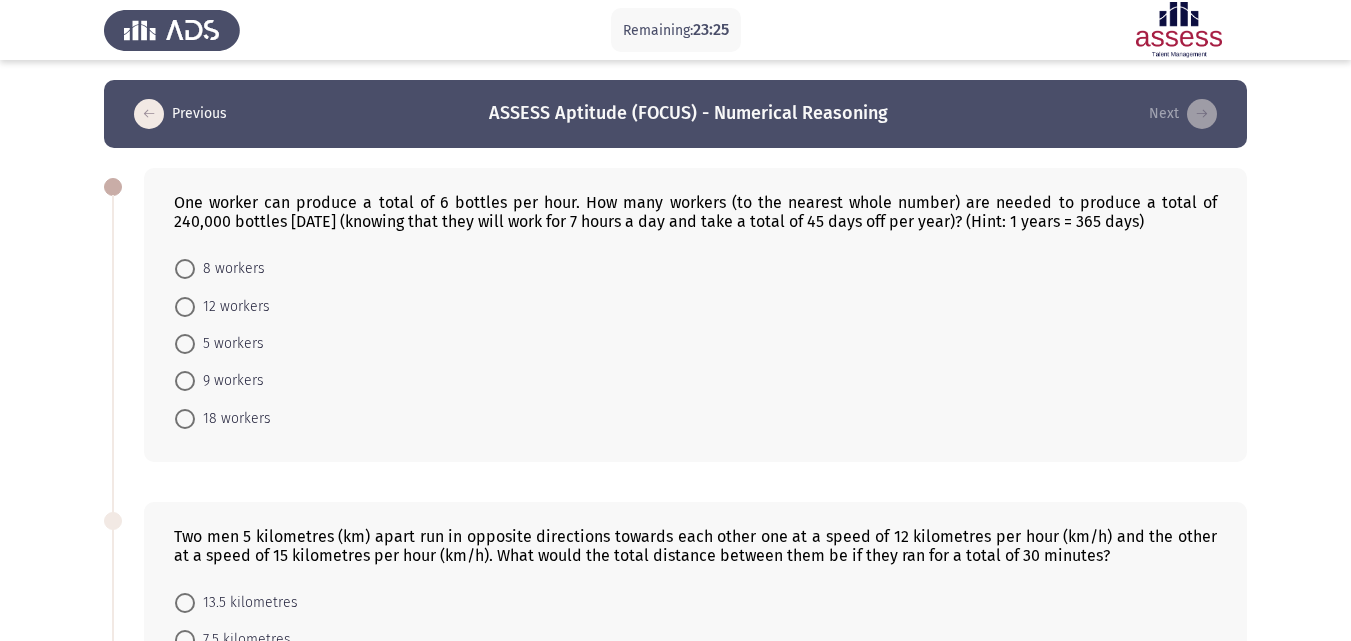 click at bounding box center (185, 419) 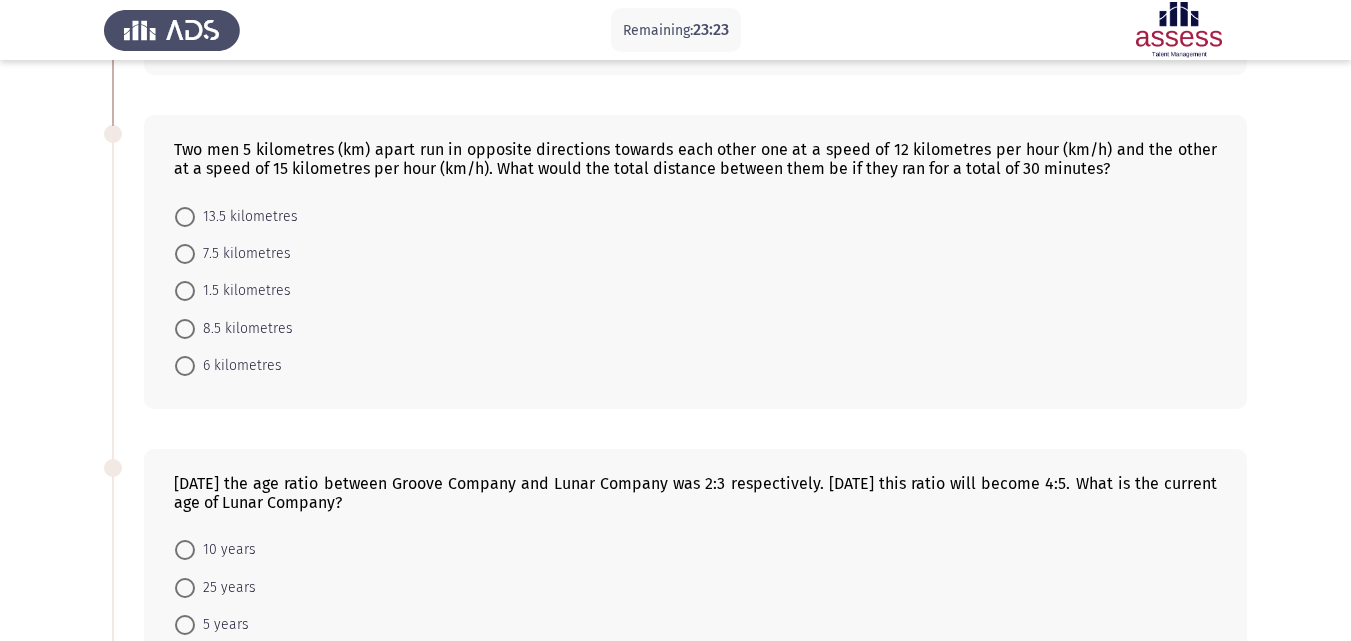 scroll, scrollTop: 417, scrollLeft: 0, axis: vertical 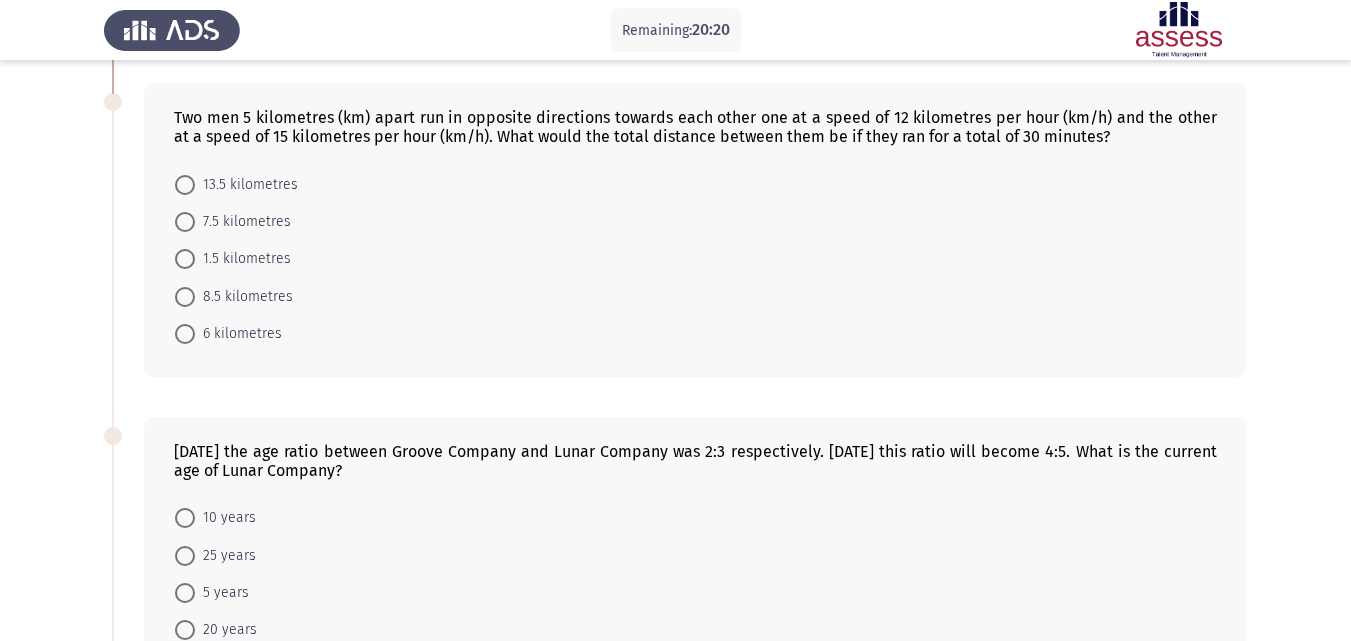 click at bounding box center (185, 259) 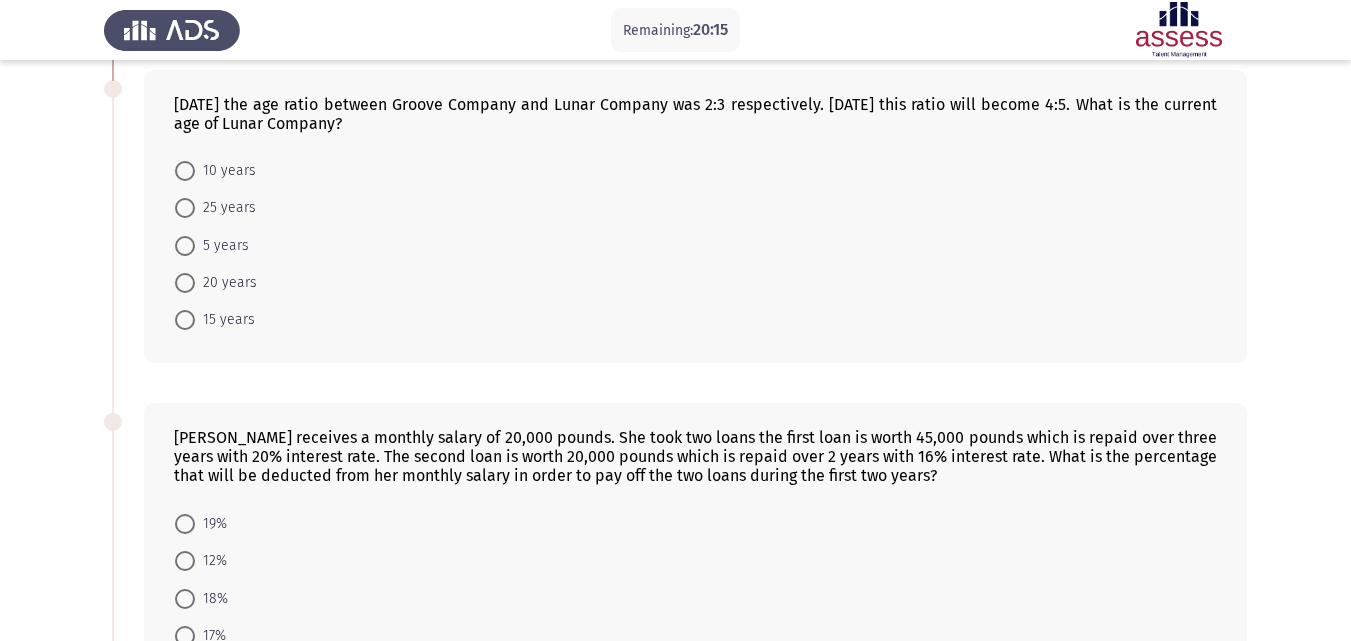 scroll, scrollTop: 750, scrollLeft: 0, axis: vertical 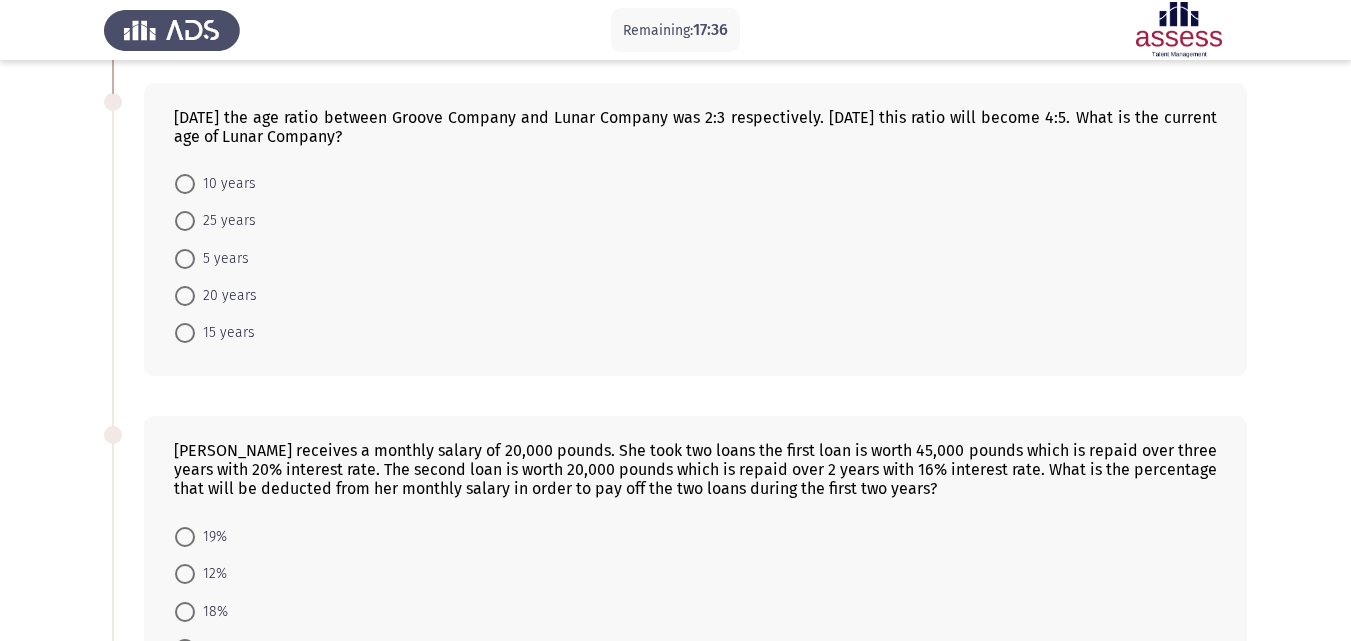 click at bounding box center [185, 259] 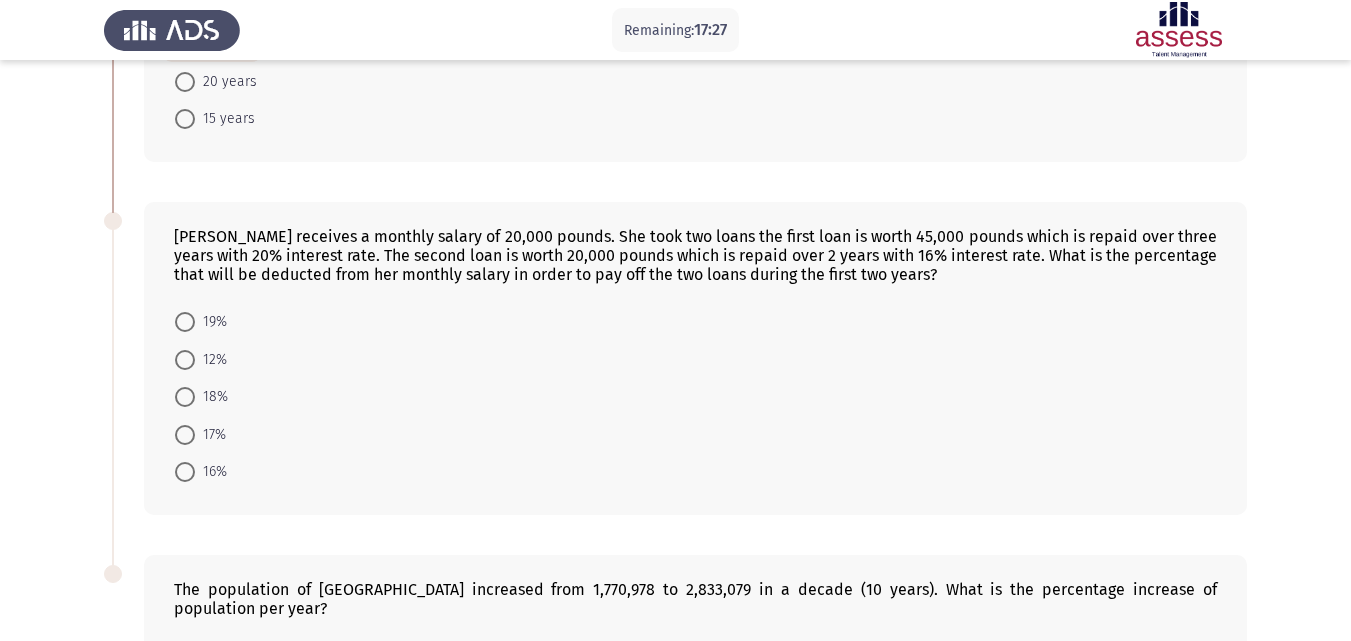 scroll, scrollTop: 983, scrollLeft: 0, axis: vertical 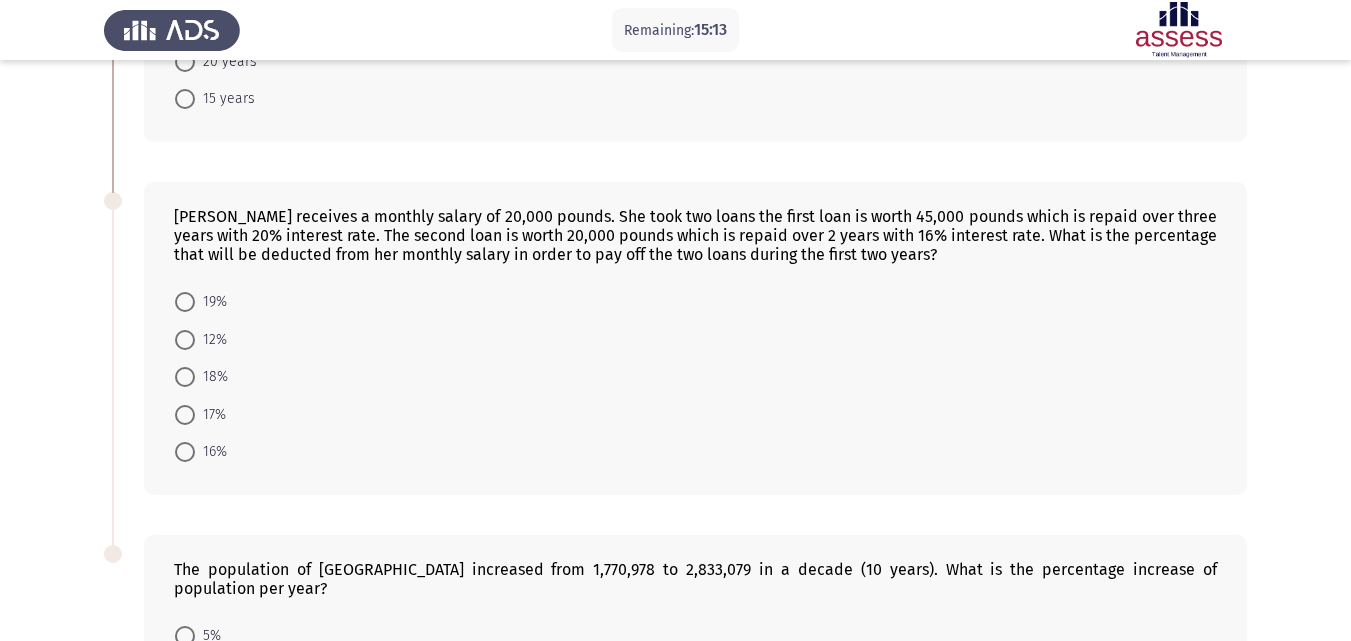click at bounding box center [185, 452] 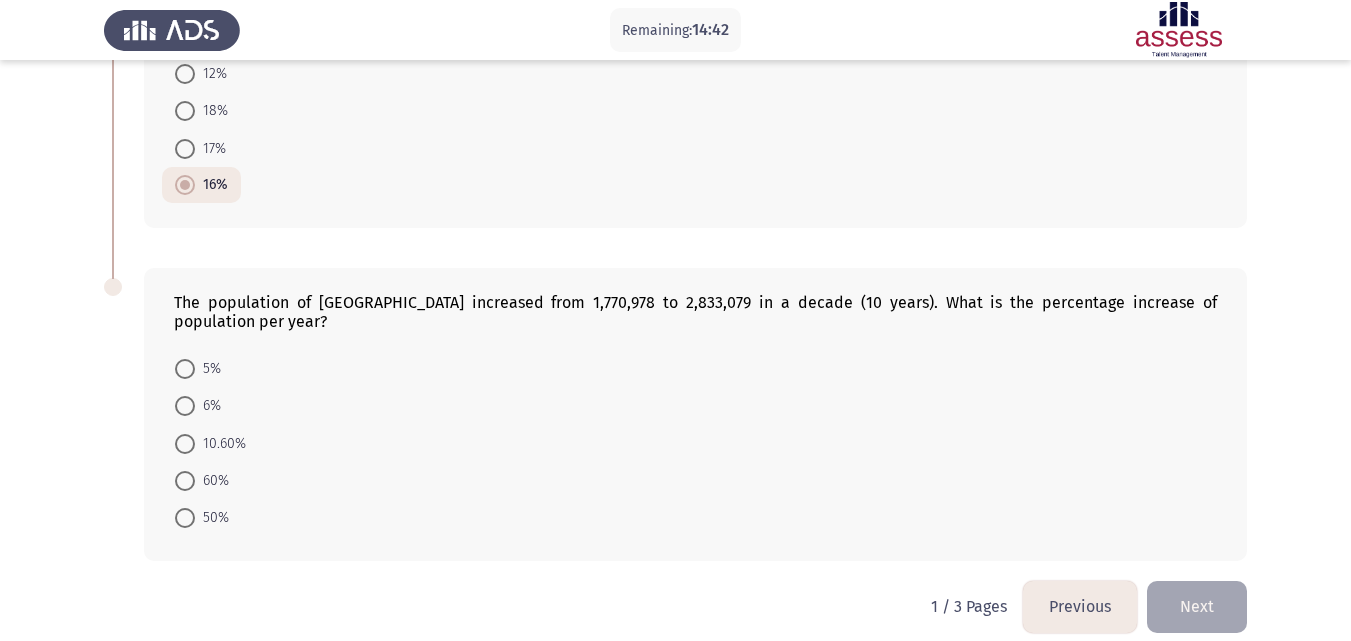 scroll, scrollTop: 1250, scrollLeft: 0, axis: vertical 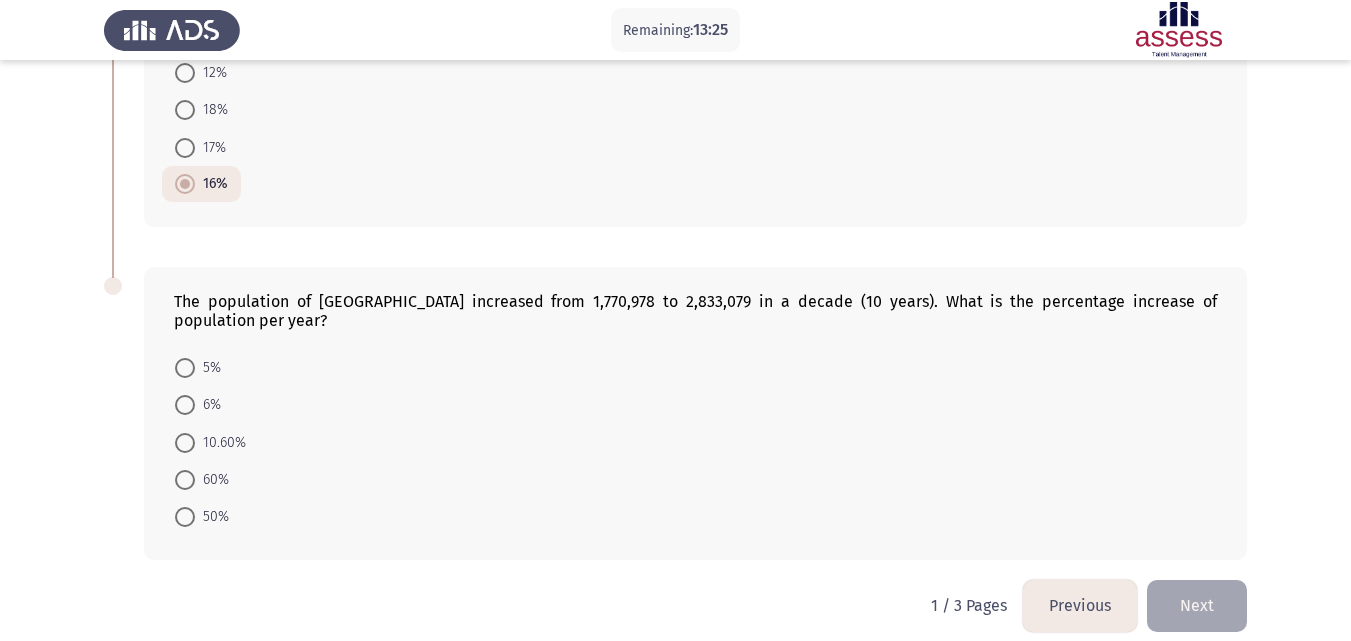 click at bounding box center [185, 480] 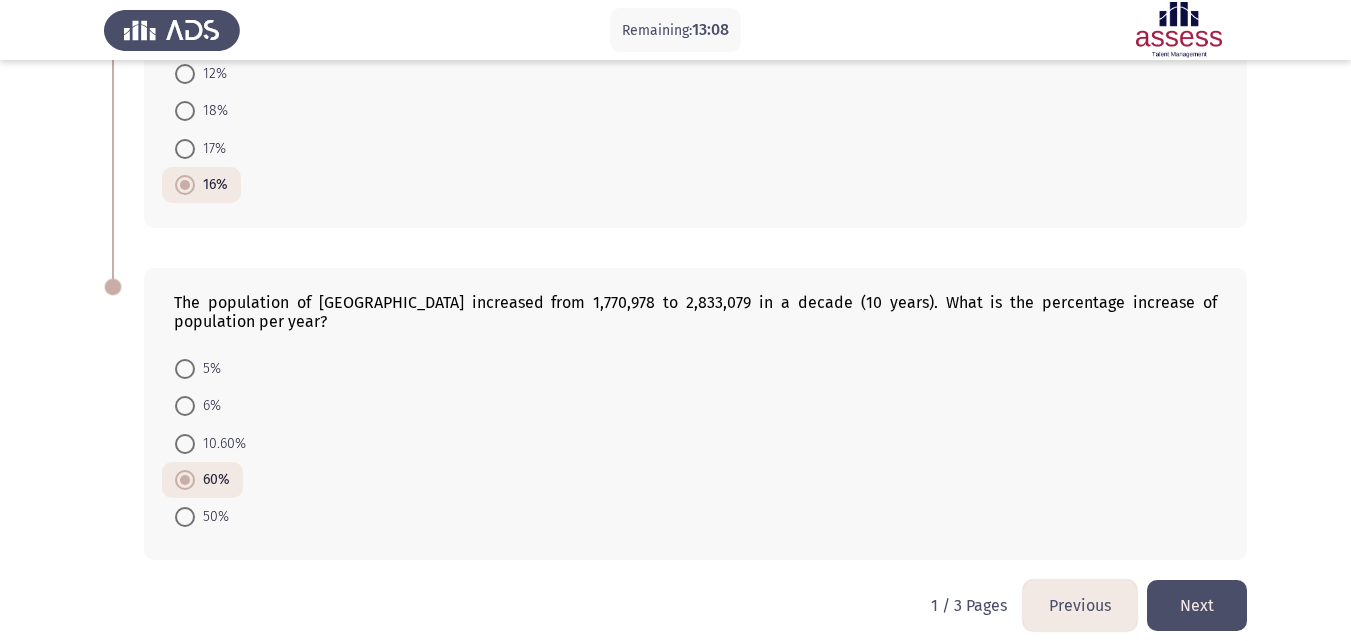 click on "Next" 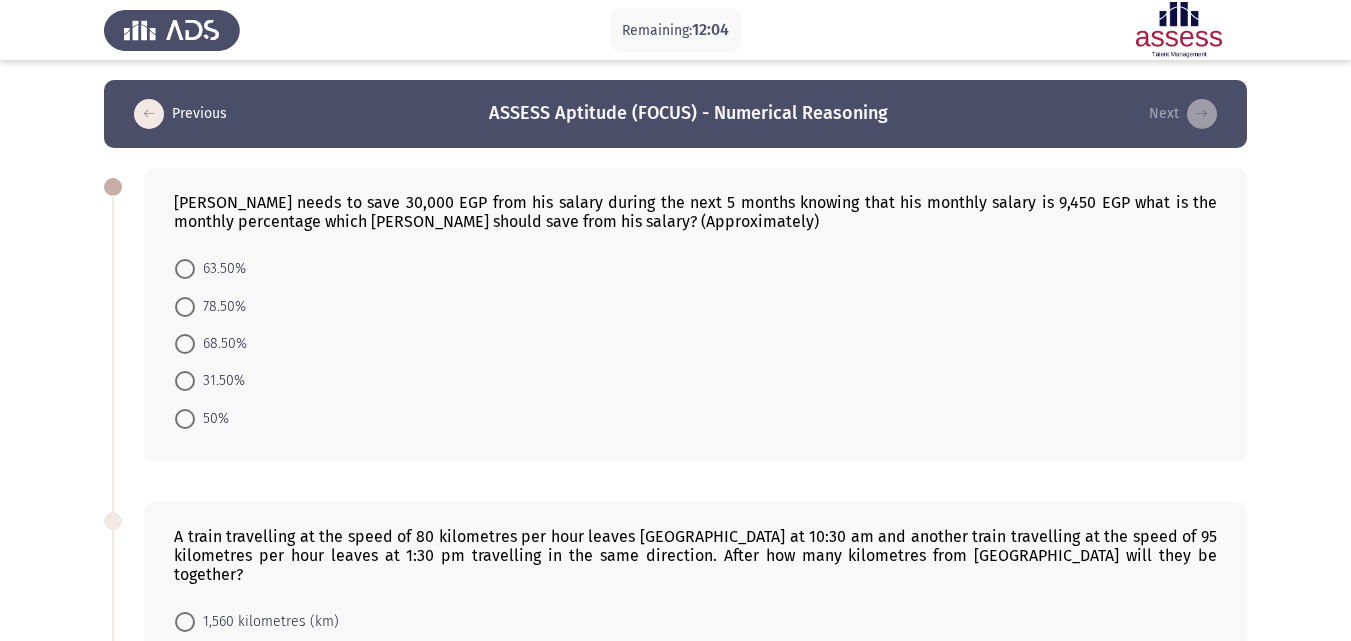 click at bounding box center [185, 269] 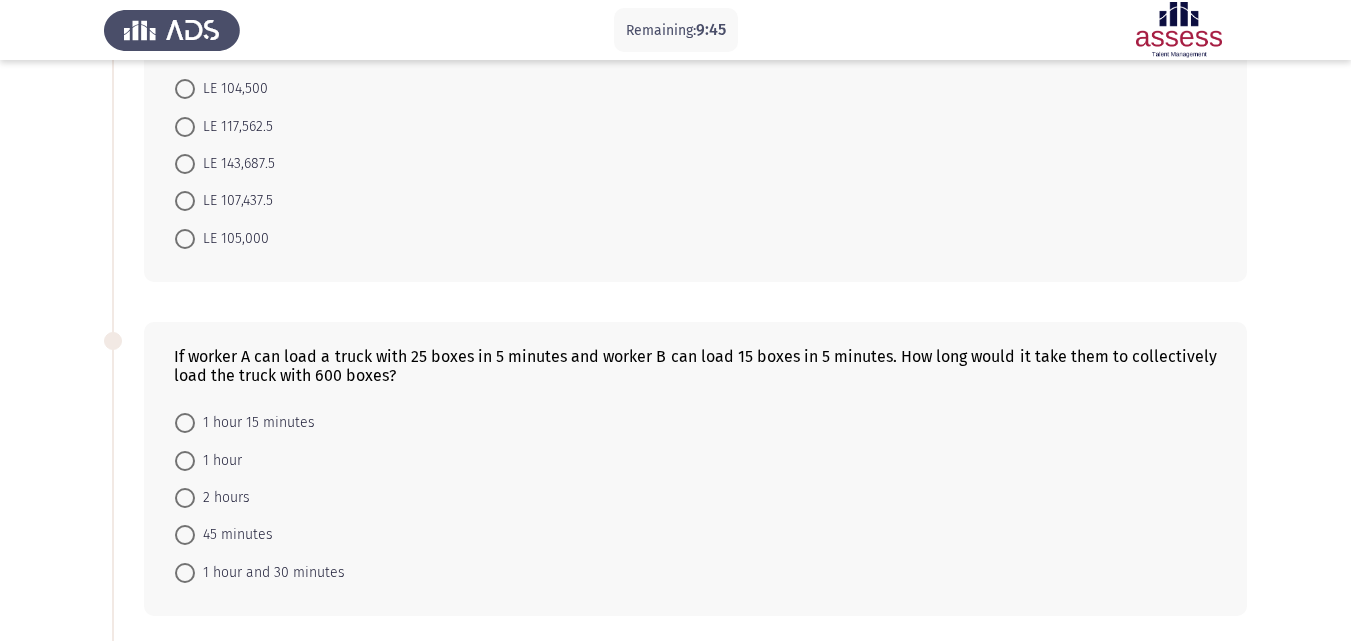 scroll, scrollTop: 917, scrollLeft: 0, axis: vertical 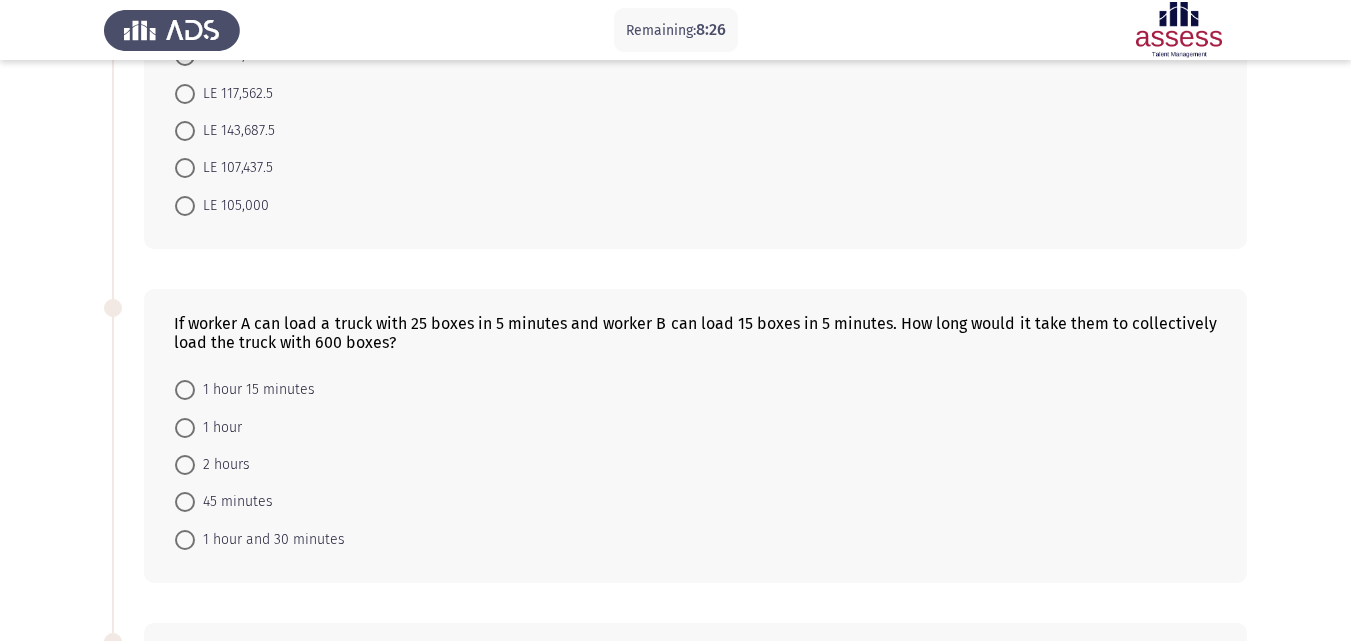 click at bounding box center (185, 390) 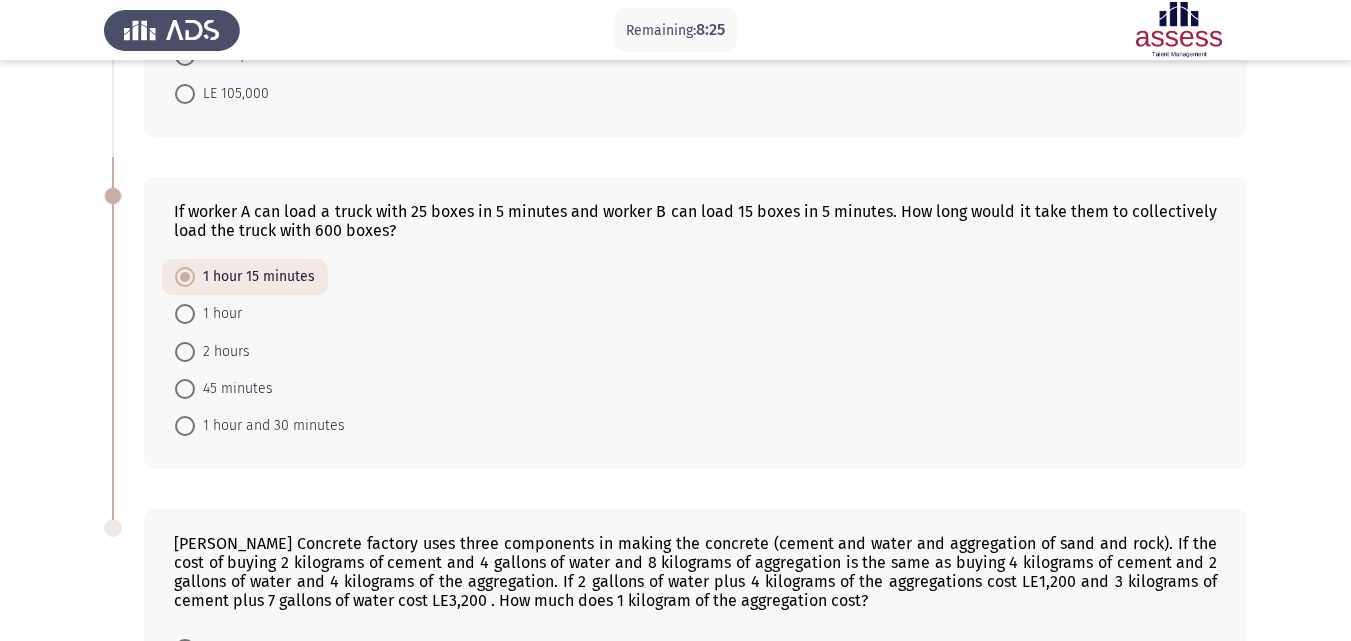 scroll, scrollTop: 1310, scrollLeft: 0, axis: vertical 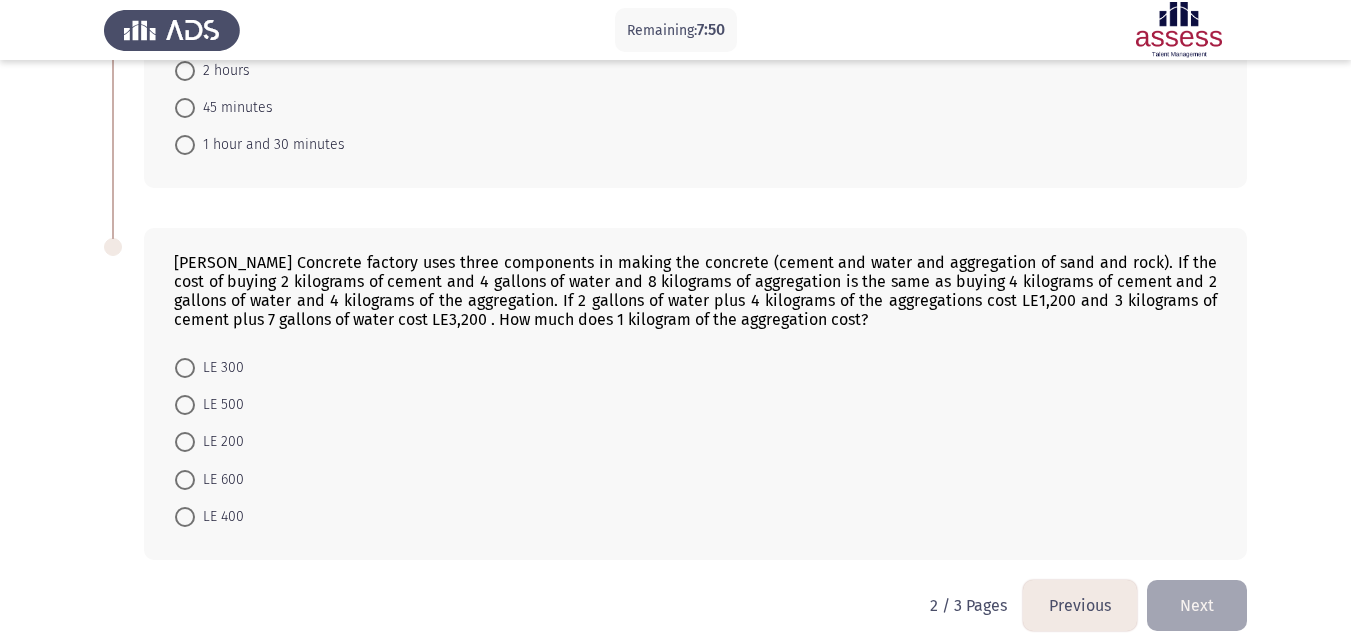 click at bounding box center (185, 368) 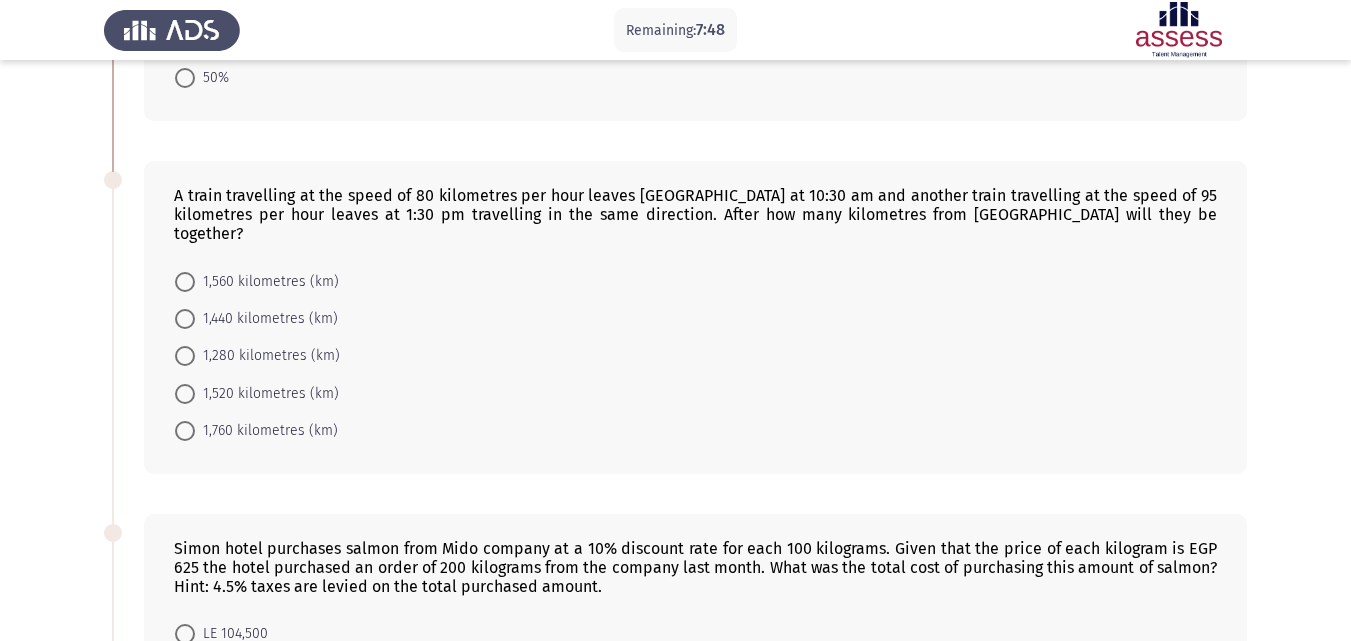 scroll, scrollTop: 342, scrollLeft: 0, axis: vertical 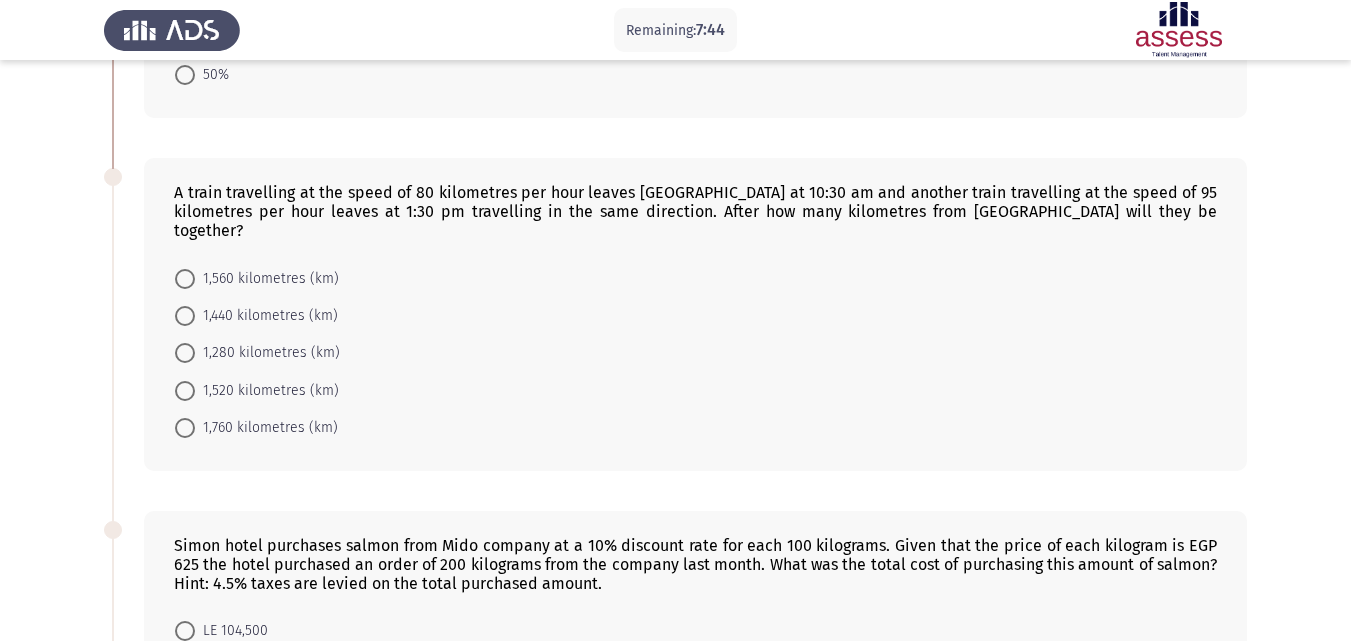 click at bounding box center (185, 279) 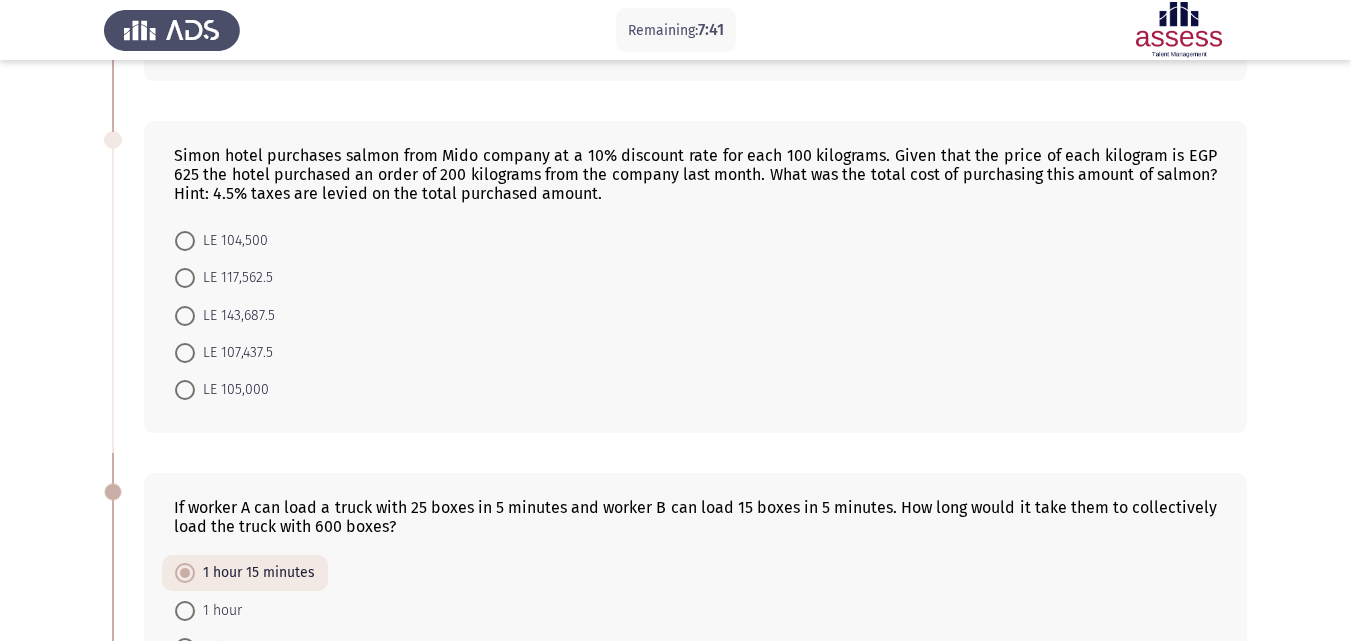 scroll, scrollTop: 717, scrollLeft: 0, axis: vertical 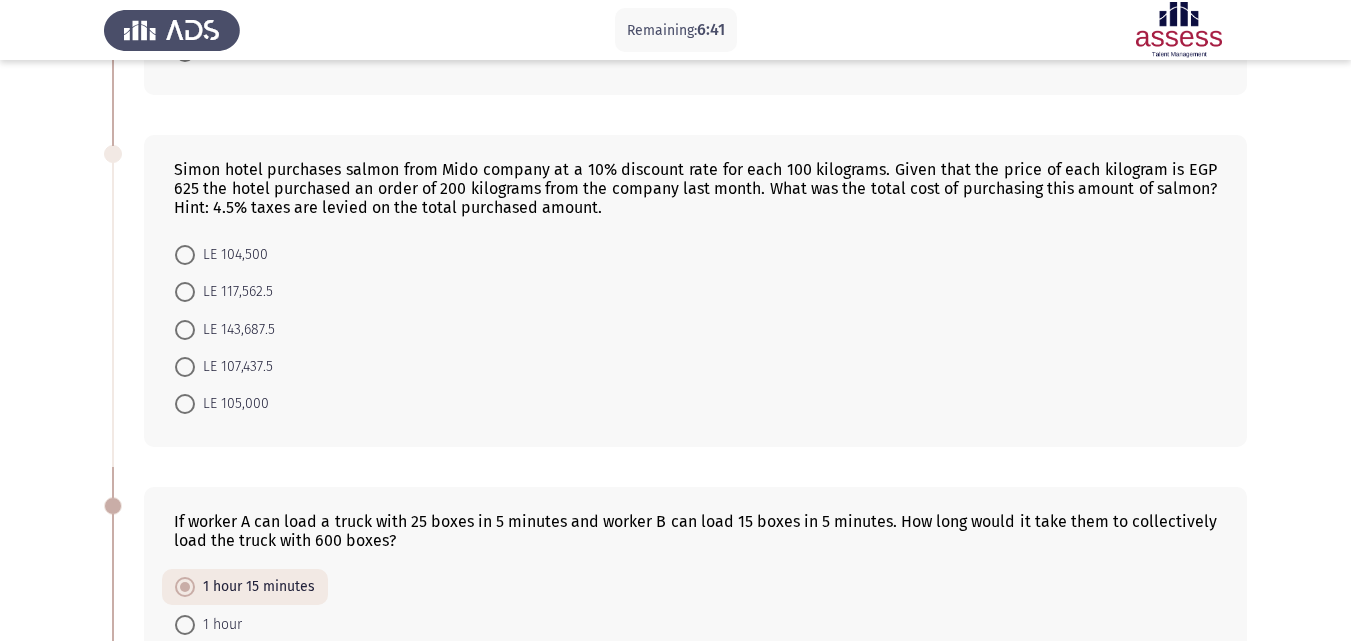click at bounding box center [185, 367] 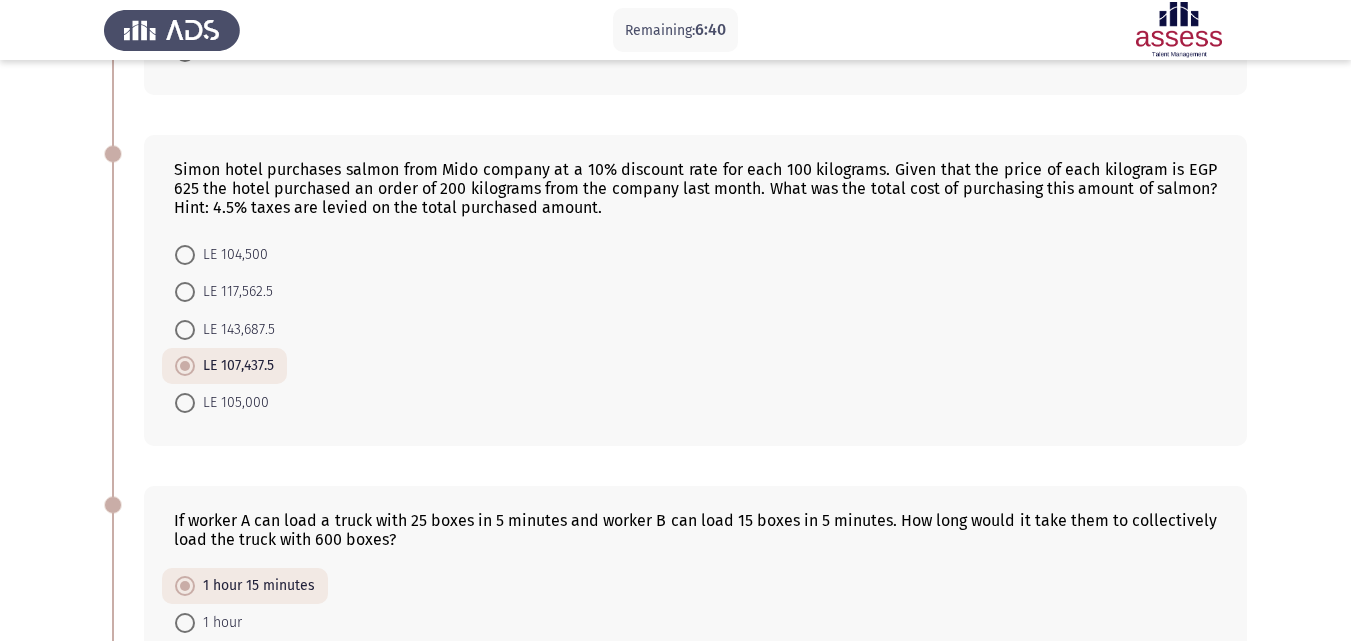 scroll, scrollTop: 1306, scrollLeft: 0, axis: vertical 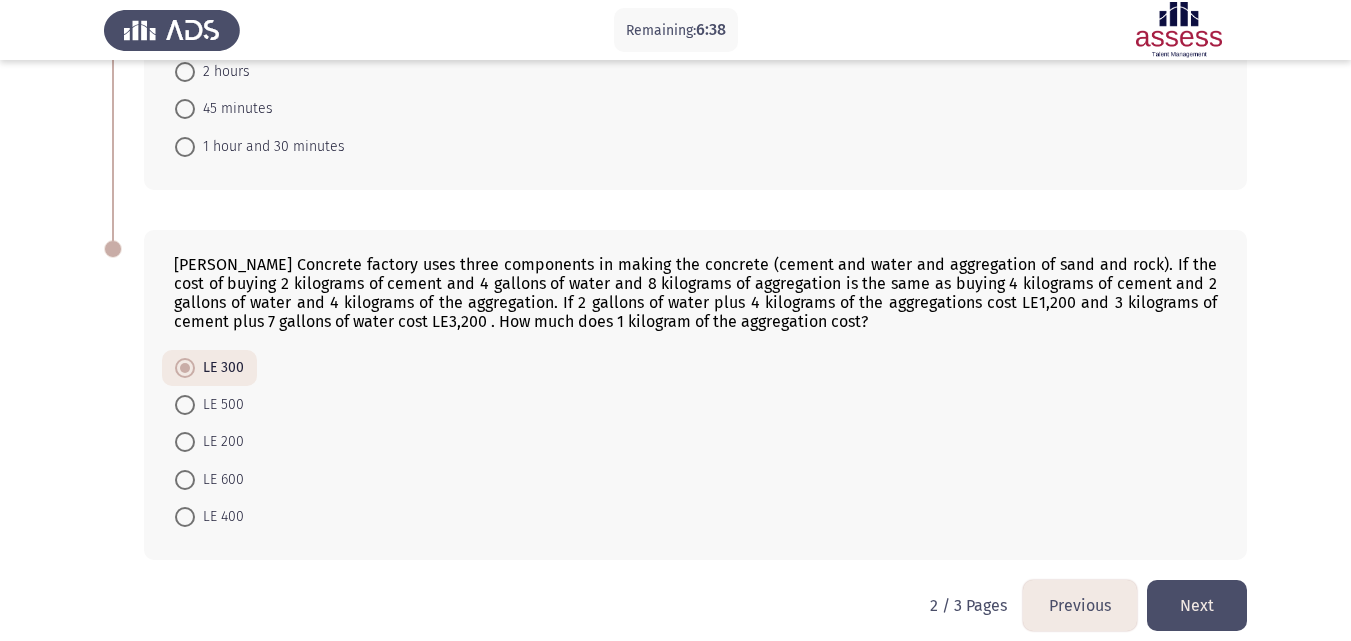 click on "Next" 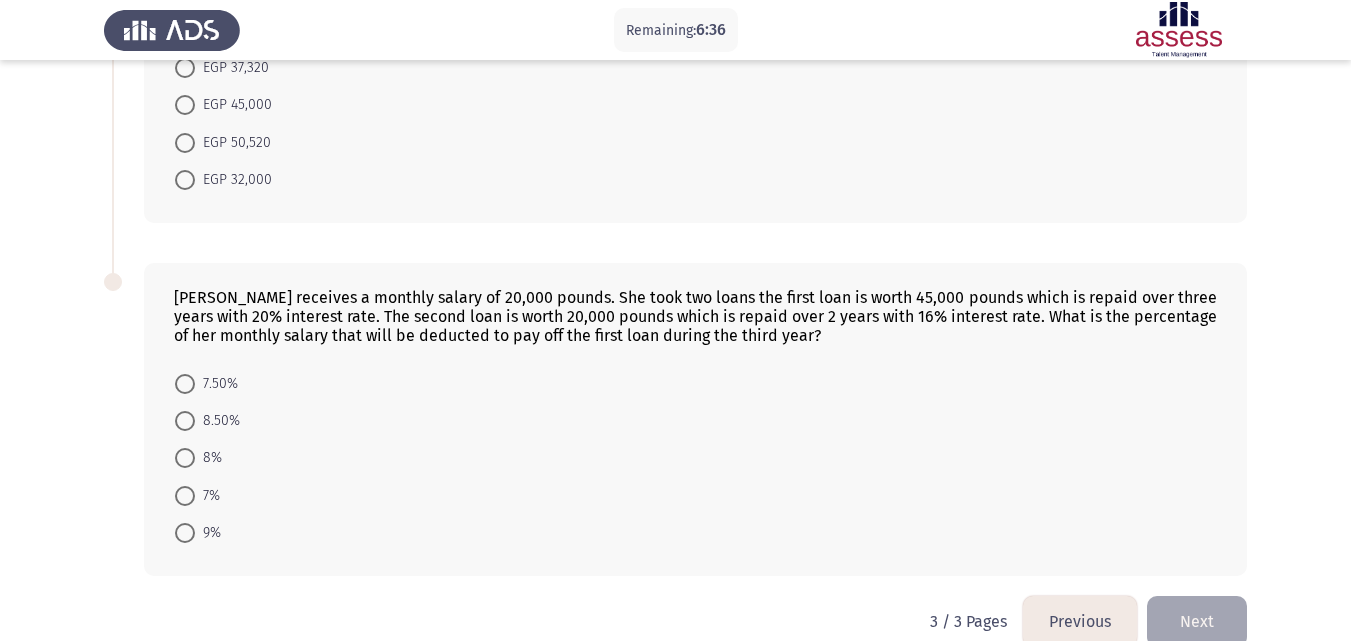 scroll, scrollTop: 979, scrollLeft: 0, axis: vertical 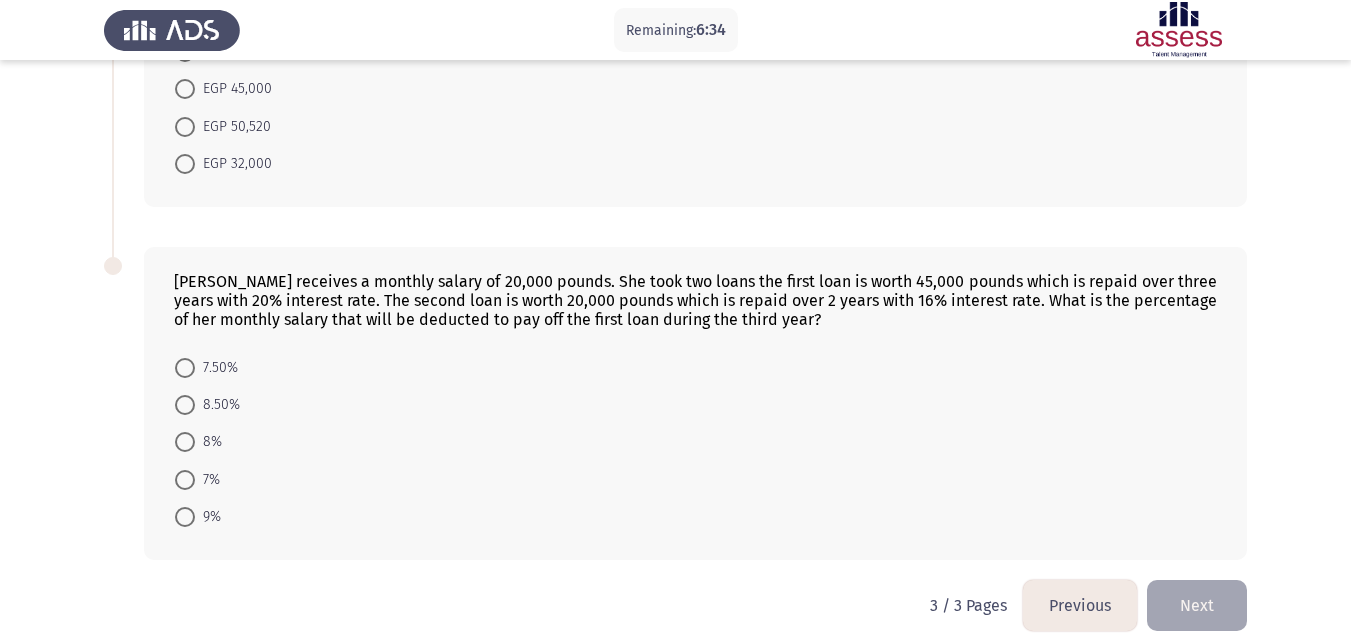 click on "Previous" 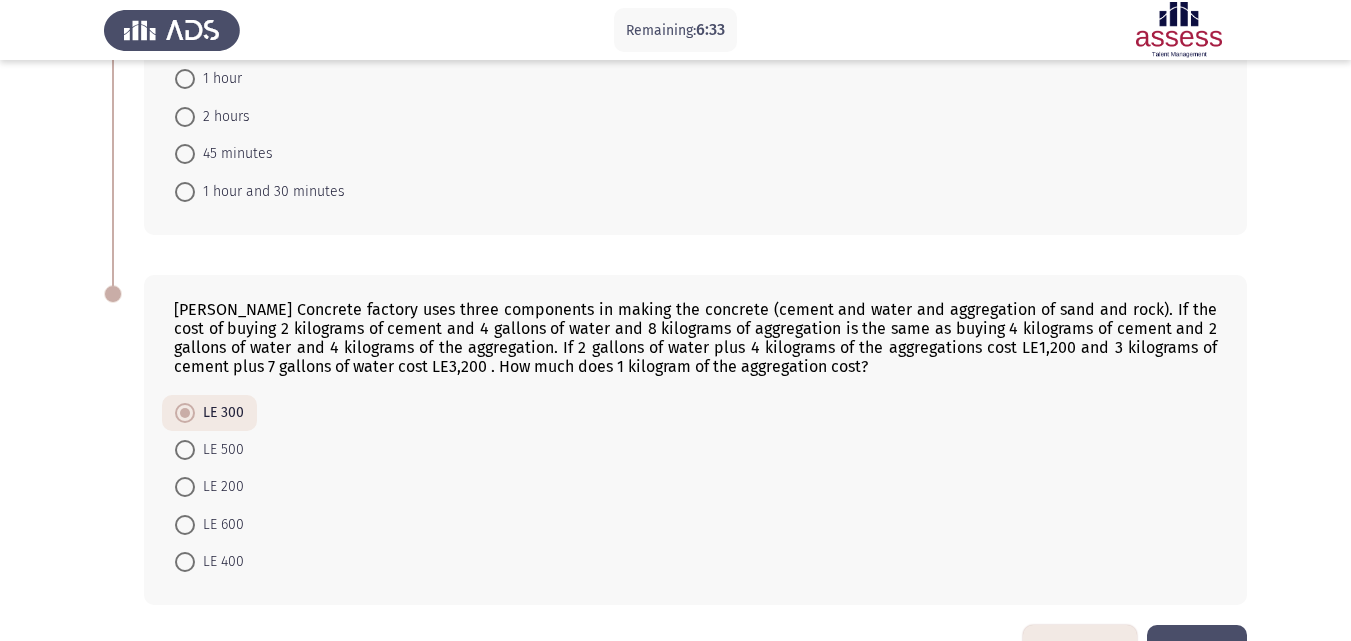 scroll, scrollTop: 1306, scrollLeft: 0, axis: vertical 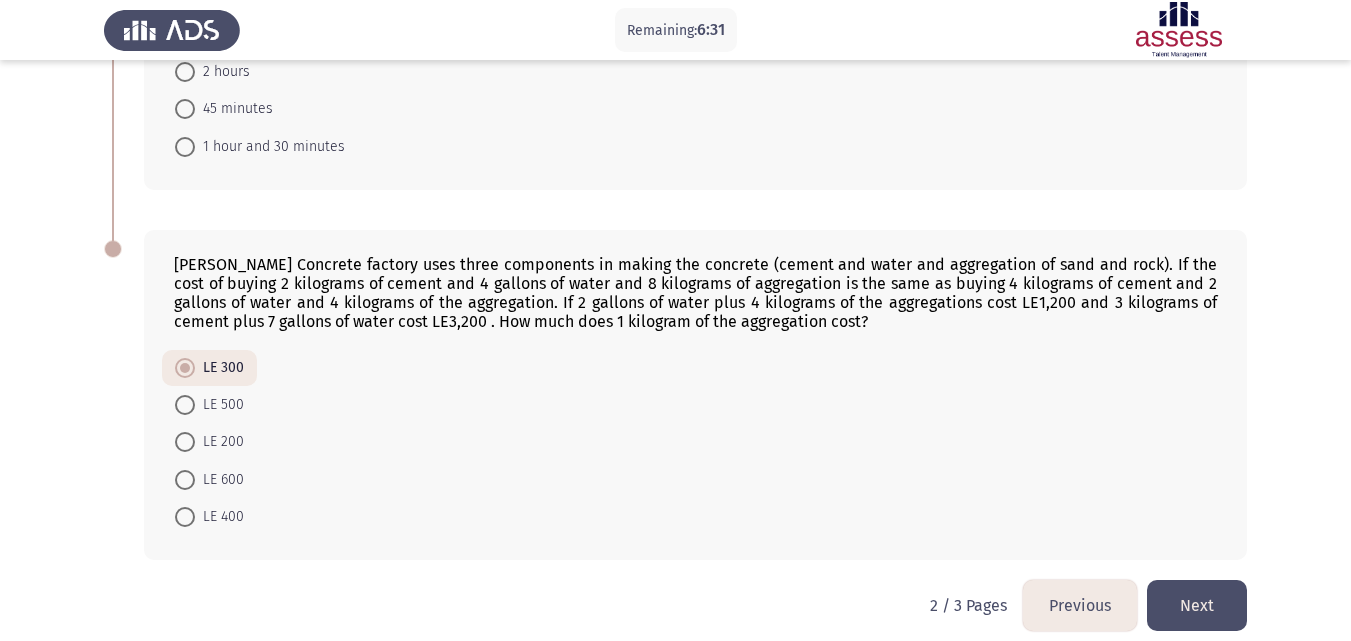 click on "Next" 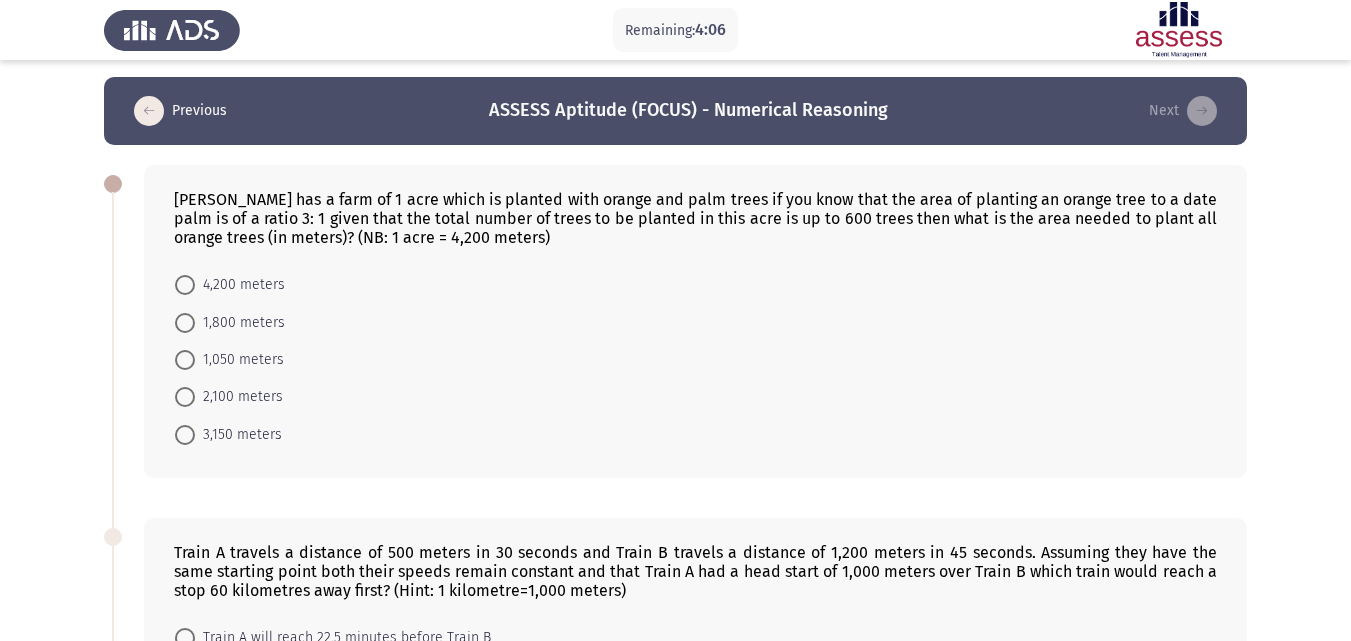 scroll, scrollTop: 0, scrollLeft: 0, axis: both 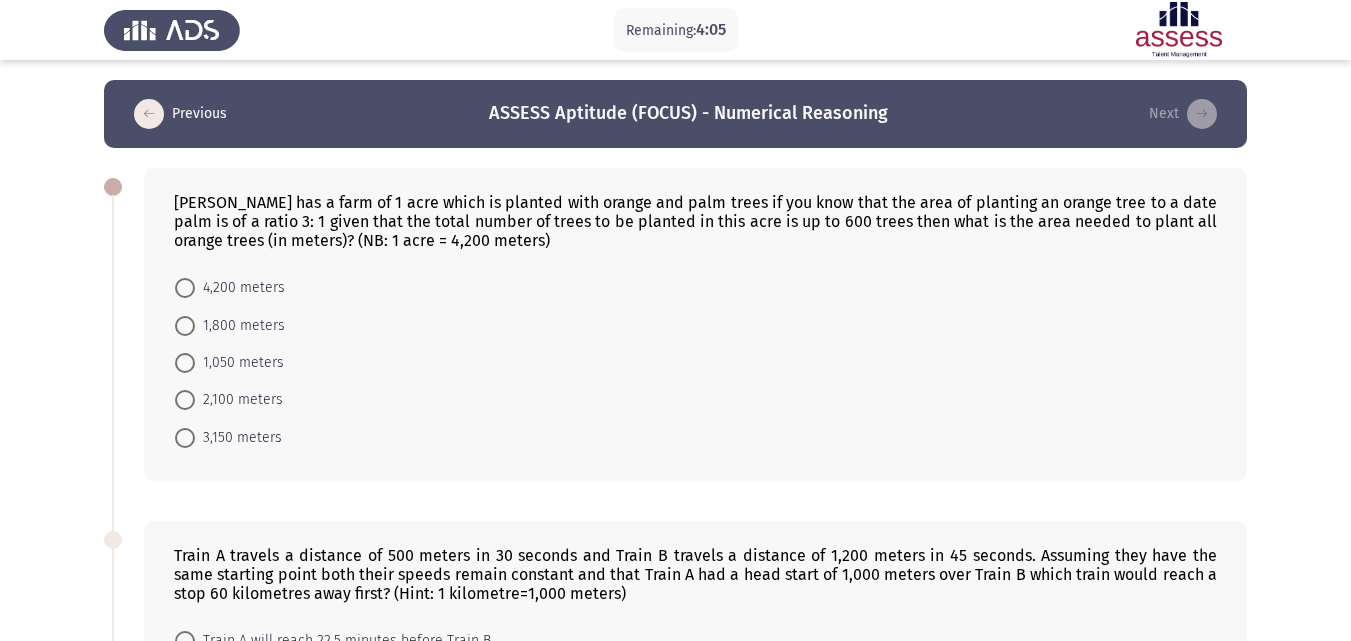 click at bounding box center [185, 326] 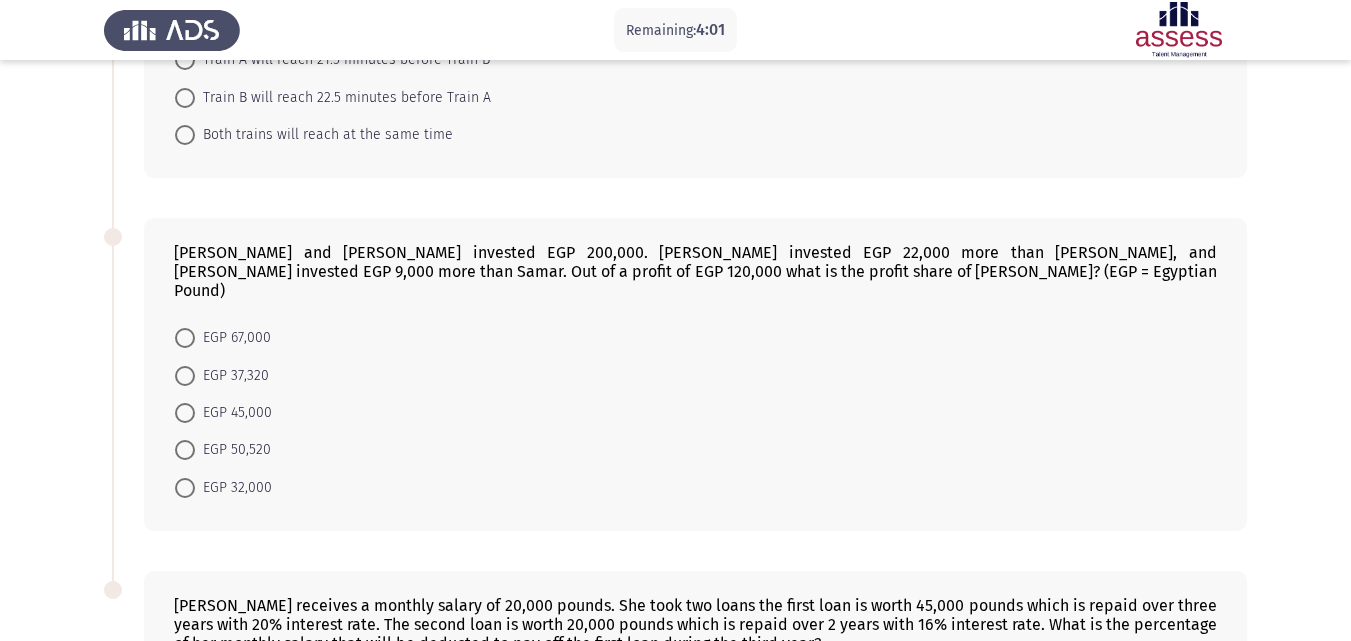 scroll, scrollTop: 650, scrollLeft: 0, axis: vertical 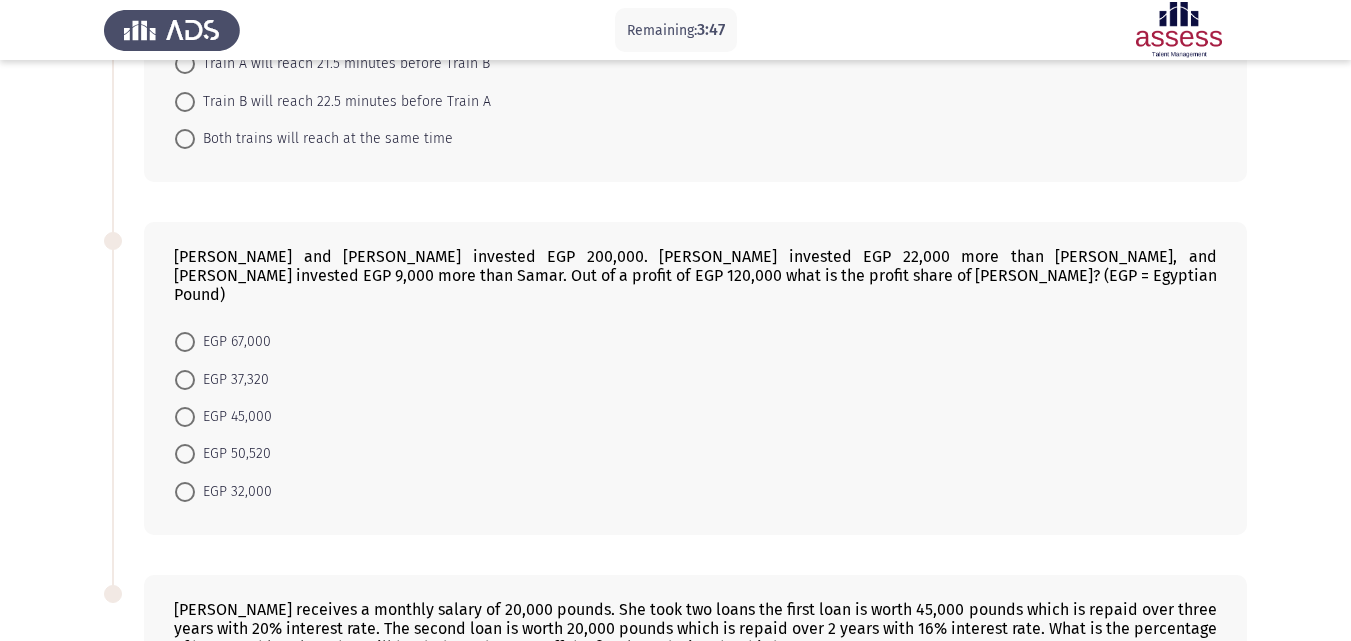 click at bounding box center (185, 417) 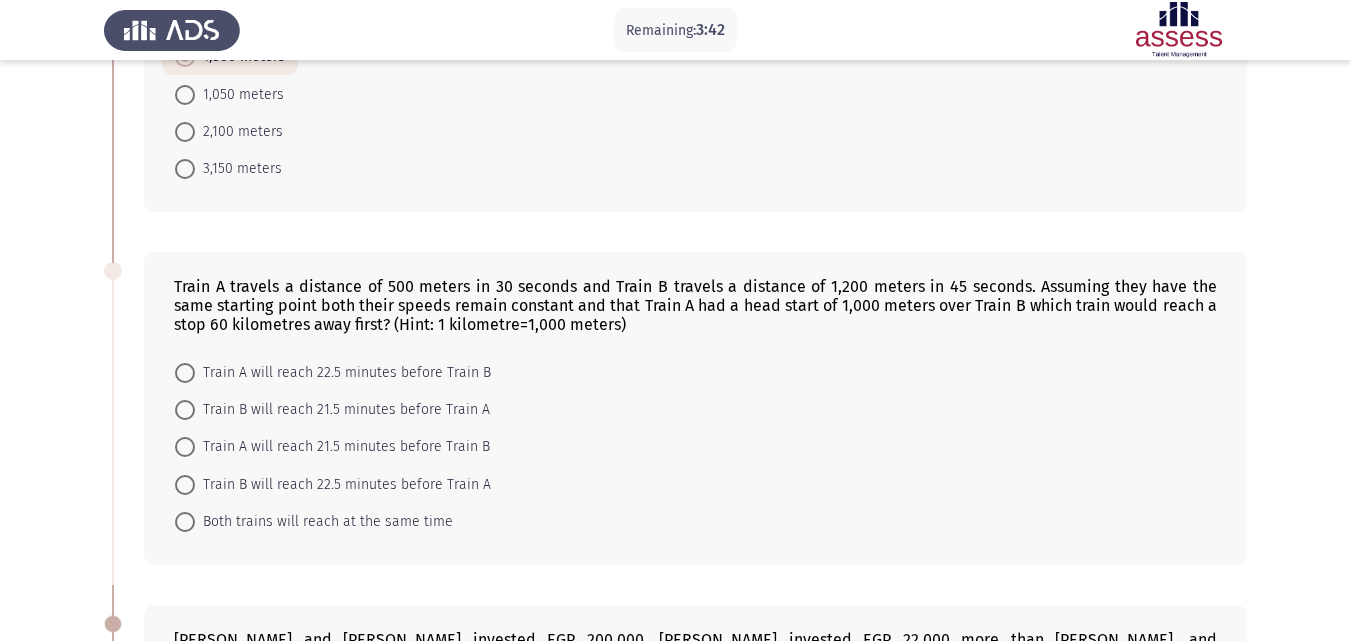 scroll, scrollTop: 976, scrollLeft: 0, axis: vertical 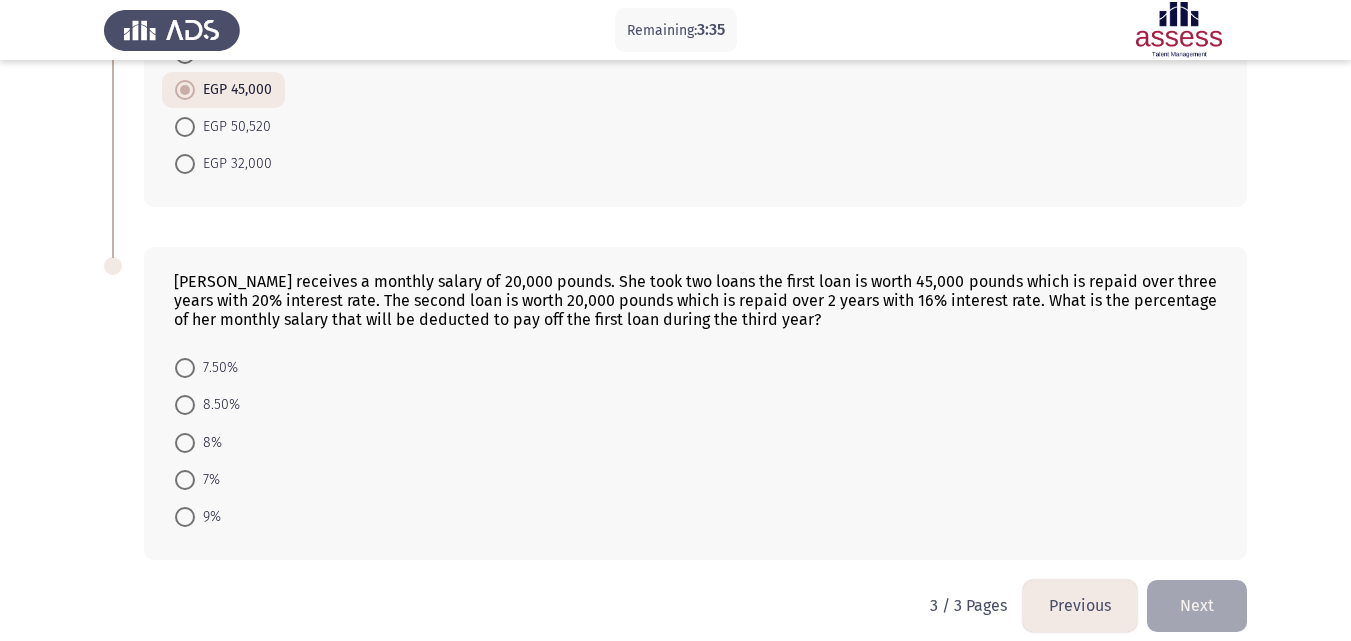 click at bounding box center [185, 517] 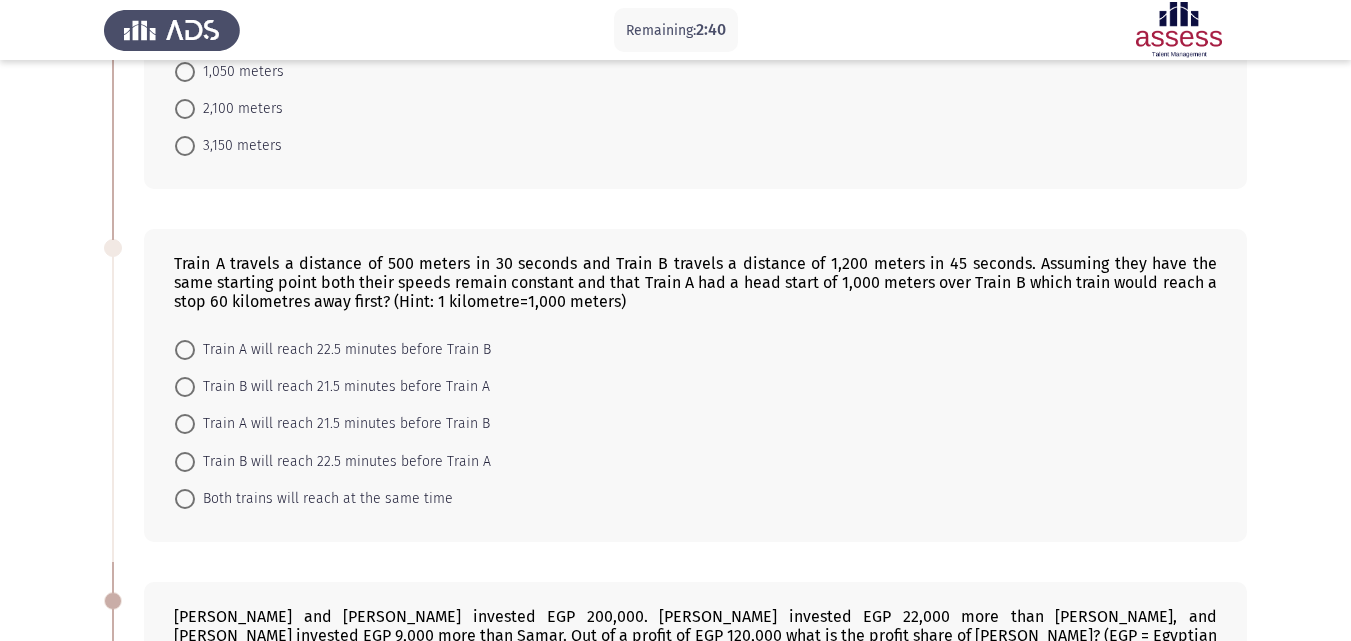 scroll, scrollTop: 292, scrollLeft: 0, axis: vertical 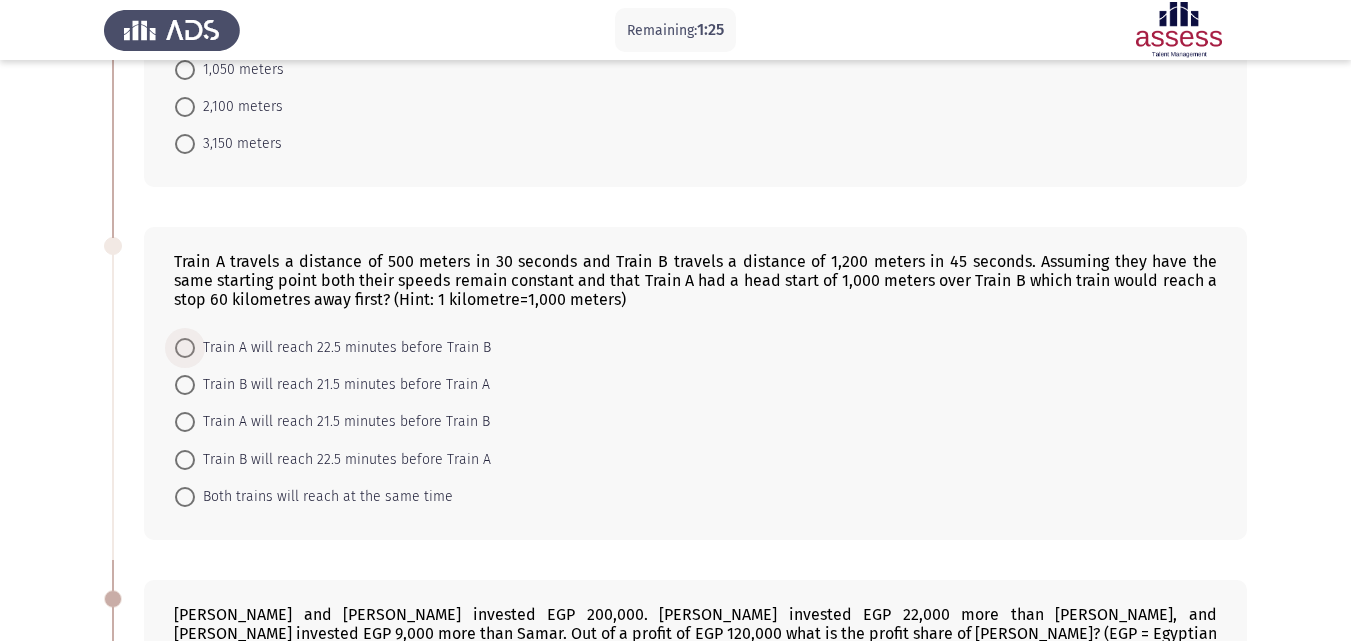 click on "Train A will reach 22.5 minutes before Train B" at bounding box center (343, 348) 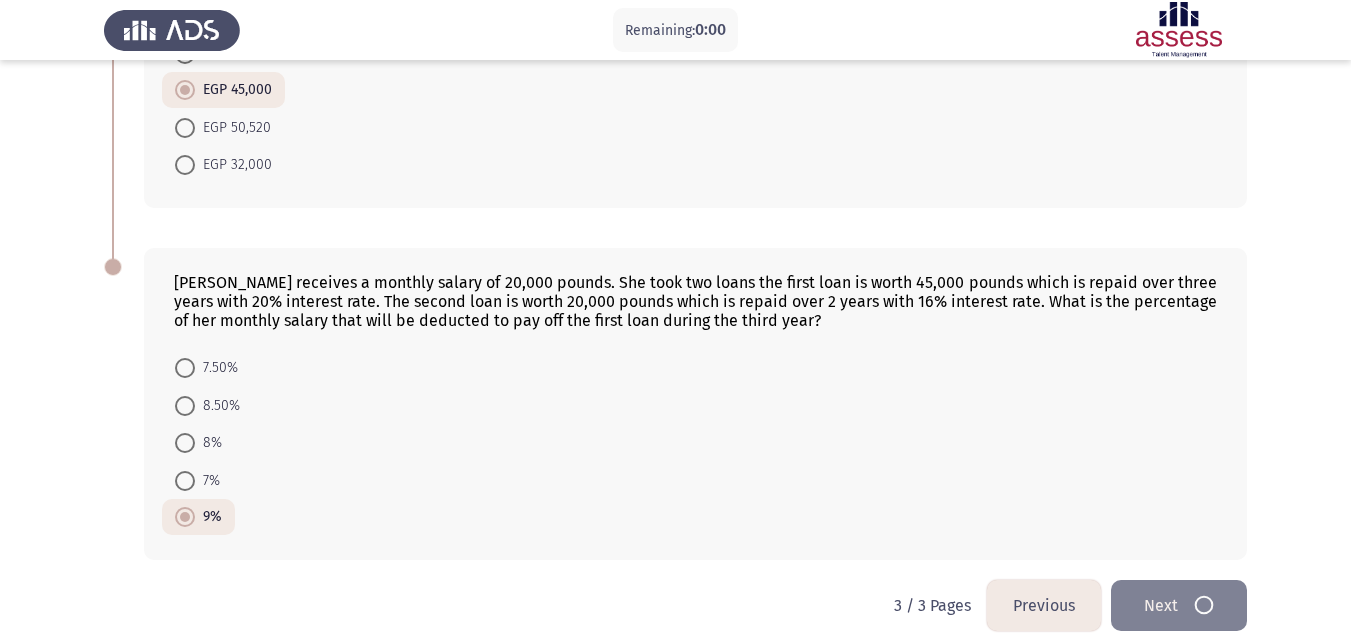 scroll, scrollTop: 0, scrollLeft: 0, axis: both 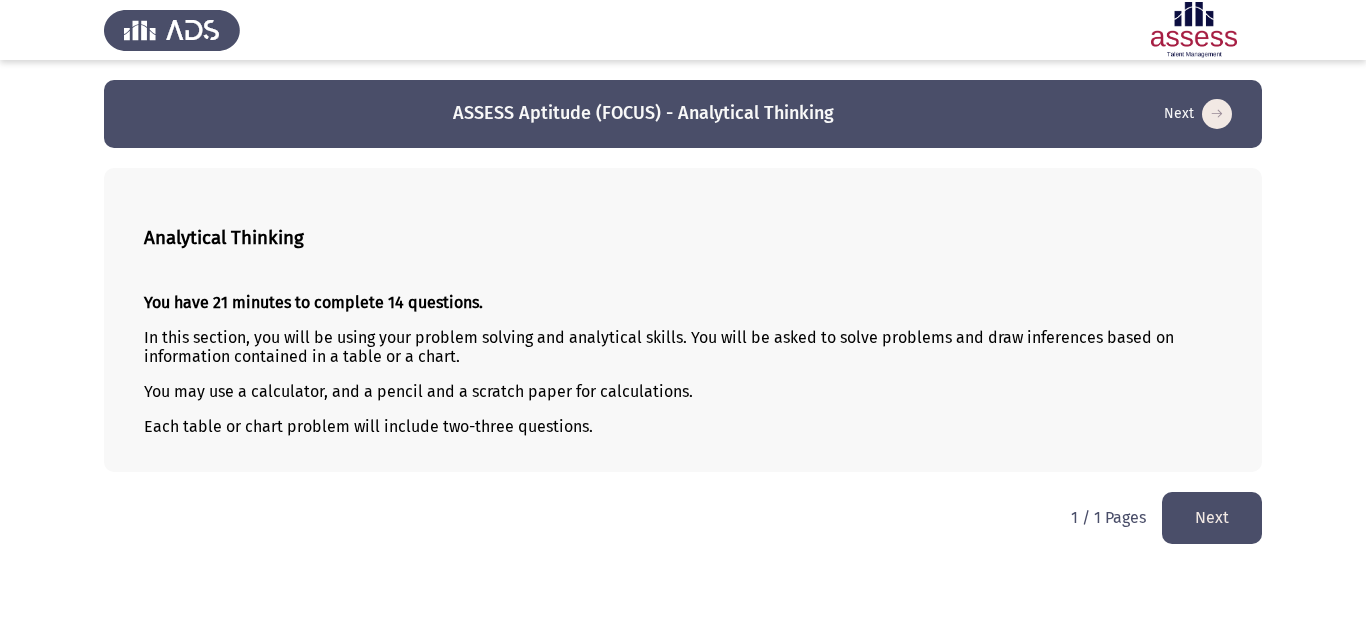 click on "Next" 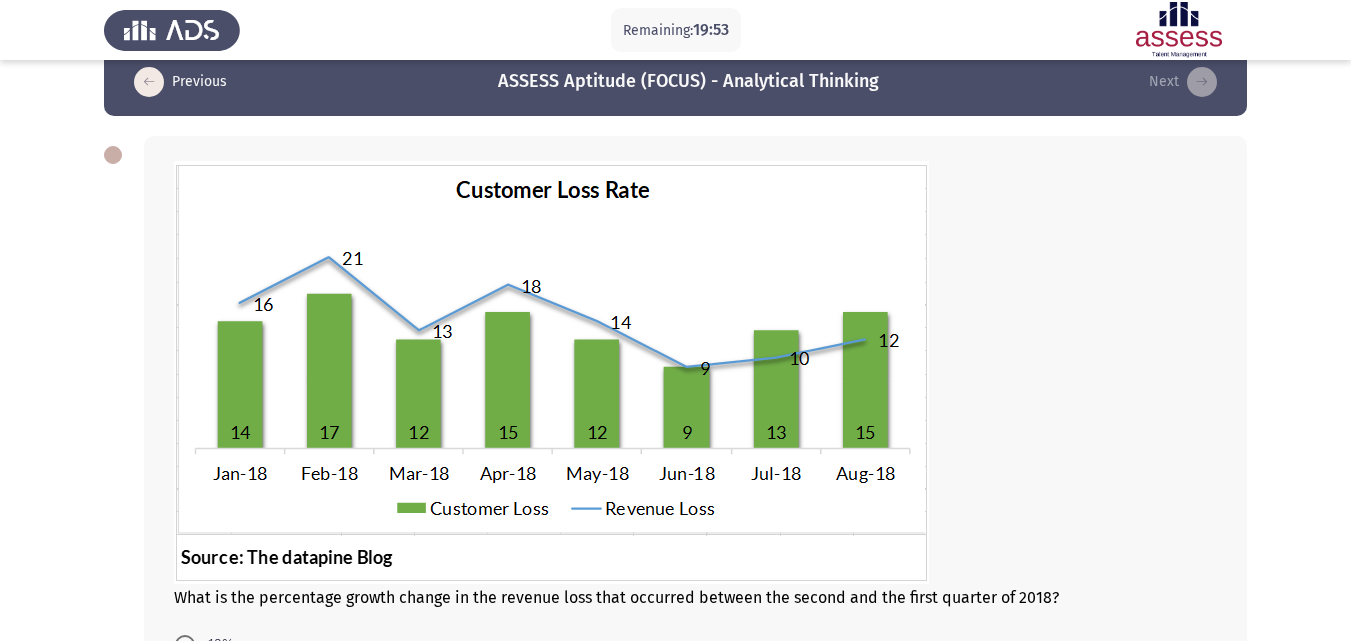 scroll, scrollTop: 50, scrollLeft: 0, axis: vertical 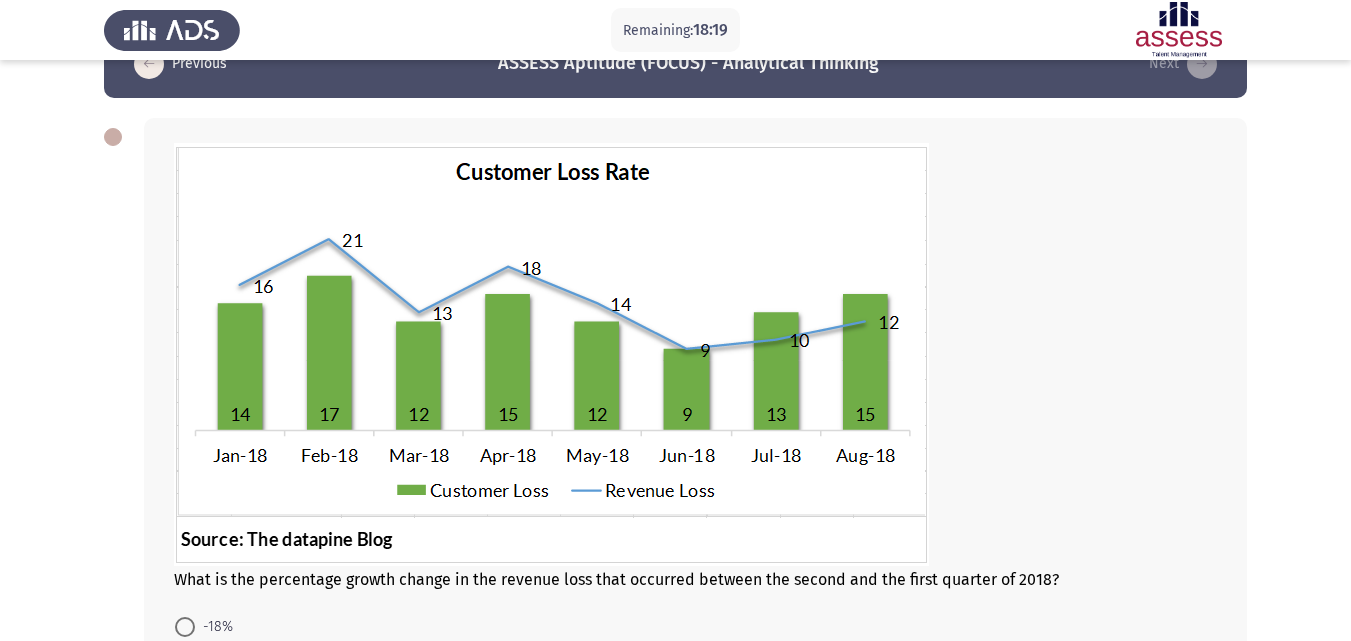 click at bounding box center (185, 627) 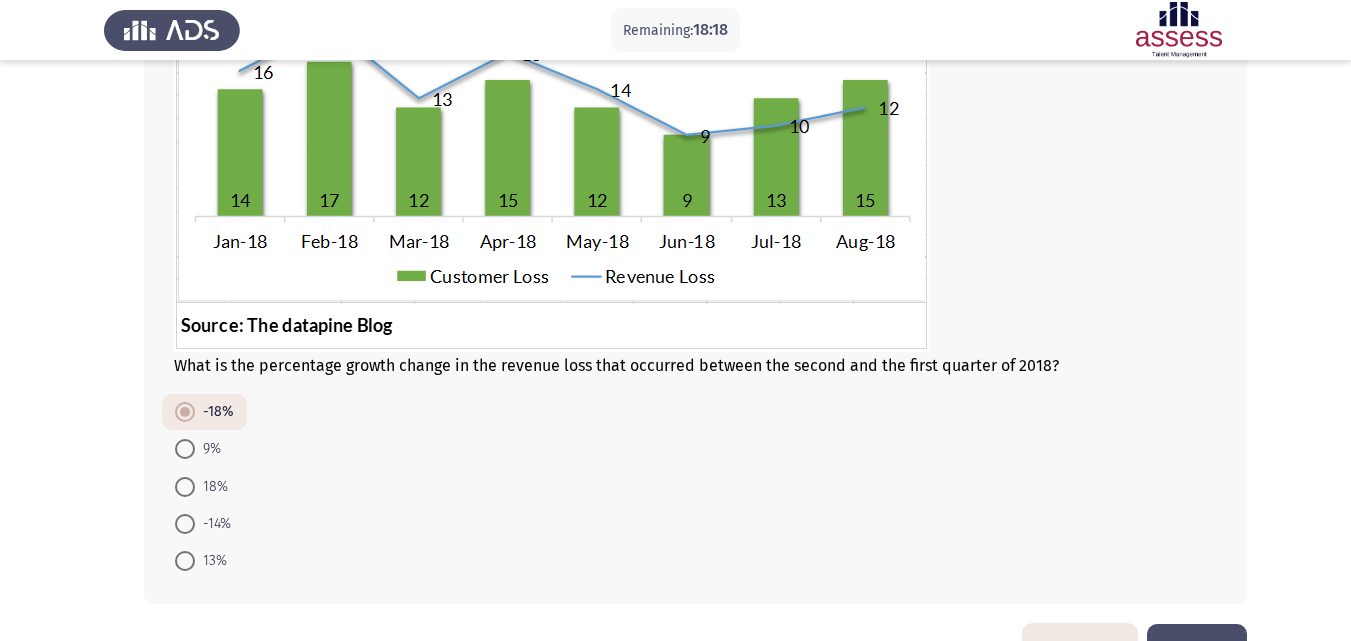 scroll, scrollTop: 327, scrollLeft: 0, axis: vertical 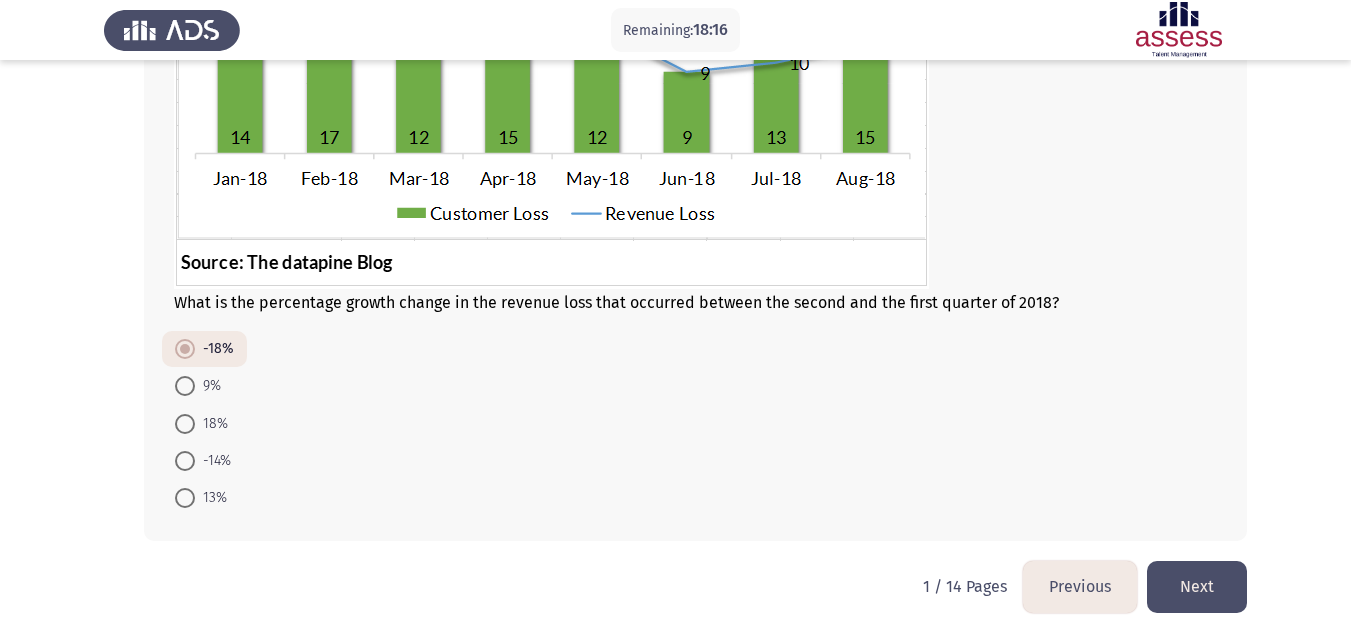 click on "Next" 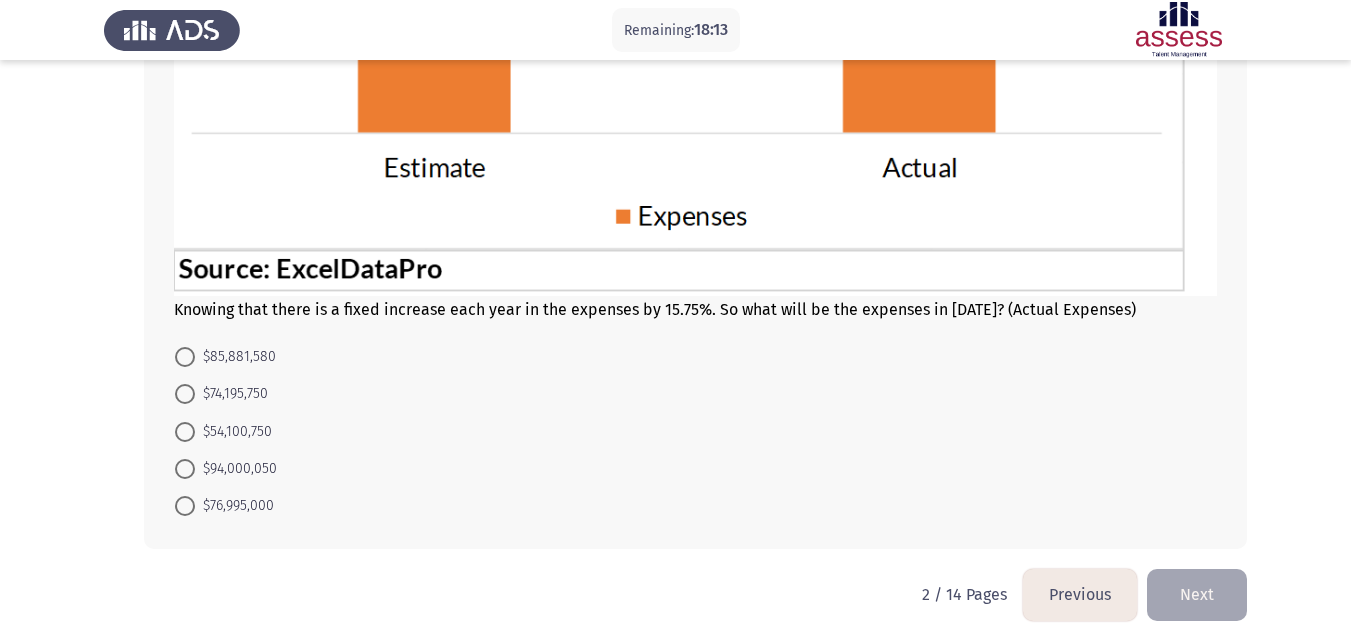 scroll, scrollTop: 570, scrollLeft: 0, axis: vertical 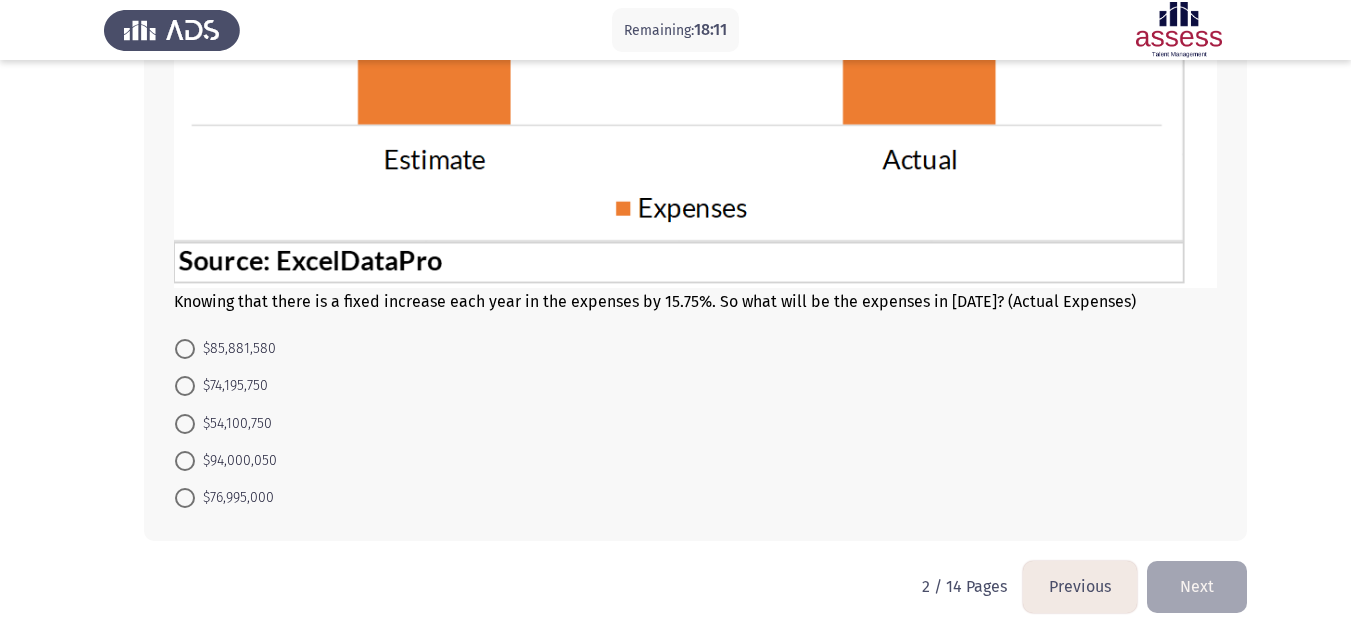 click on "Previous" 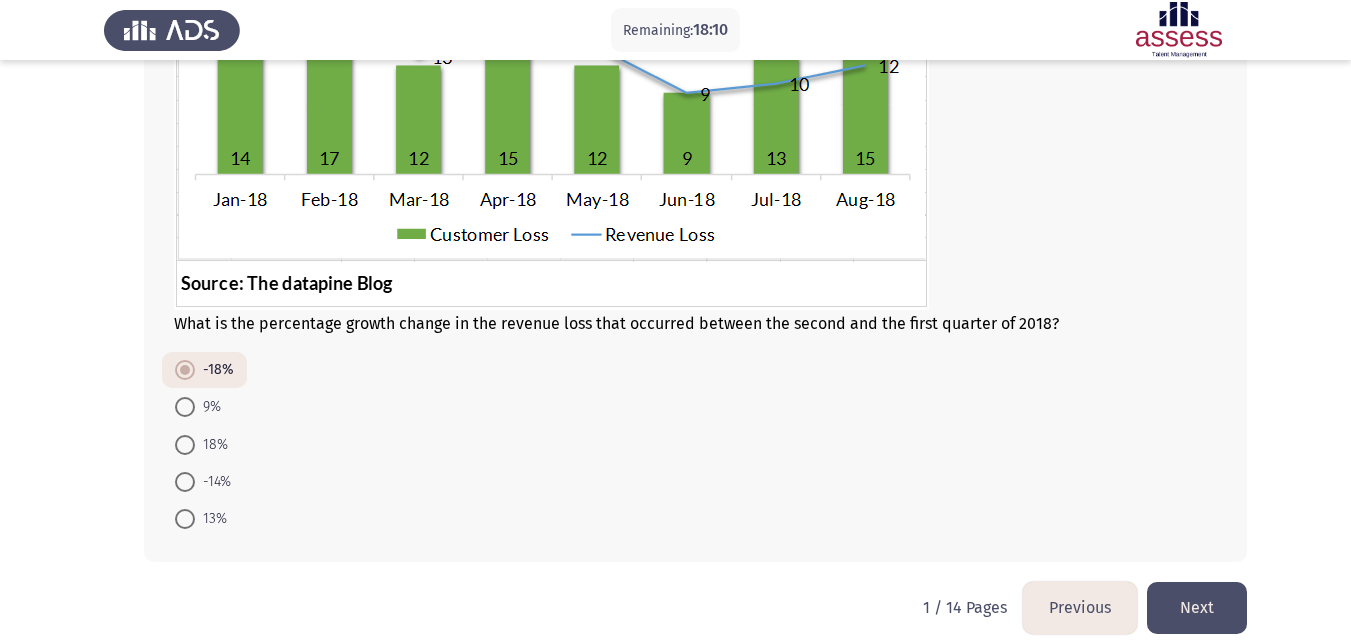 scroll, scrollTop: 327, scrollLeft: 0, axis: vertical 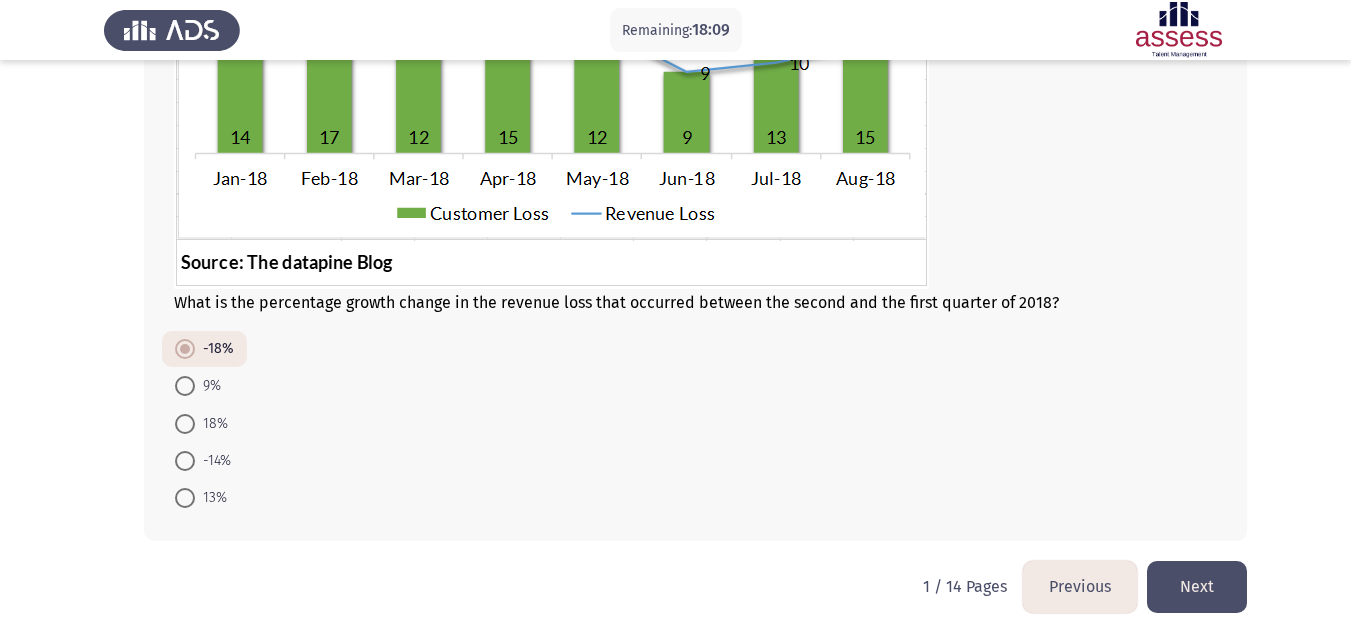 click on "Next" 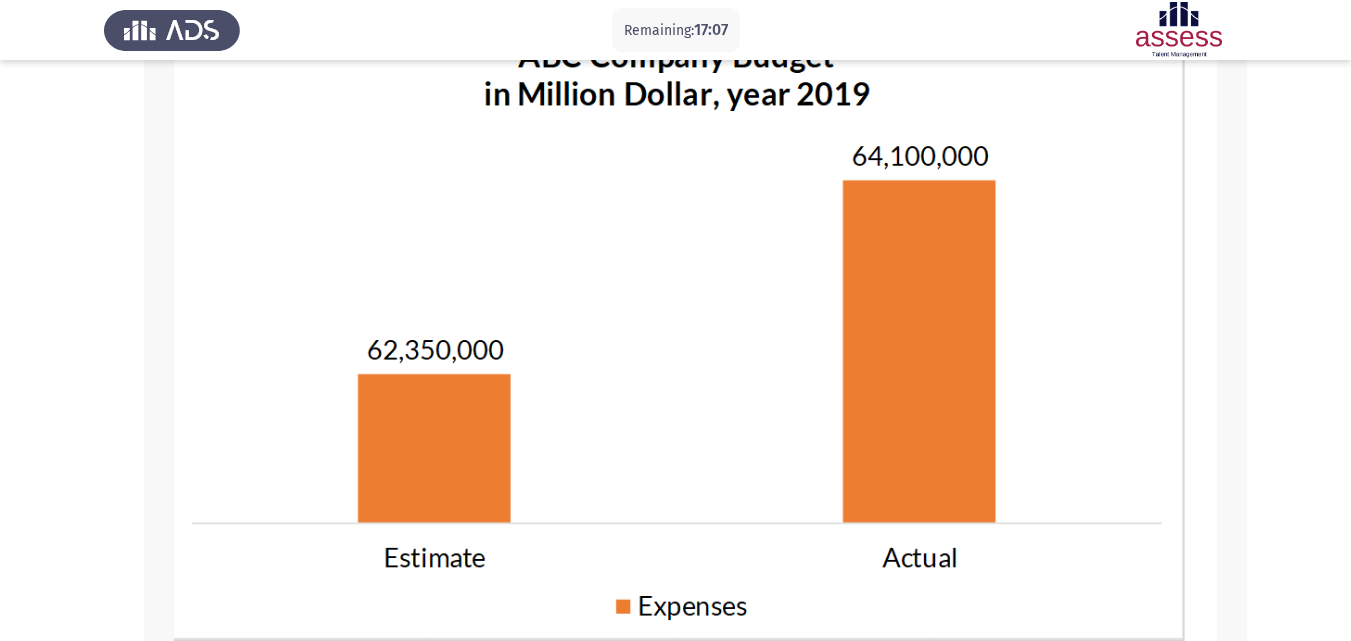 scroll, scrollTop: 183, scrollLeft: 0, axis: vertical 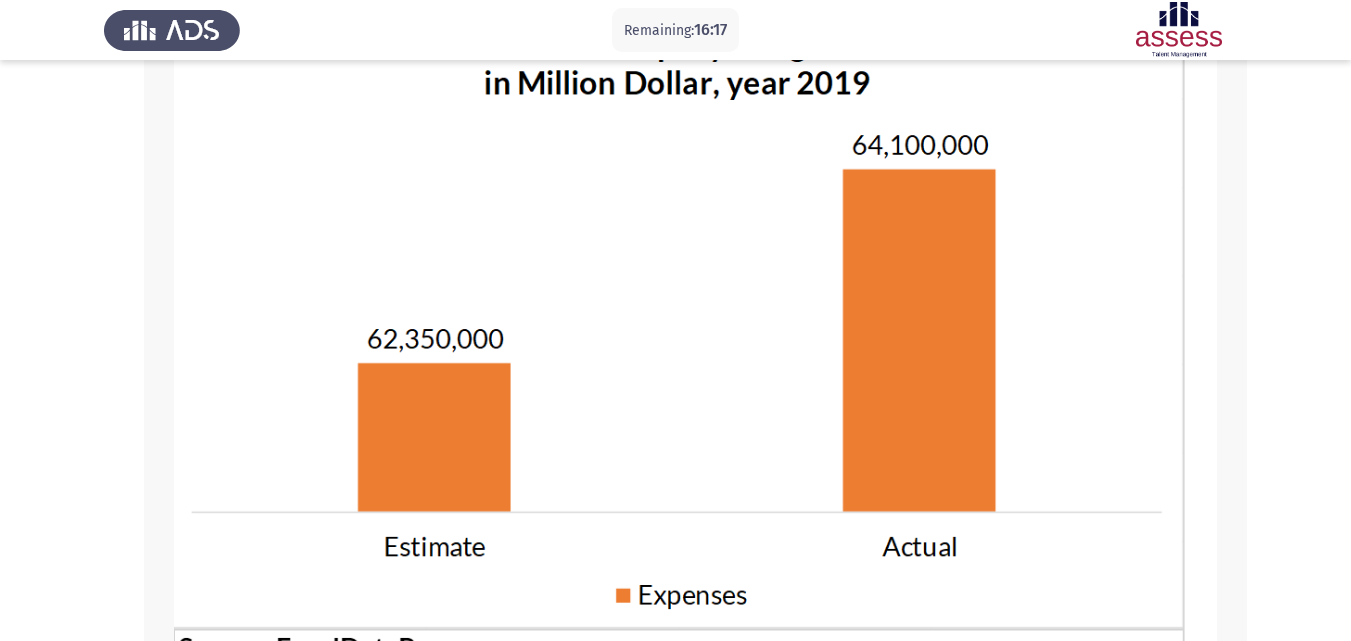 click 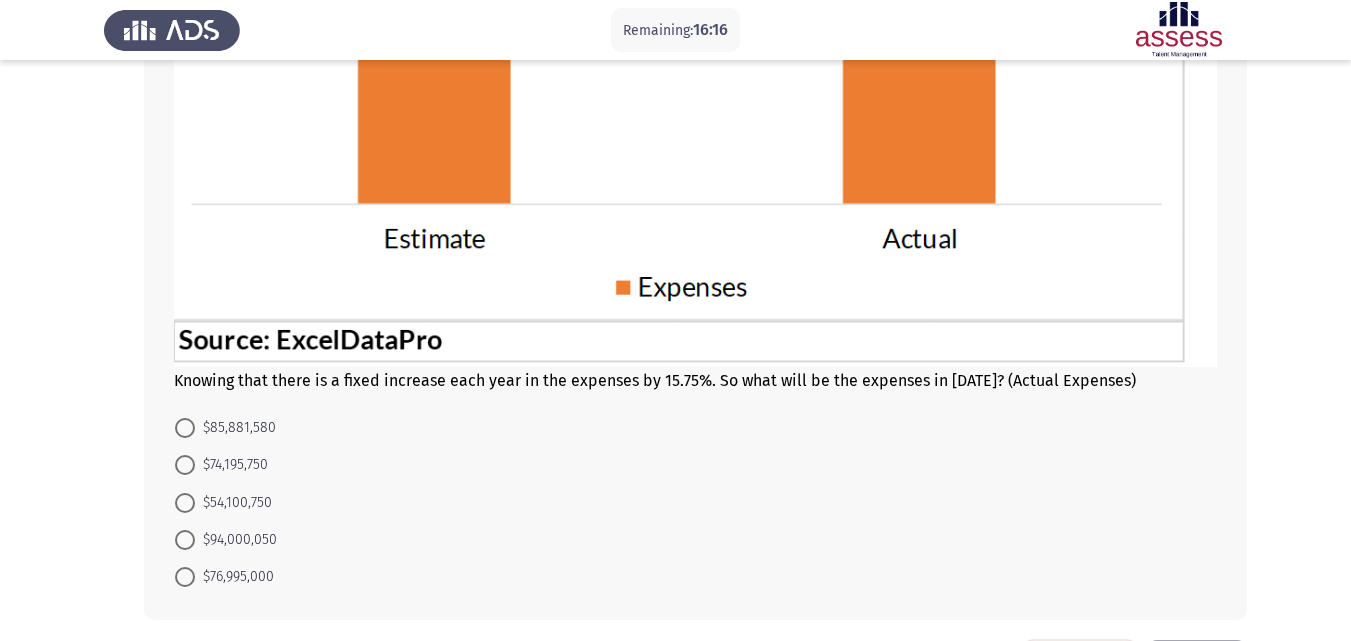 scroll, scrollTop: 570, scrollLeft: 0, axis: vertical 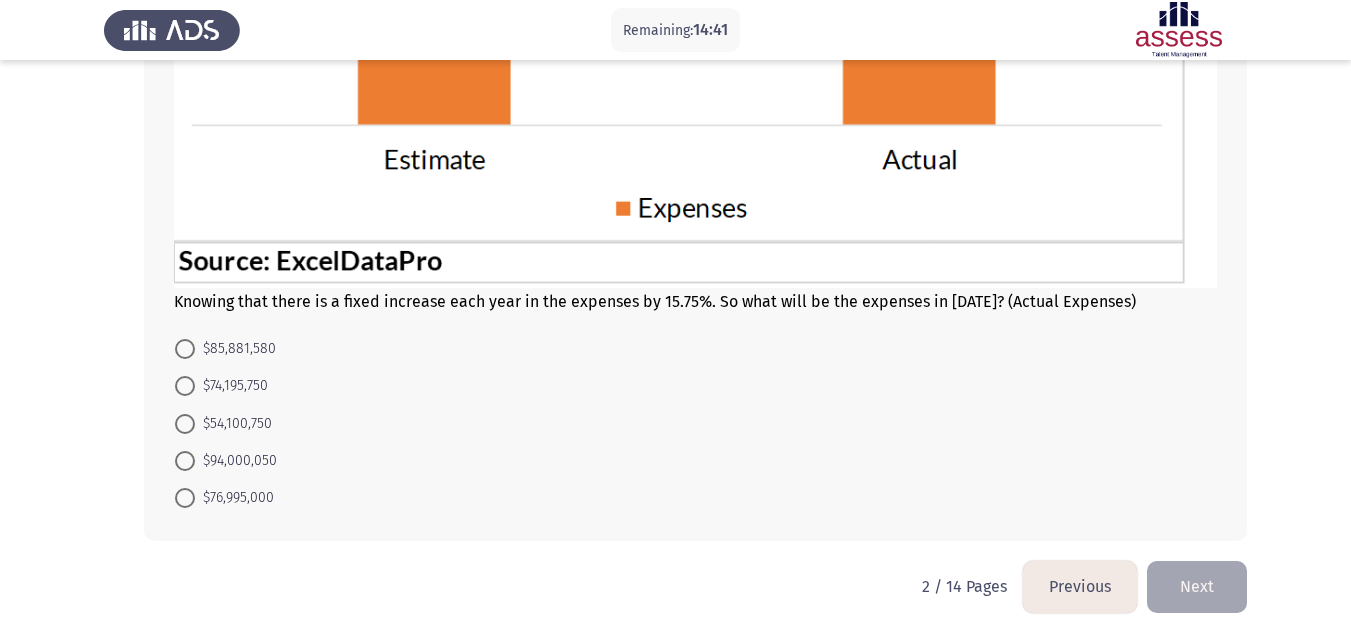 click on "$85,881,580" at bounding box center [235, 349] 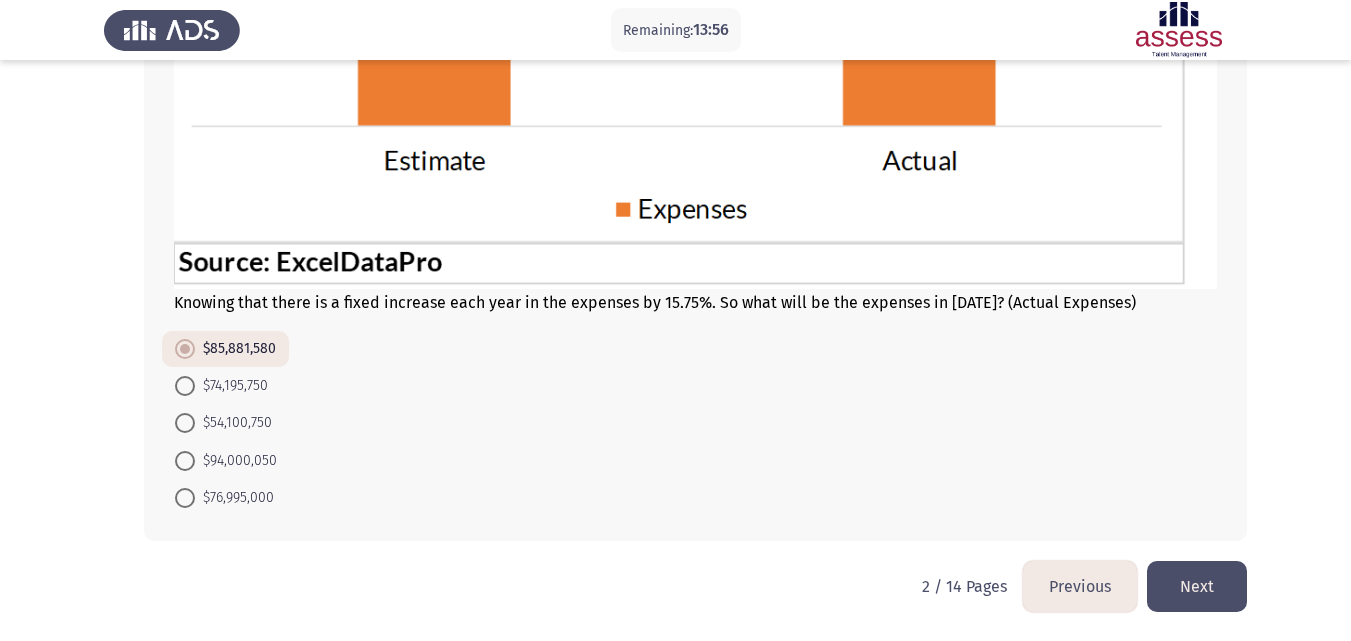 click on "Next" 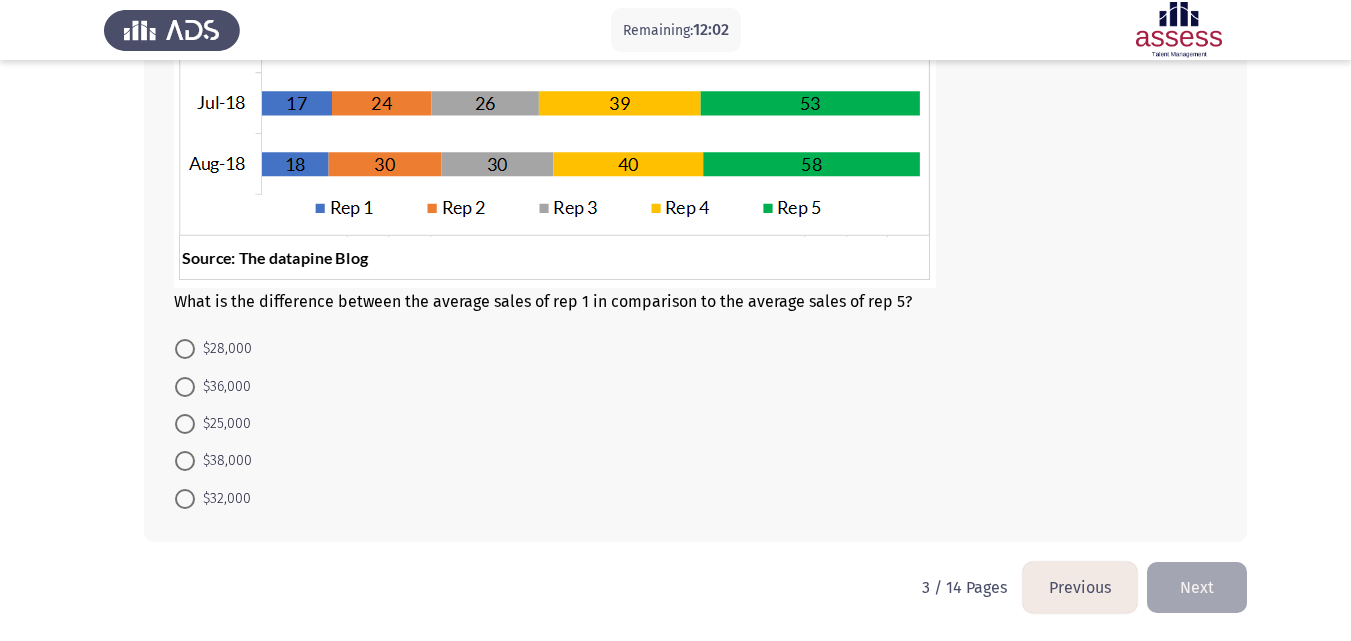 scroll, scrollTop: 535, scrollLeft: 0, axis: vertical 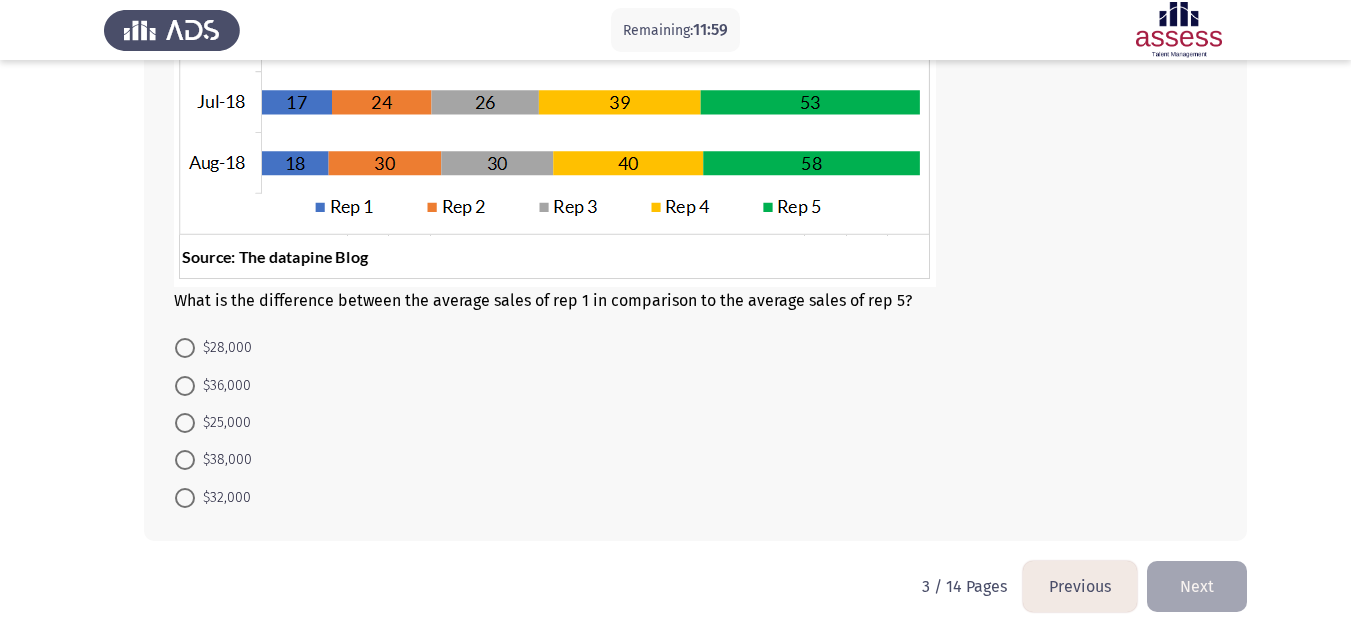 click at bounding box center [185, 498] 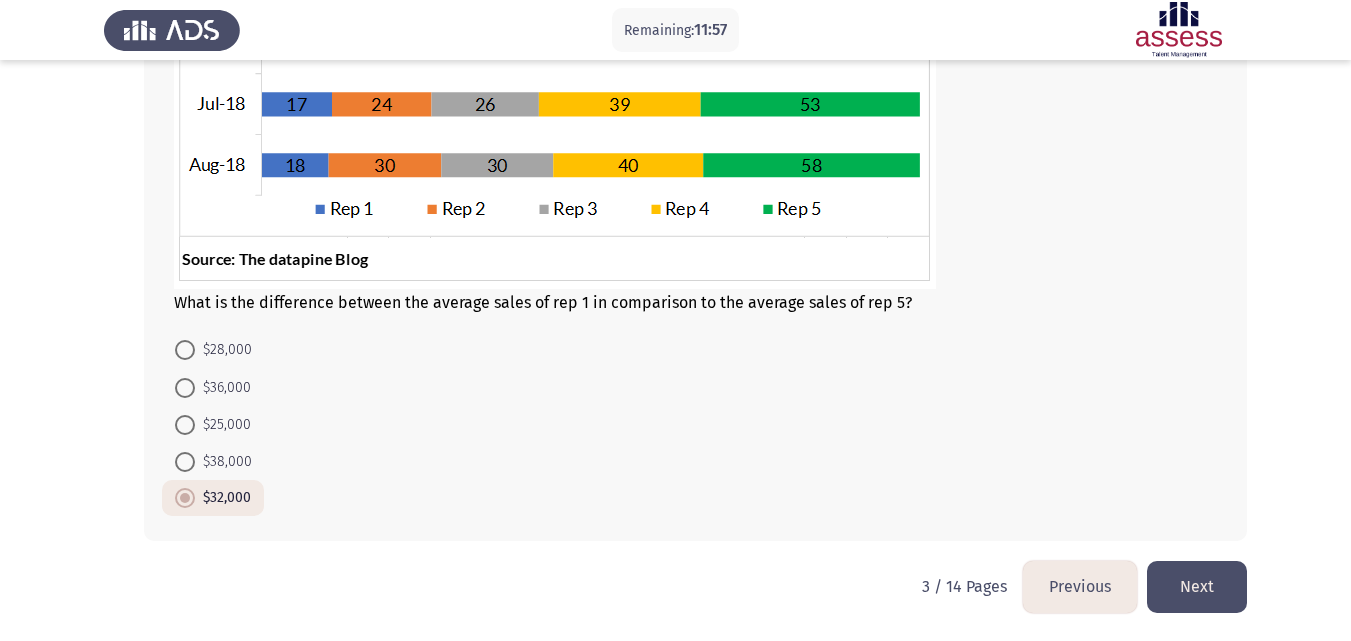 click on "Next" 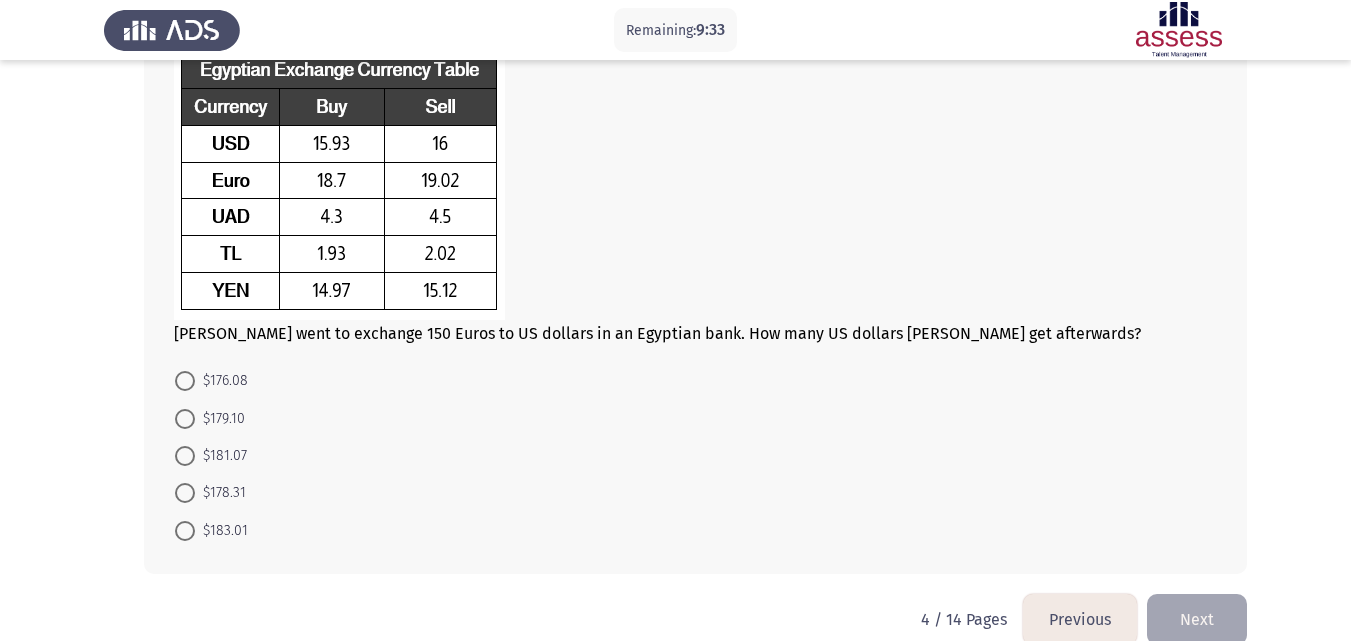 scroll, scrollTop: 150, scrollLeft: 0, axis: vertical 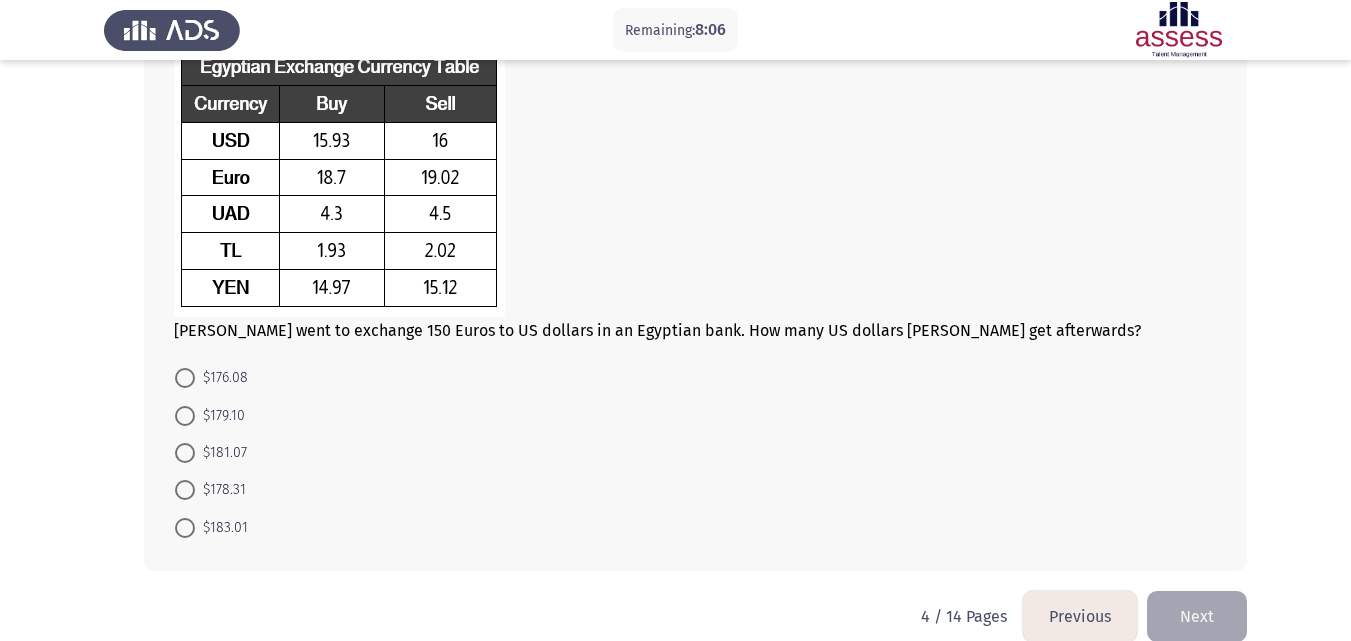 click at bounding box center (185, 490) 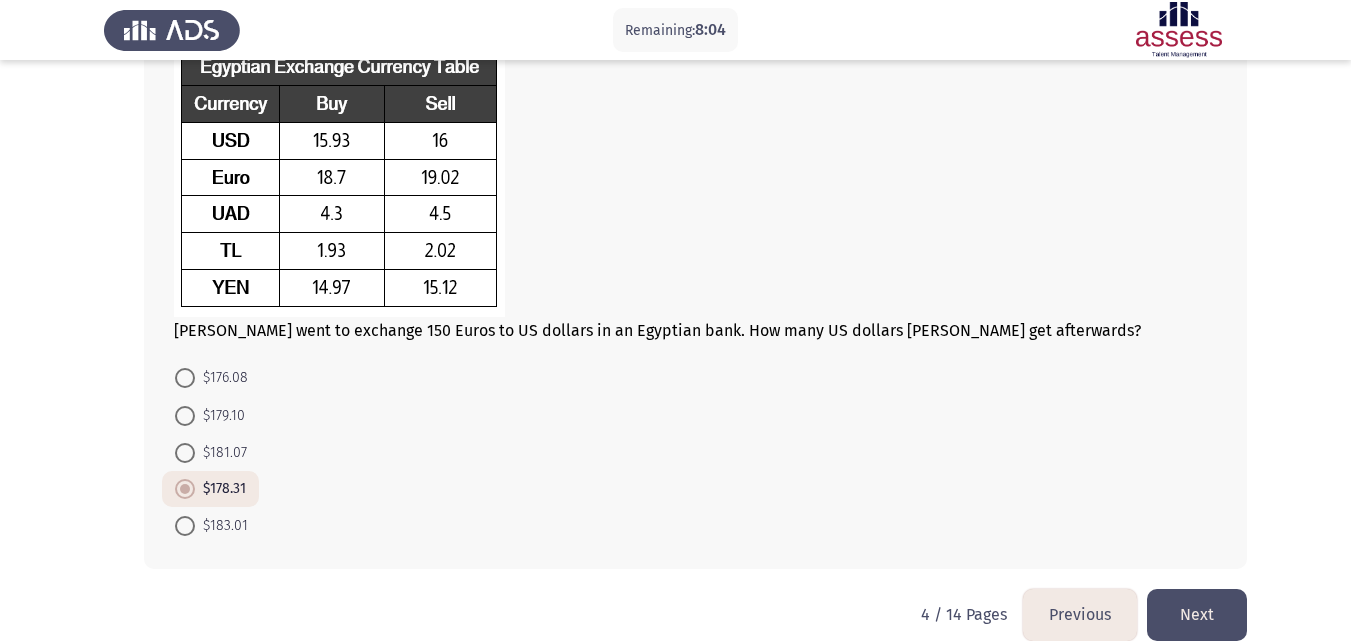 click on "Next" 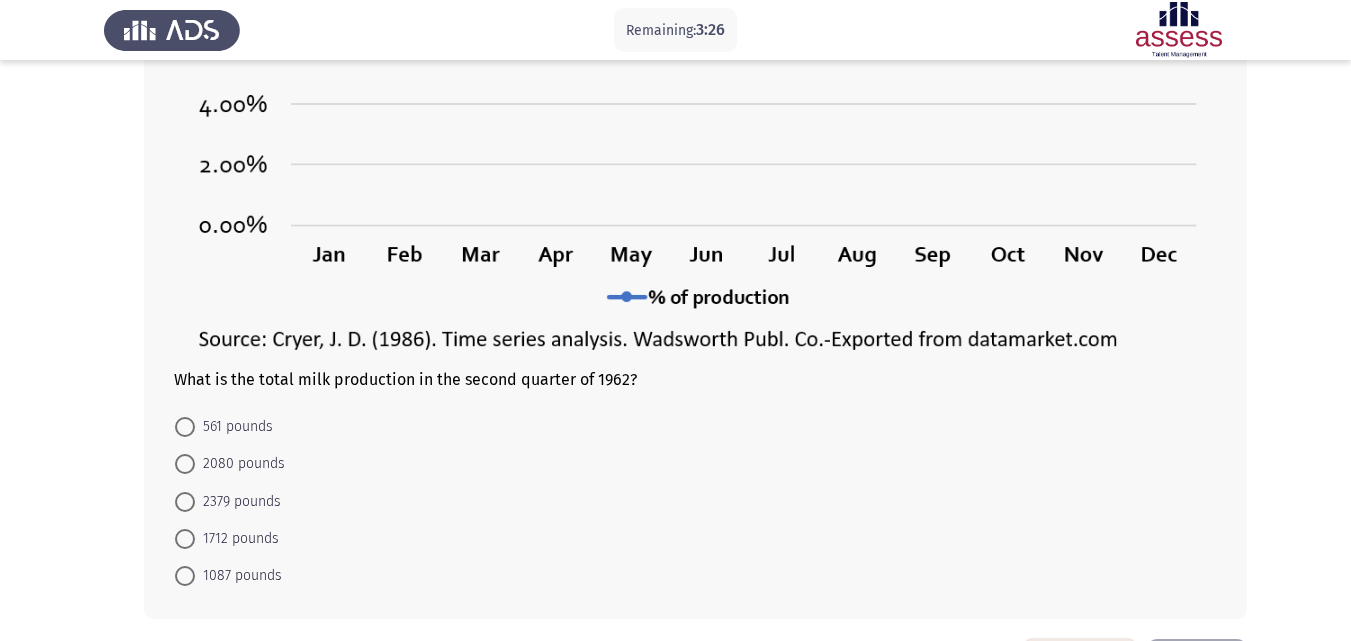 scroll, scrollTop: 484, scrollLeft: 0, axis: vertical 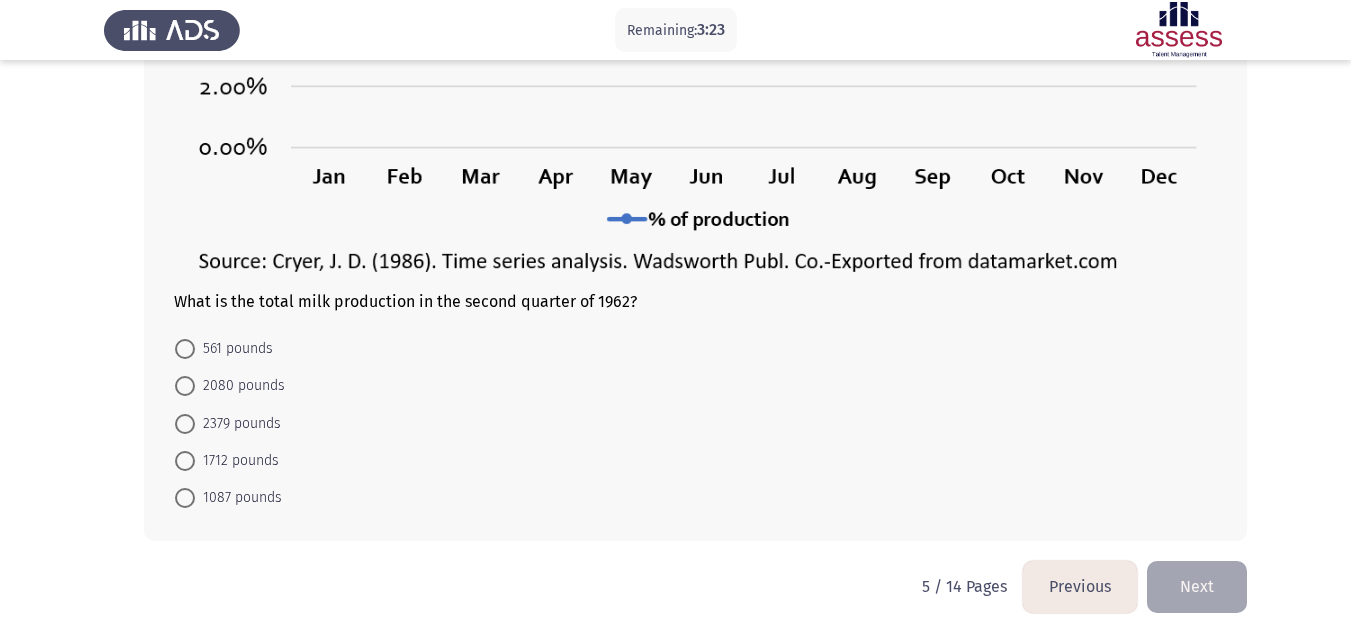 click at bounding box center [185, 386] 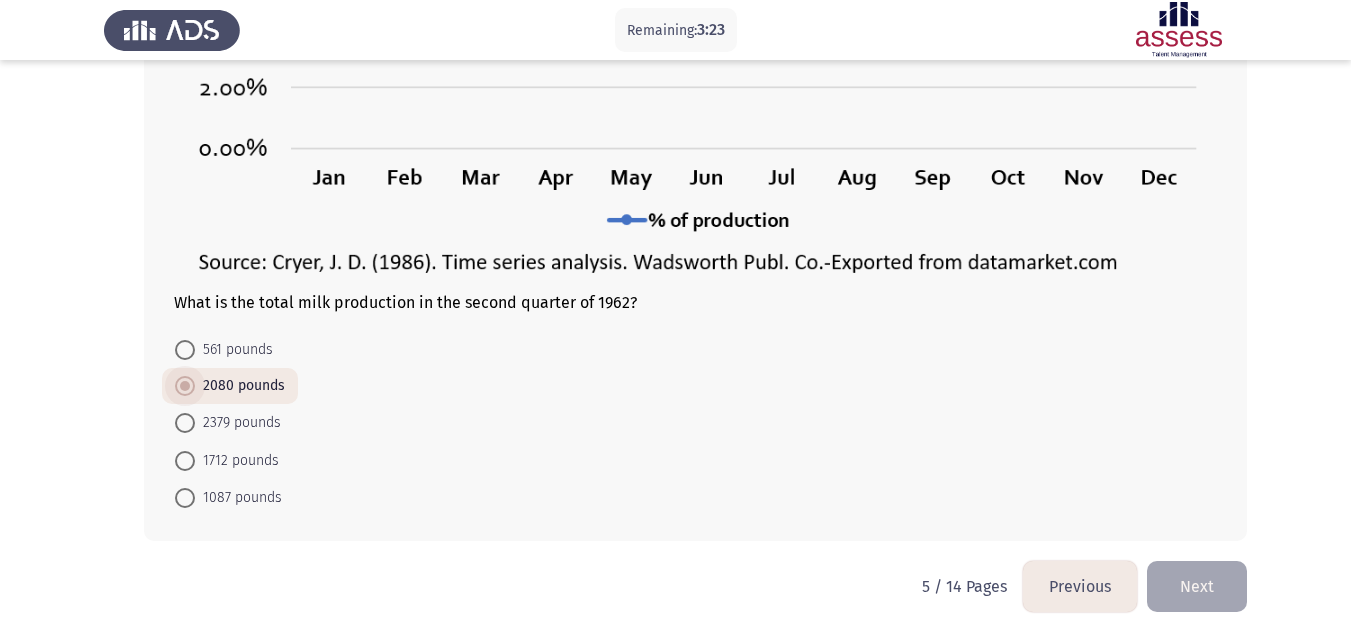 scroll, scrollTop: 483, scrollLeft: 0, axis: vertical 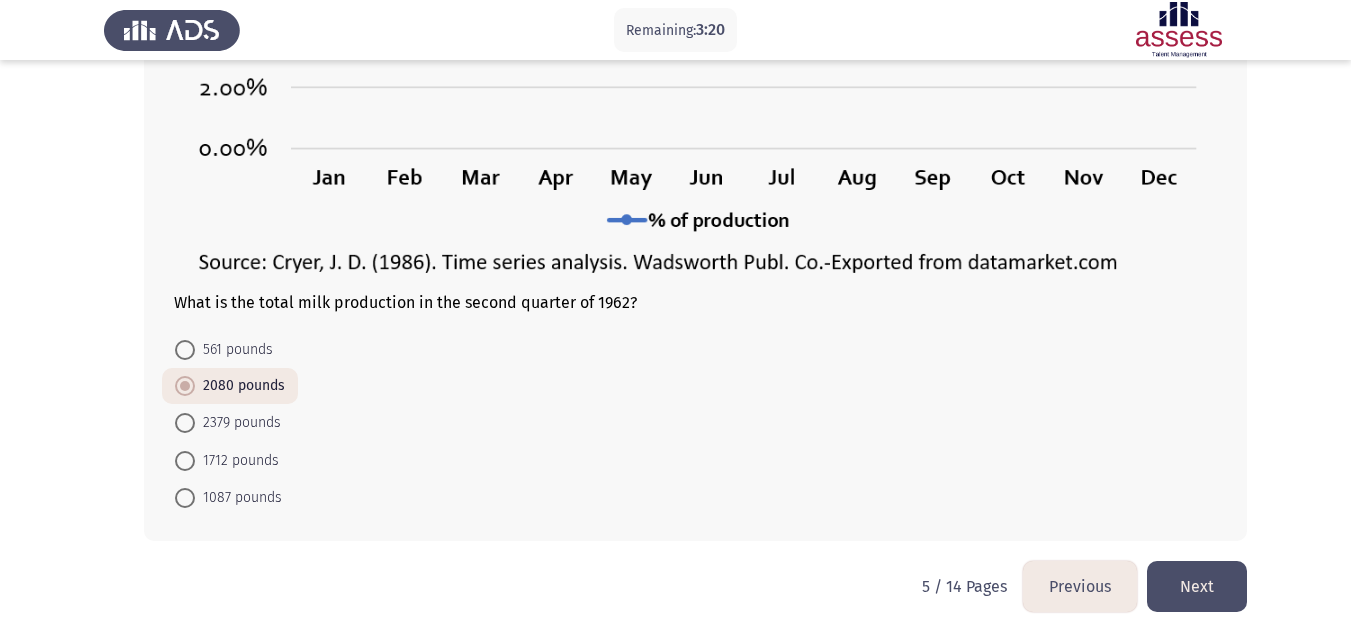 click on "Next" 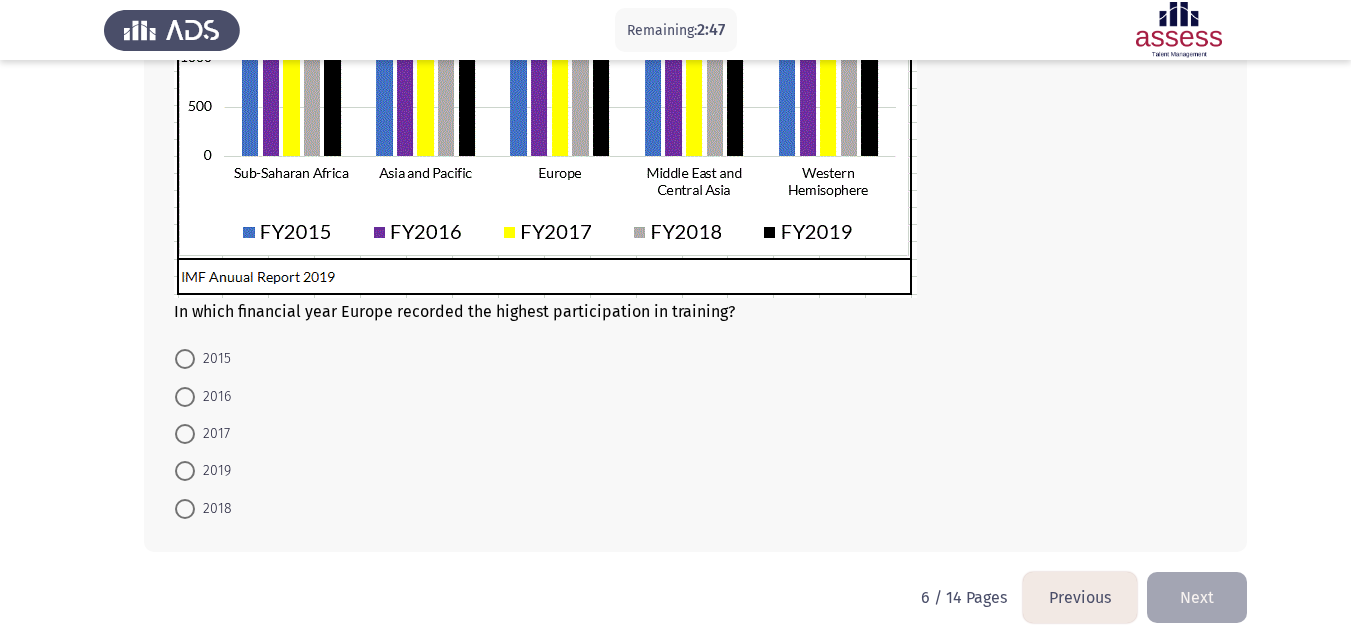 scroll, scrollTop: 597, scrollLeft: 0, axis: vertical 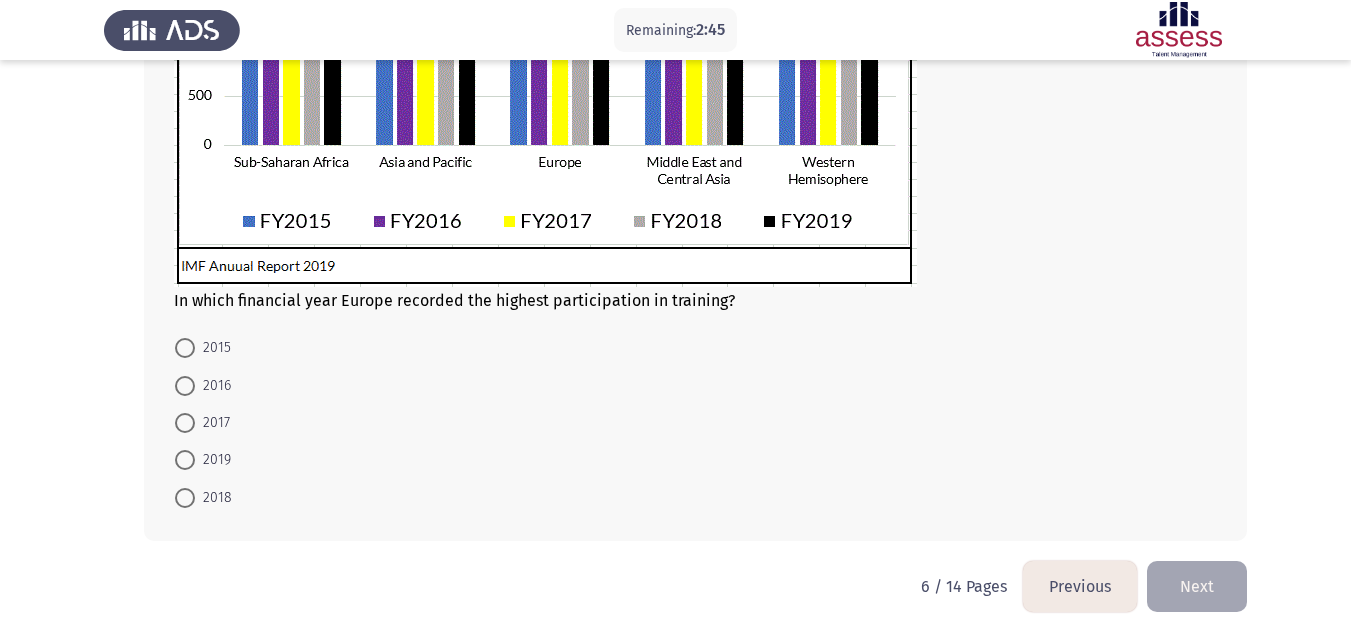 click at bounding box center (185, 386) 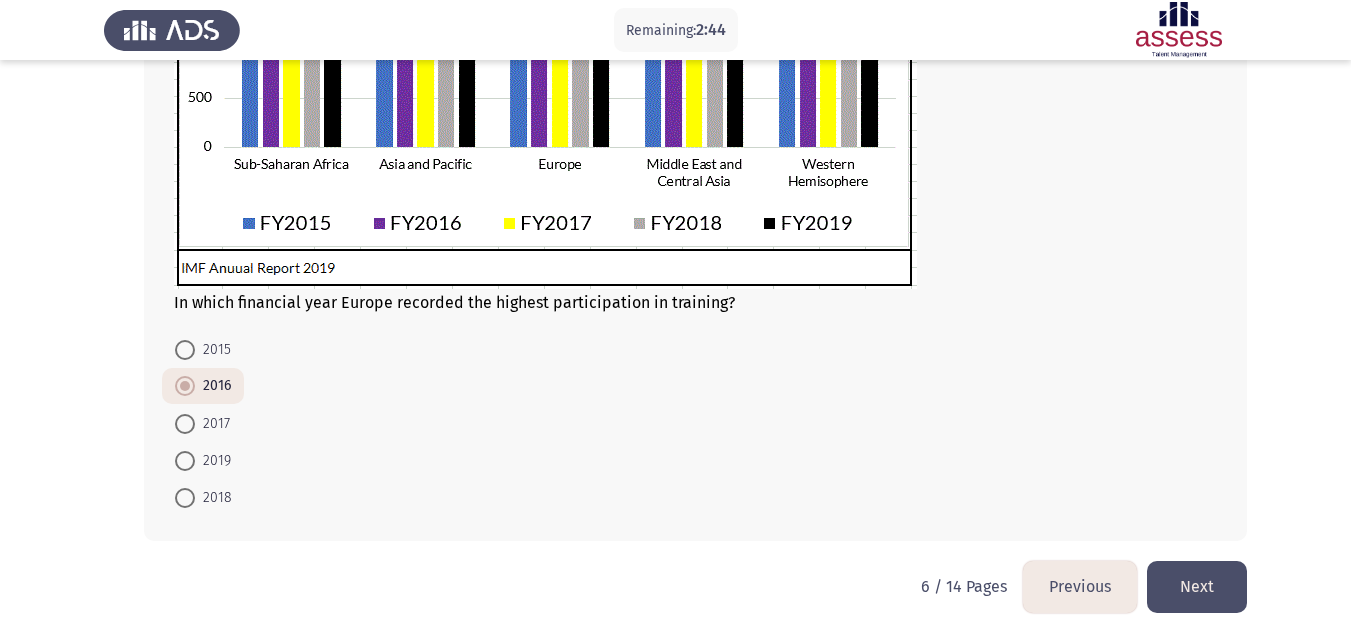 click on "Next" 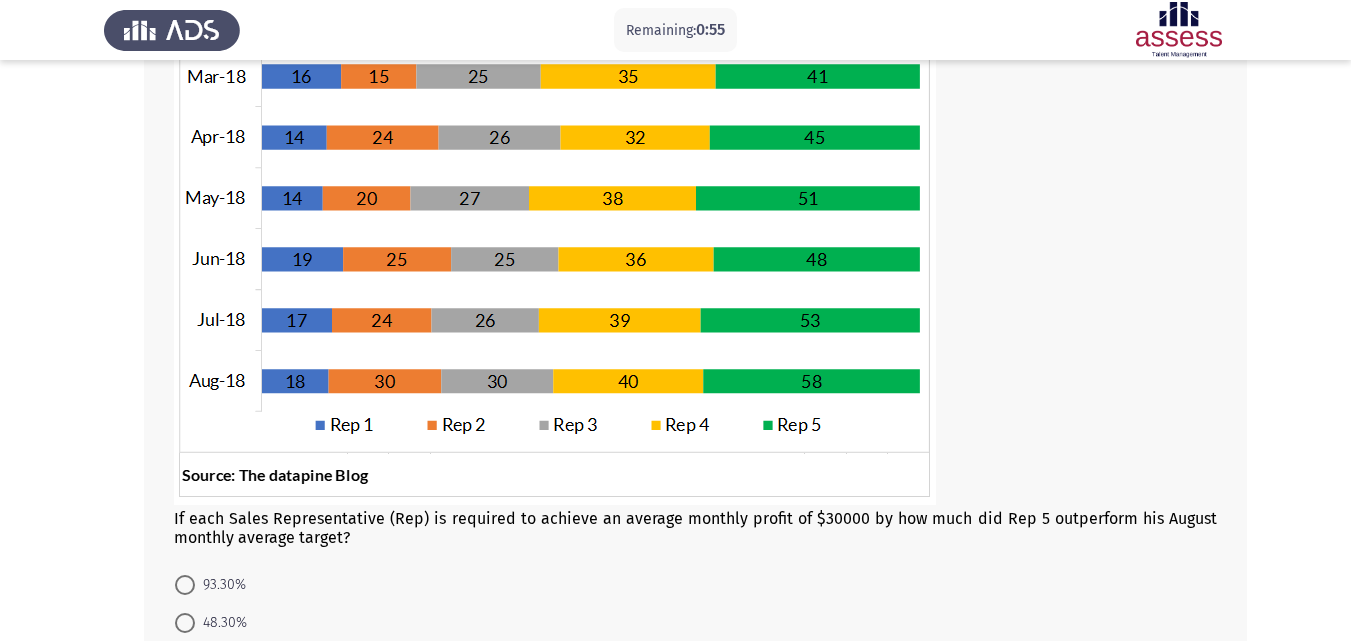 scroll, scrollTop: 454, scrollLeft: 0, axis: vertical 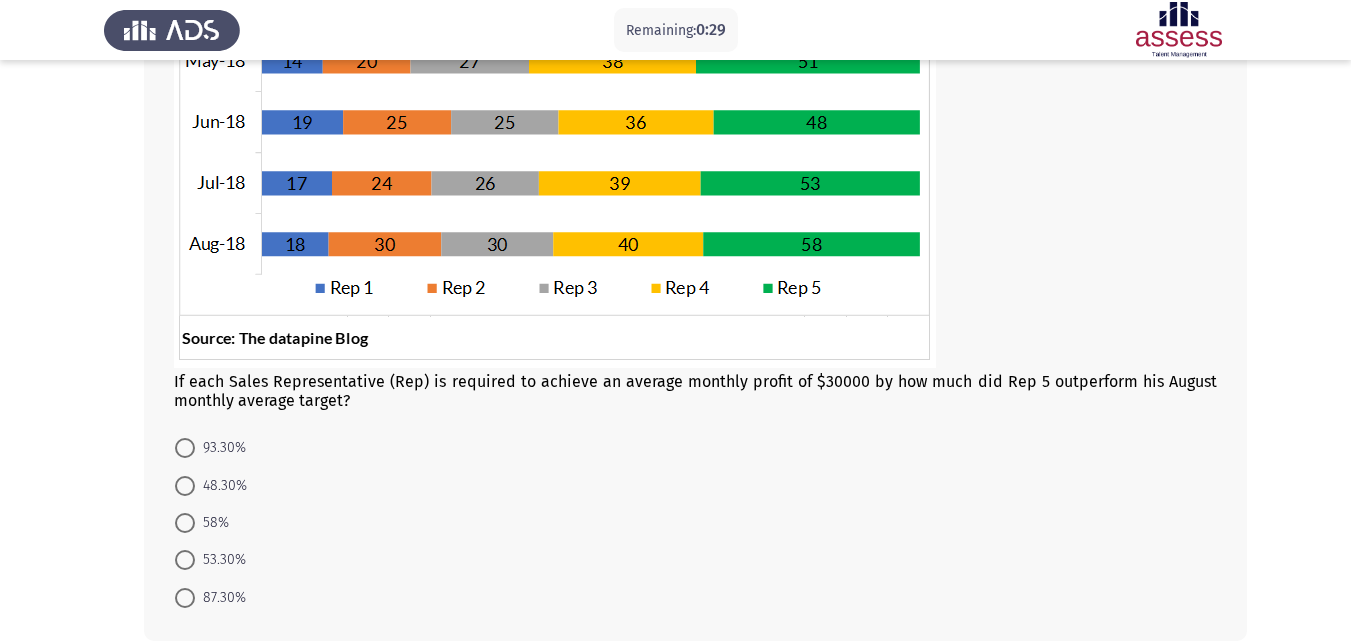 click at bounding box center (185, 598) 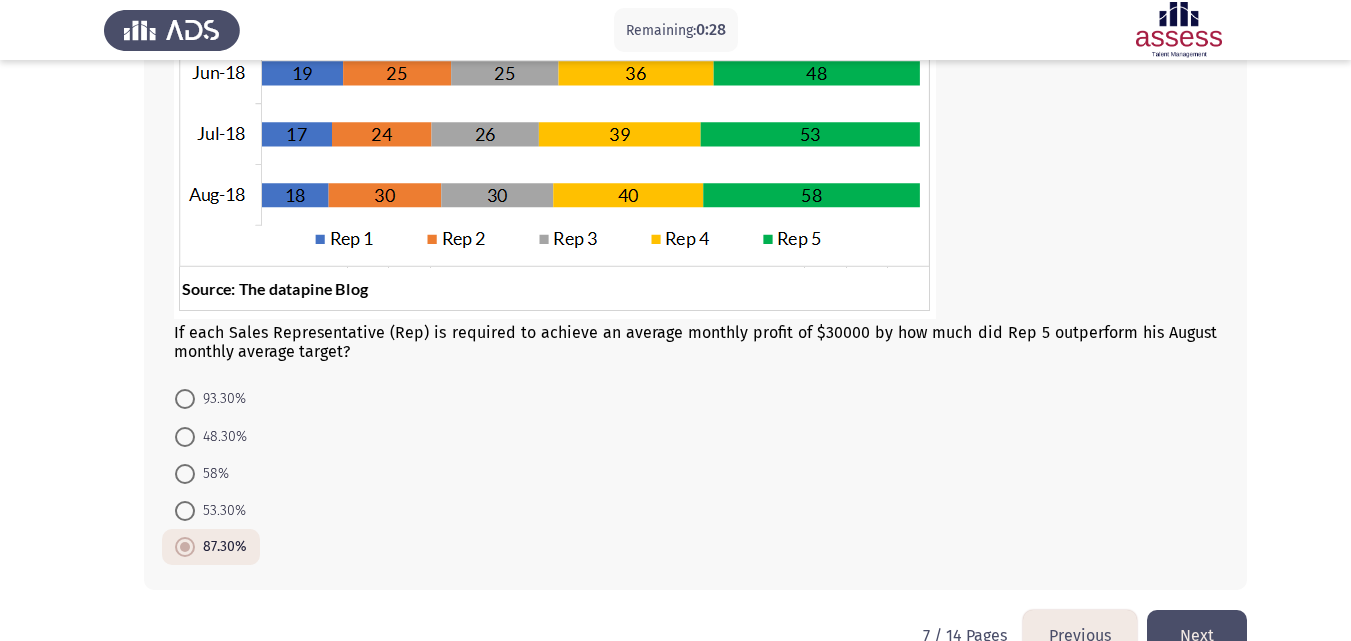 scroll, scrollTop: 552, scrollLeft: 0, axis: vertical 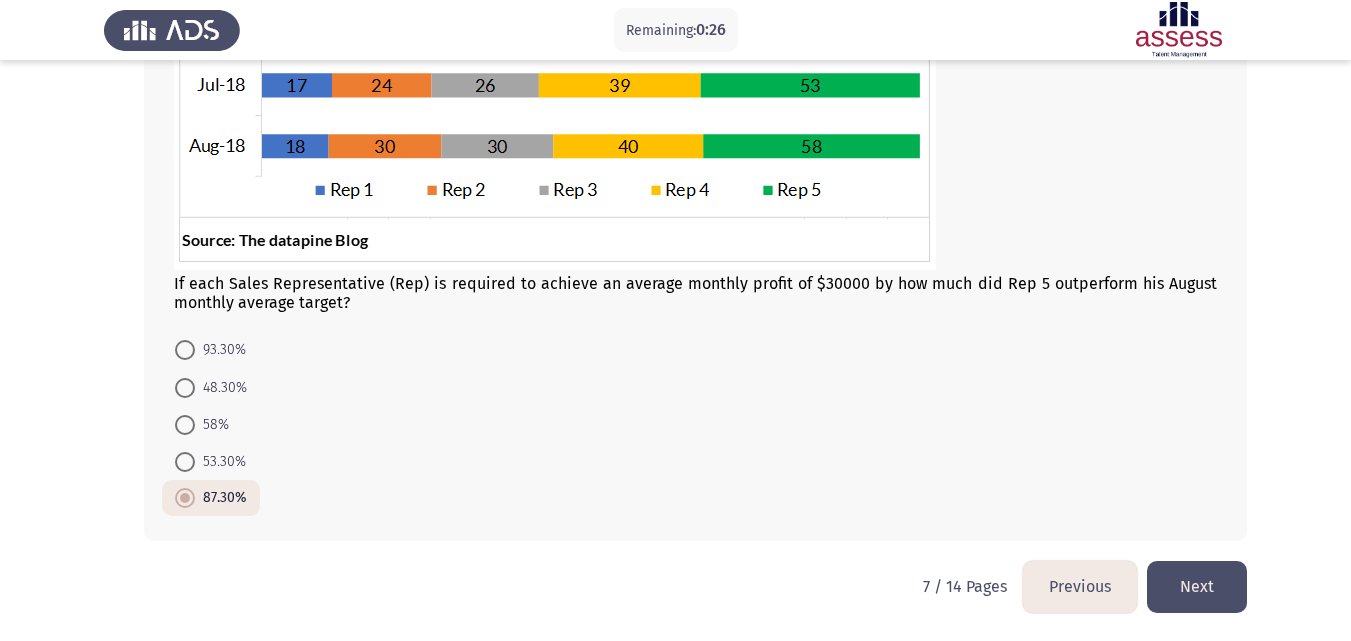 click on "Next" 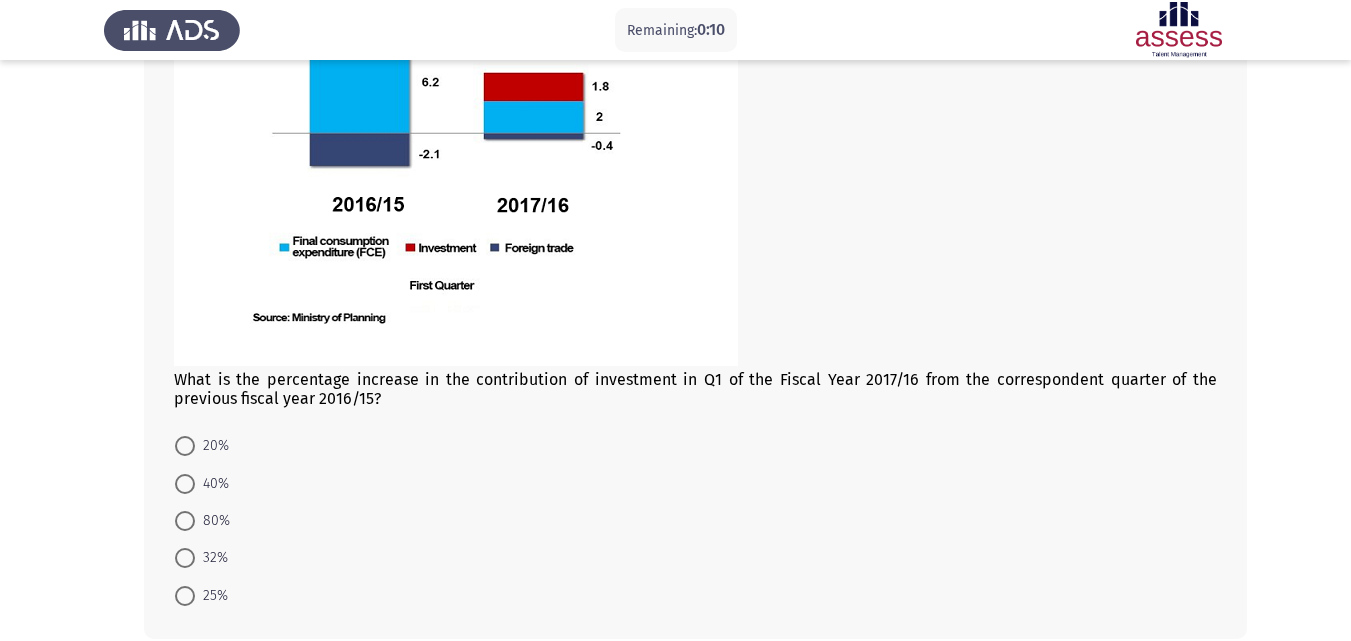 scroll, scrollTop: 350, scrollLeft: 0, axis: vertical 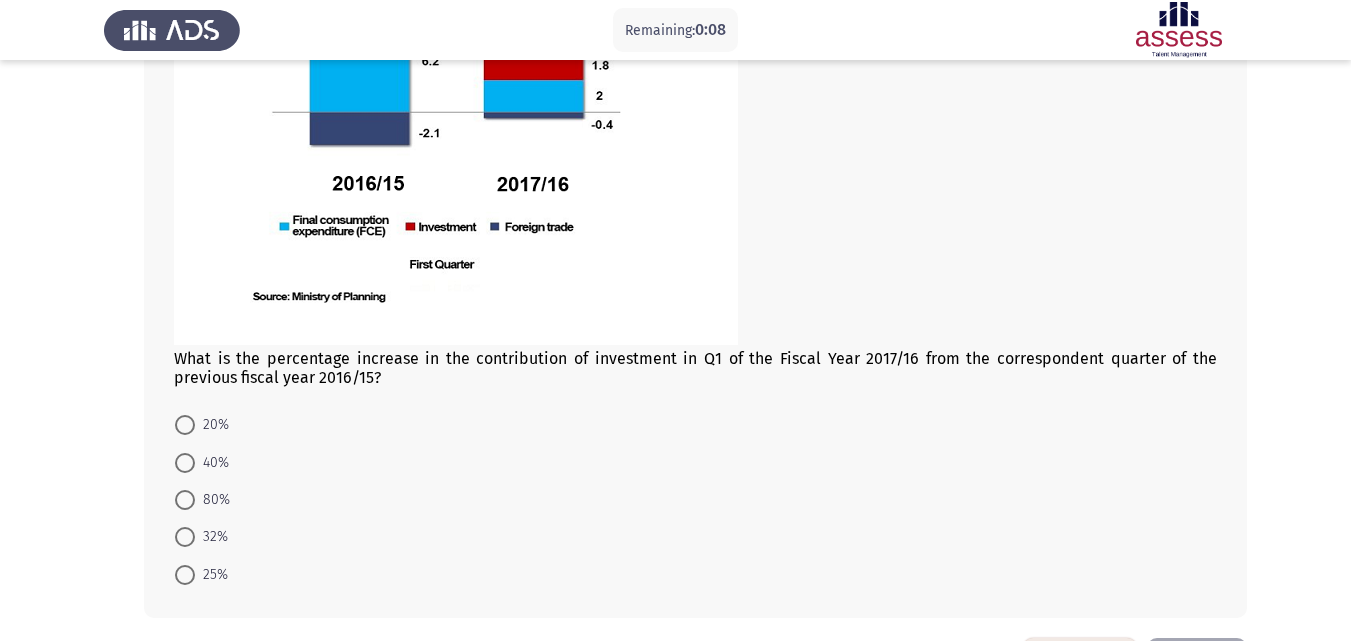 click at bounding box center [185, 463] 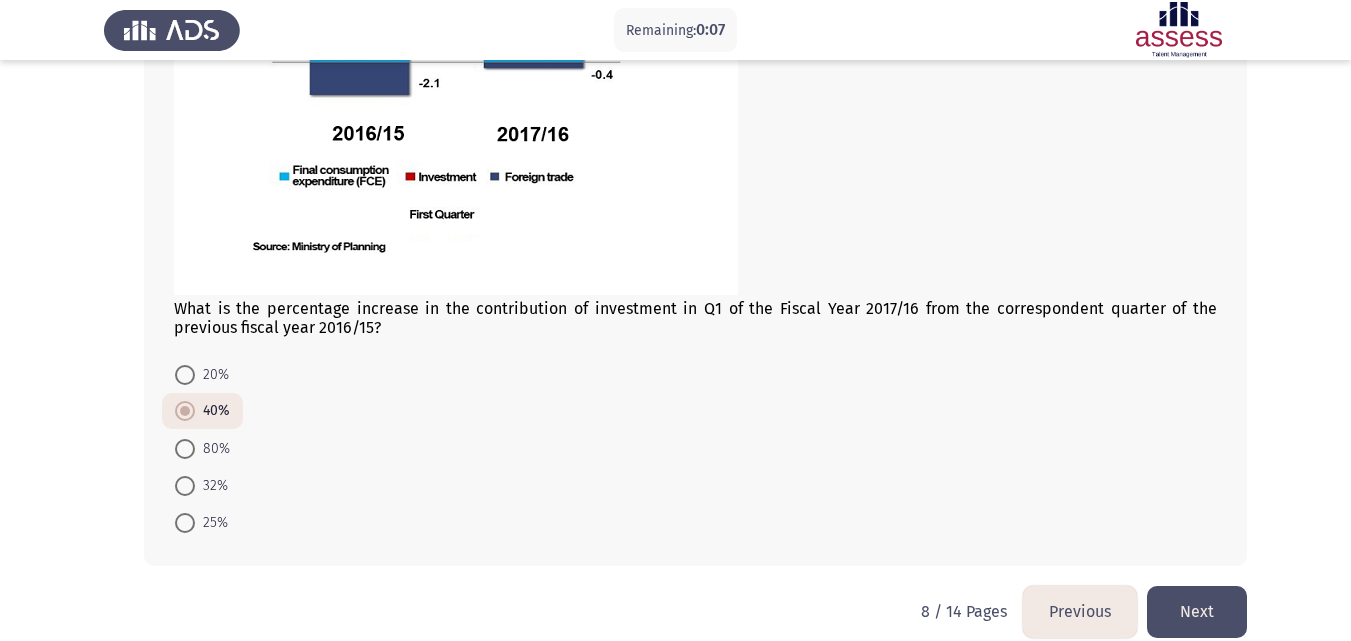 scroll, scrollTop: 425, scrollLeft: 0, axis: vertical 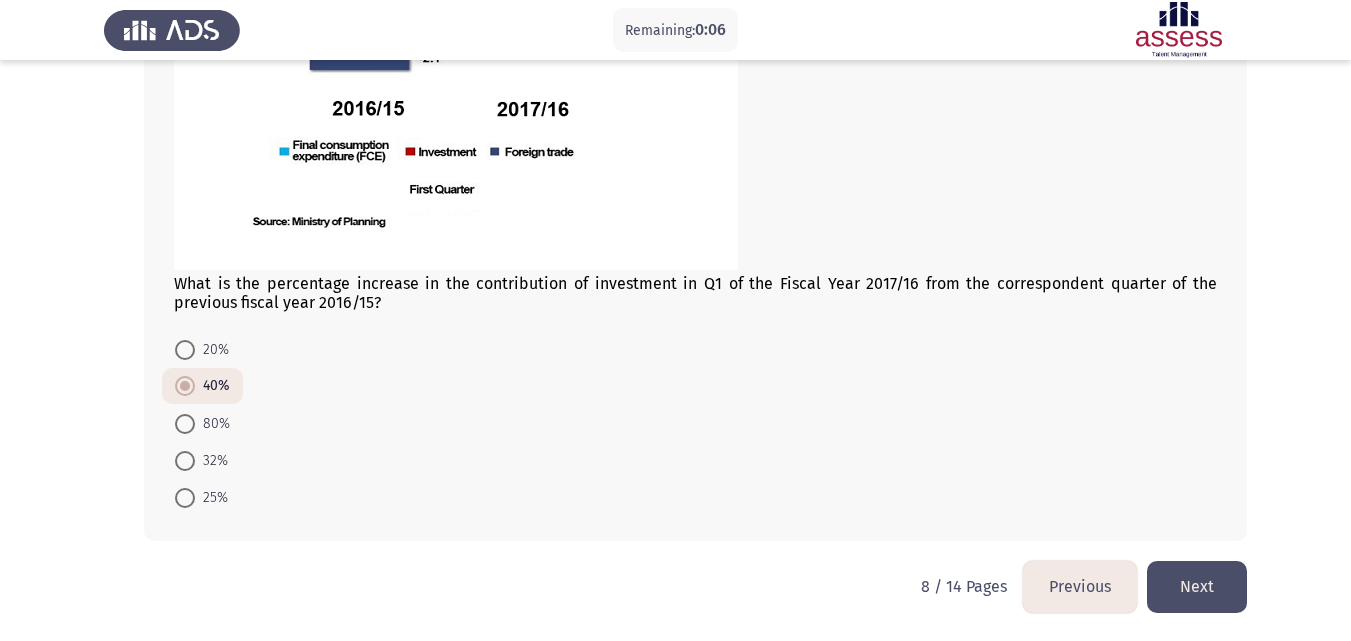 click on "Next" 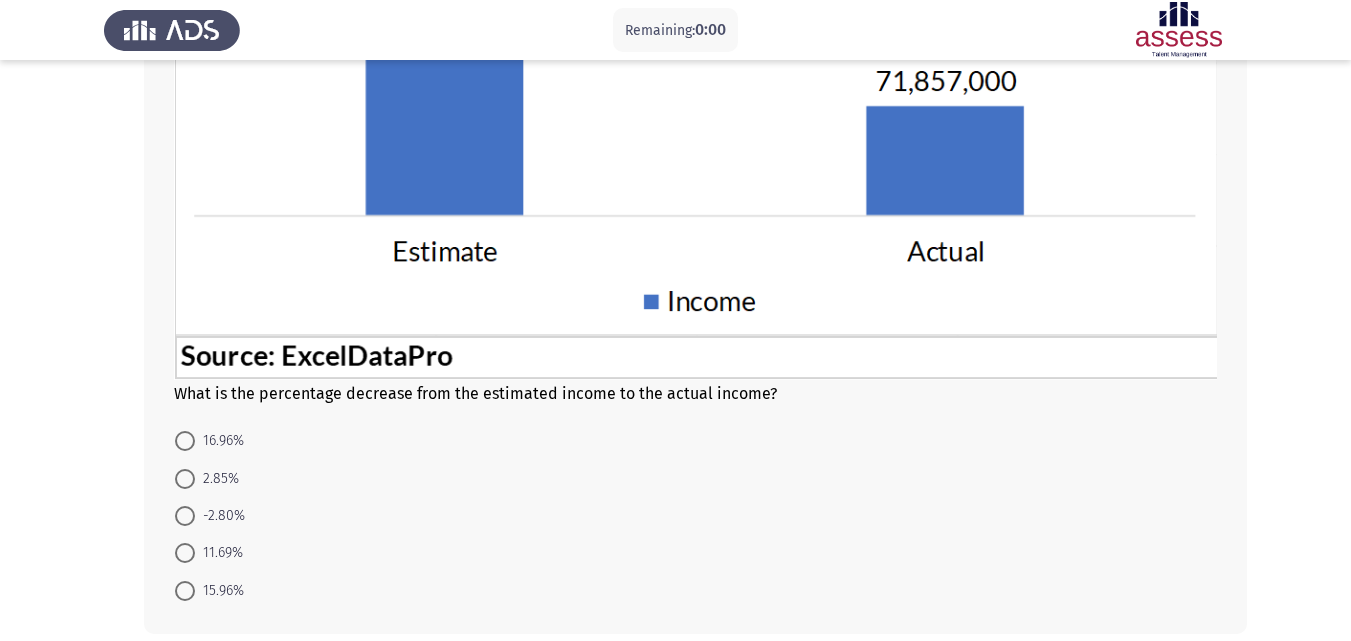 scroll, scrollTop: 0, scrollLeft: 0, axis: both 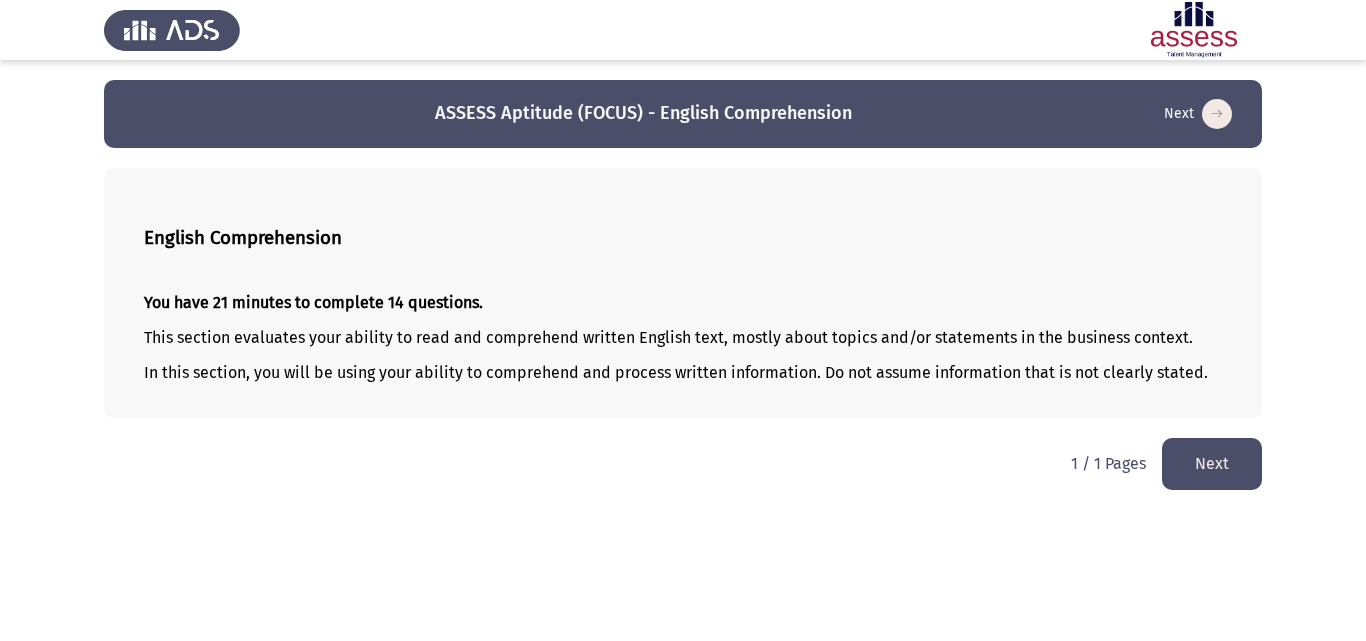 click on "Next" 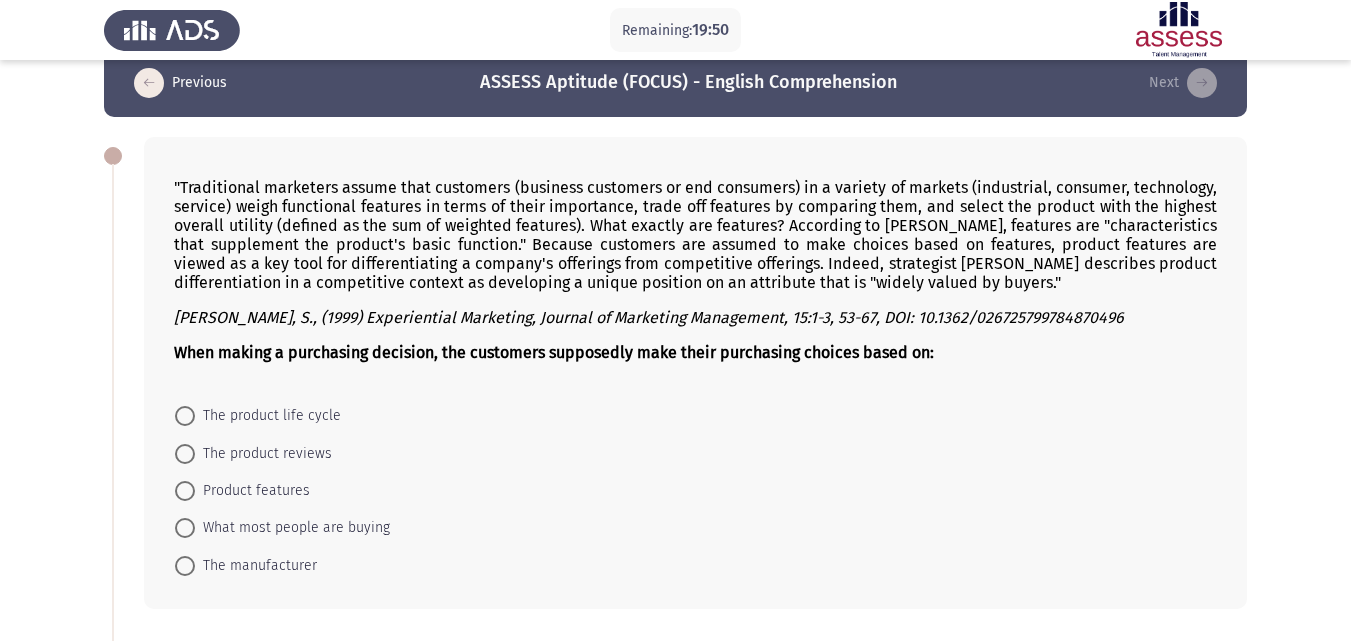 scroll, scrollTop: 50, scrollLeft: 0, axis: vertical 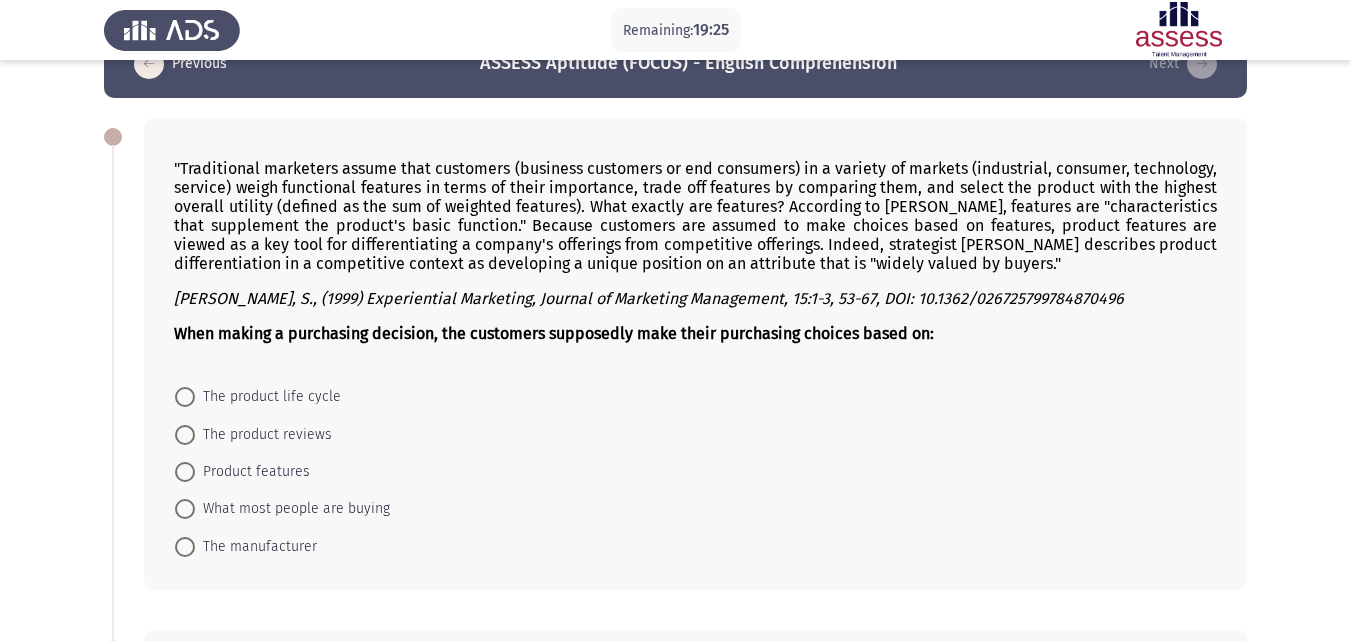 click at bounding box center [185, 472] 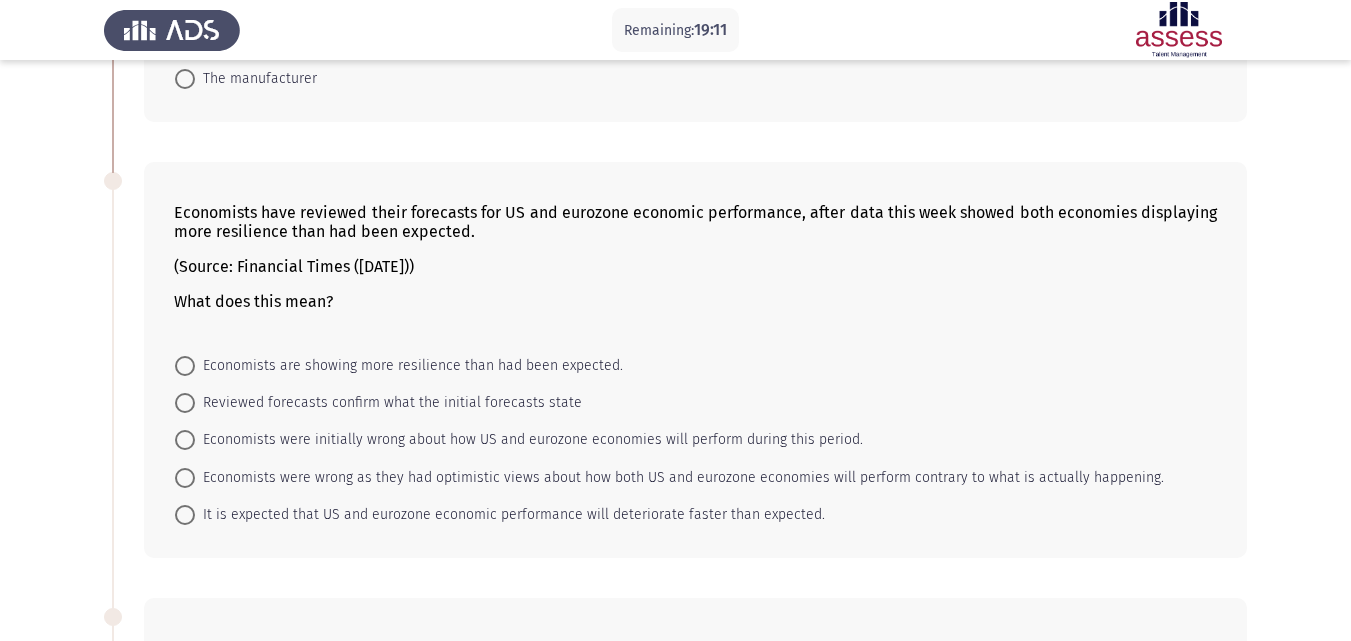 scroll, scrollTop: 517, scrollLeft: 0, axis: vertical 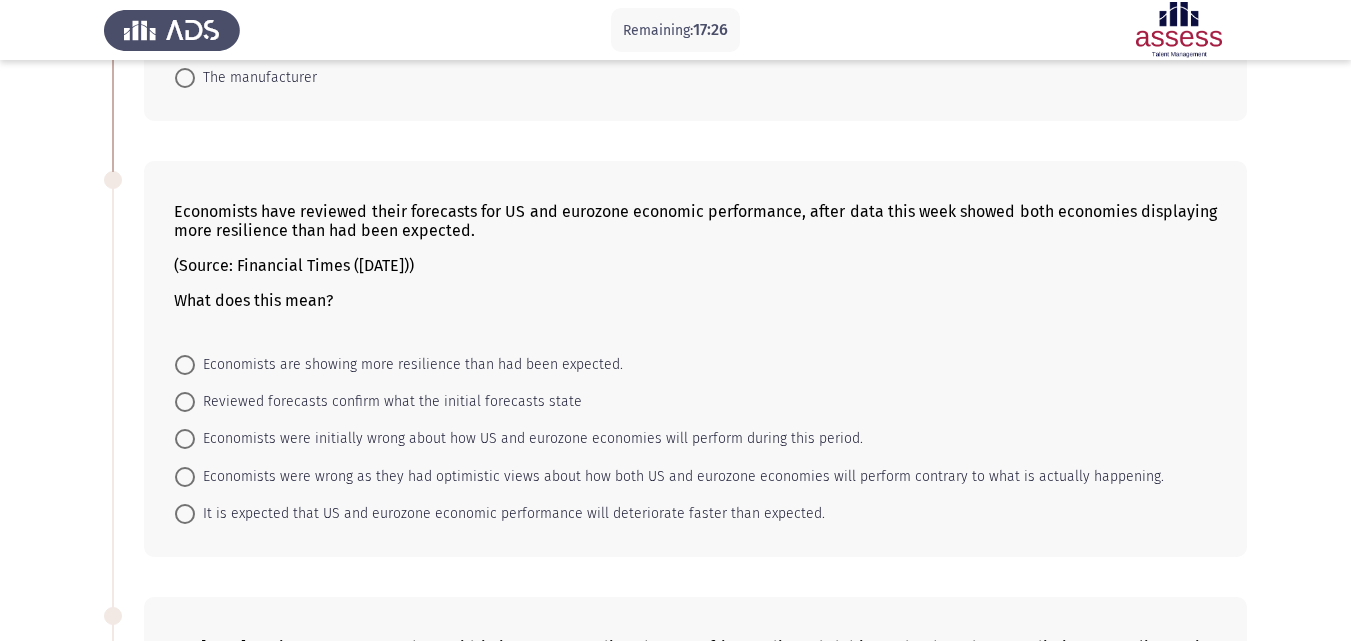 click on "Economists were initially wrong about how US and eurozone economies will perform during this period." at bounding box center (529, 439) 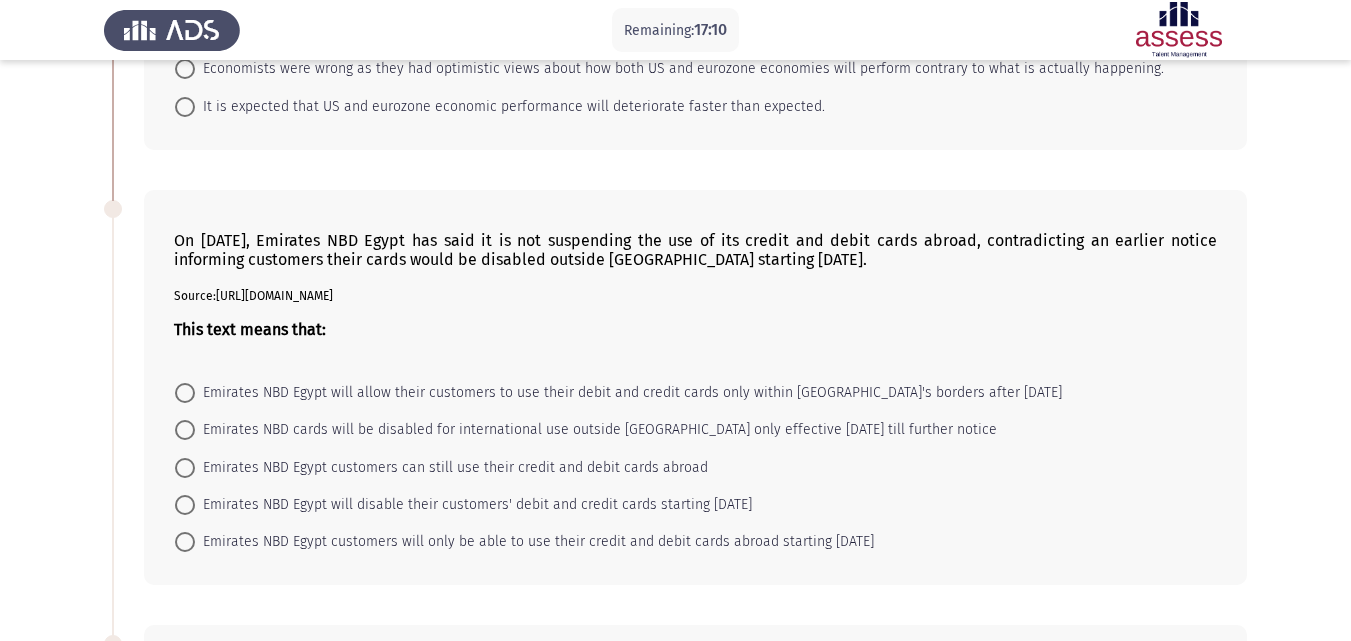 scroll, scrollTop: 936, scrollLeft: 0, axis: vertical 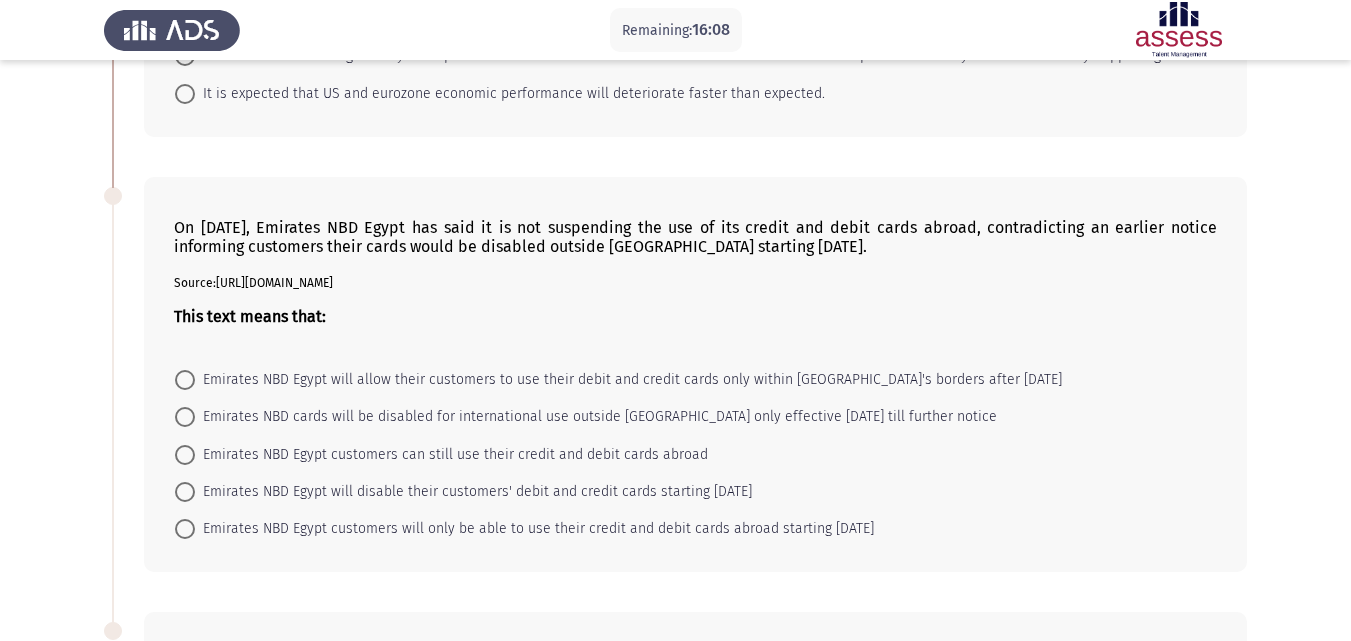 click at bounding box center [185, 455] 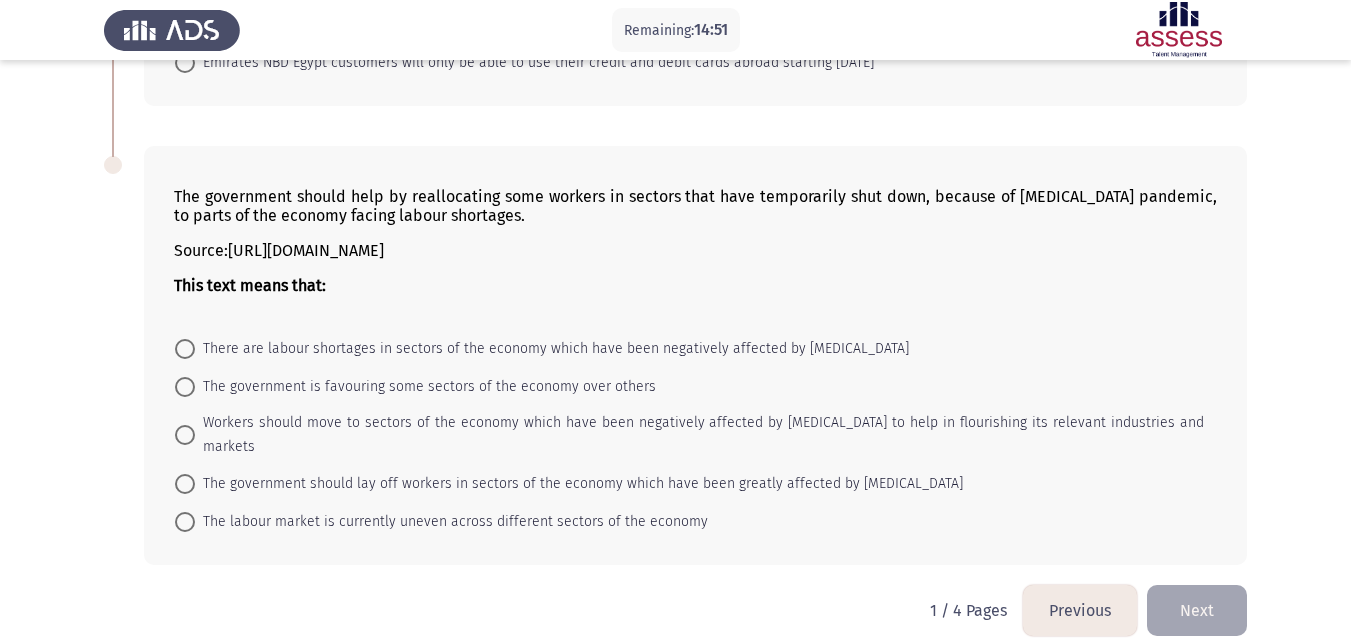 scroll, scrollTop: 1402, scrollLeft: 0, axis: vertical 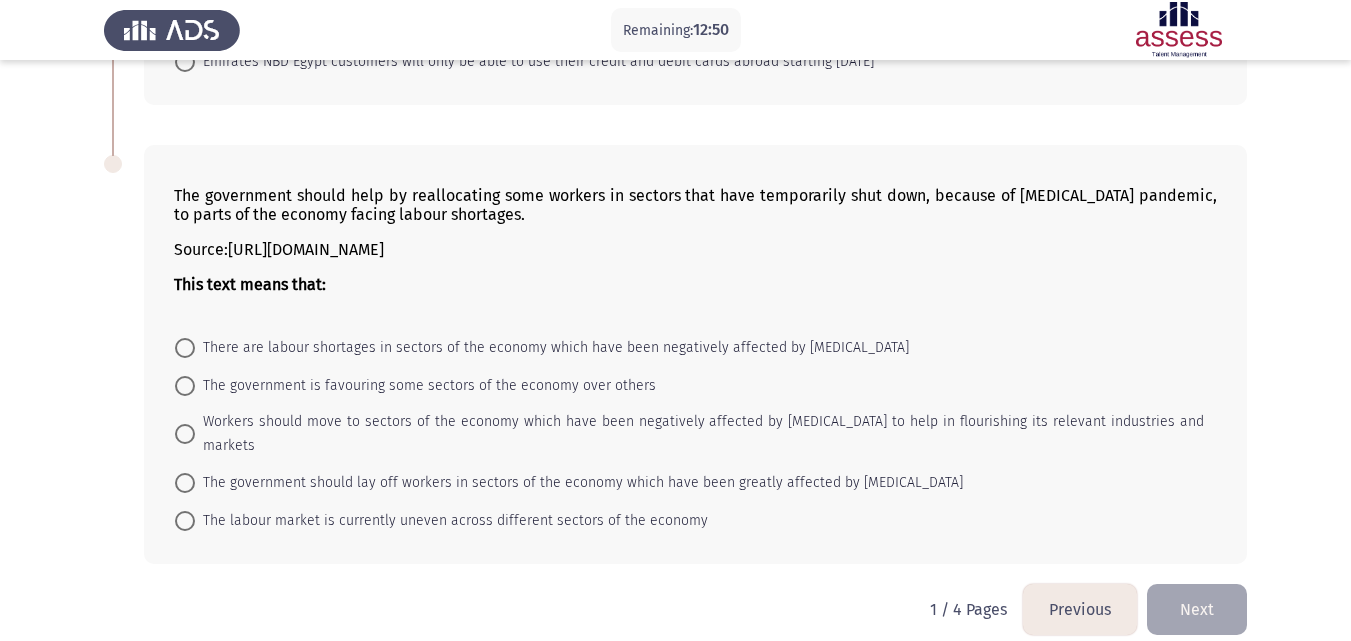 click at bounding box center (185, 521) 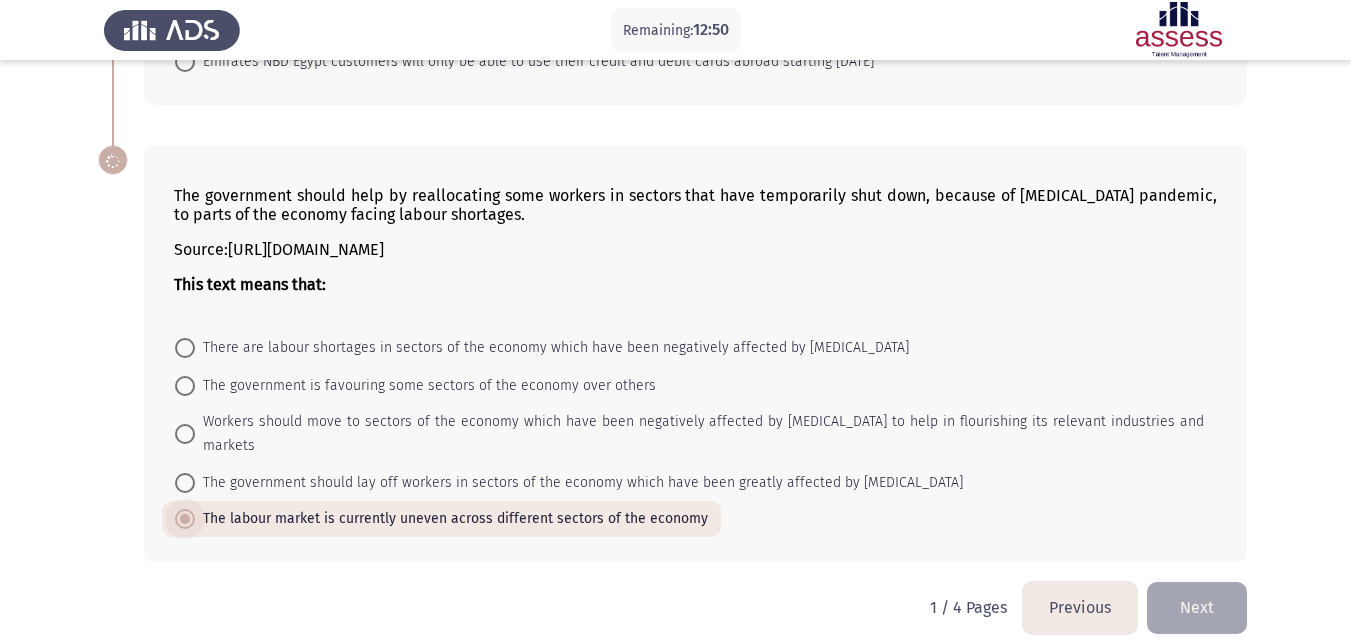scroll, scrollTop: 1401, scrollLeft: 0, axis: vertical 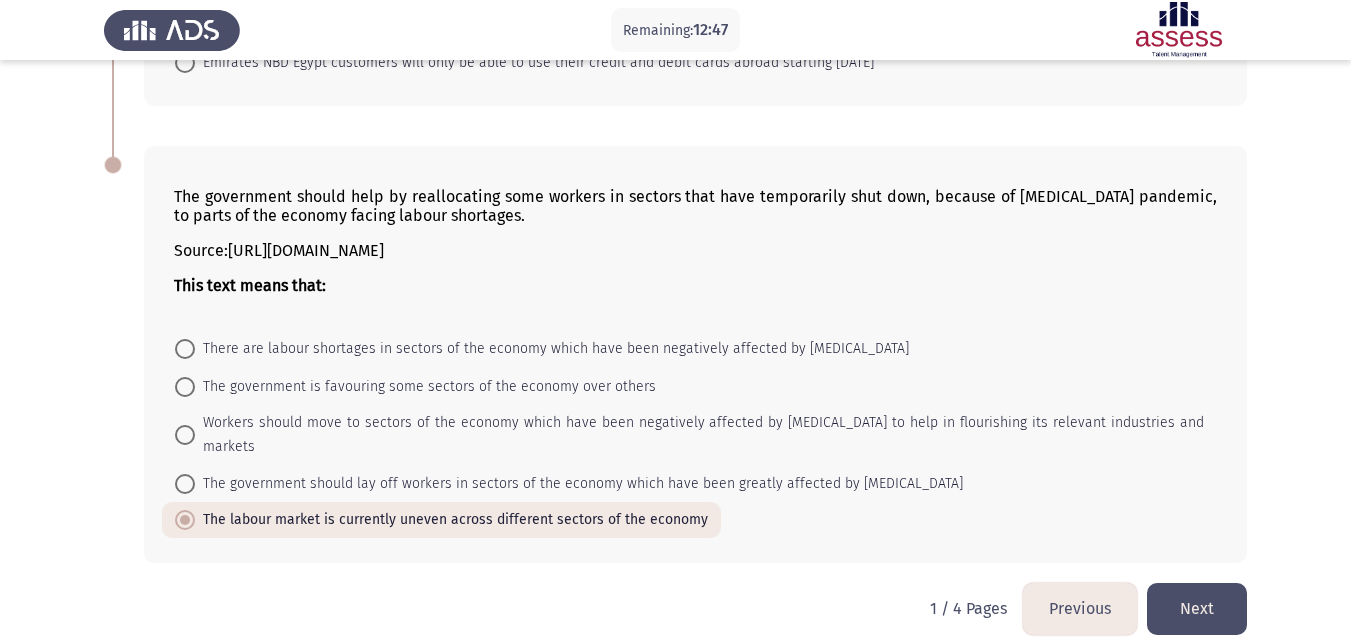 click on "Next" 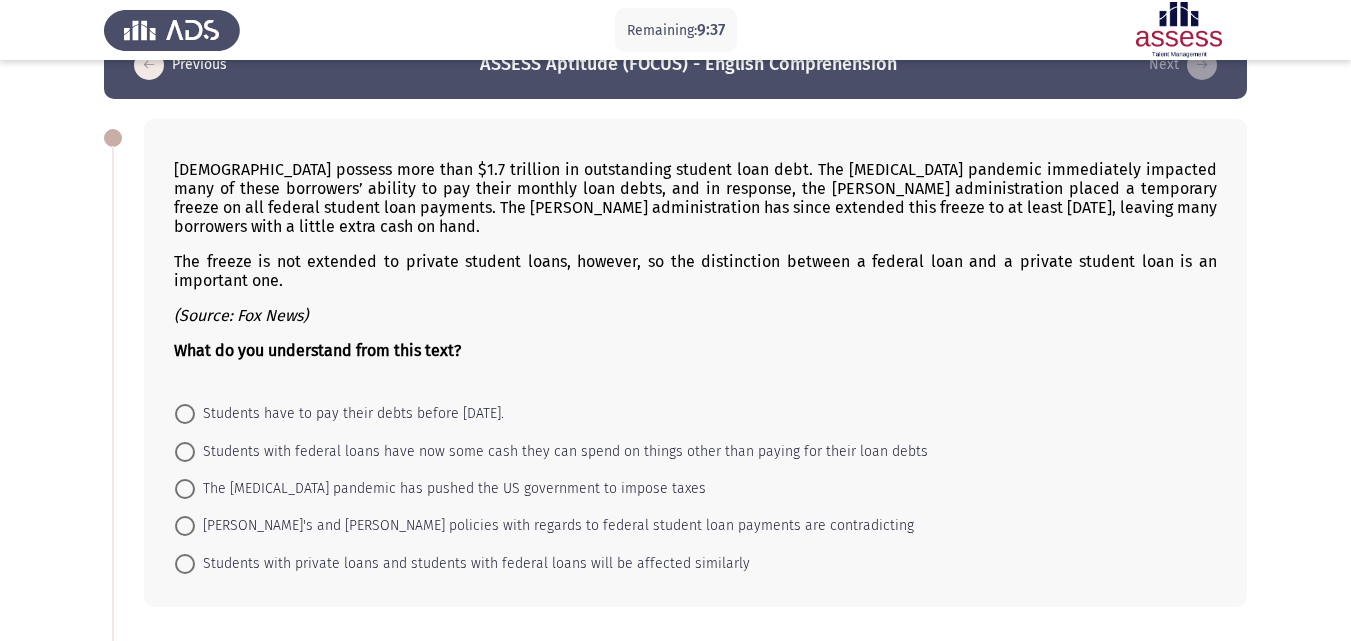 scroll, scrollTop: 100, scrollLeft: 0, axis: vertical 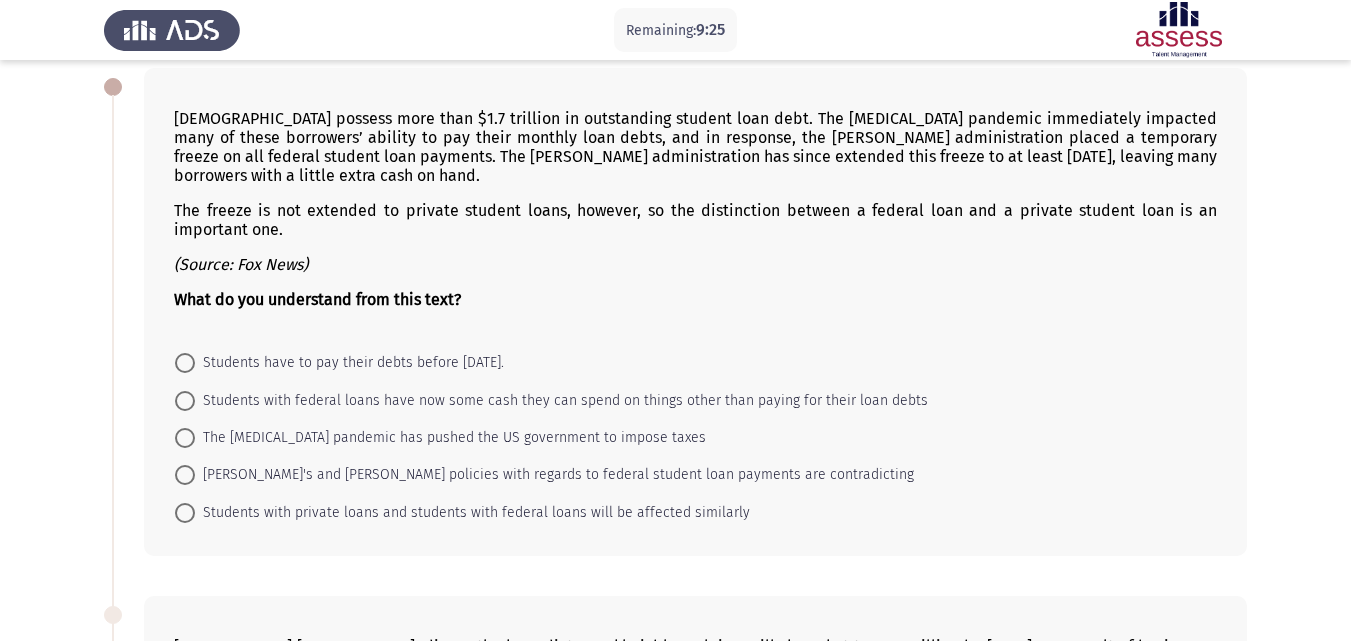 click at bounding box center [185, 401] 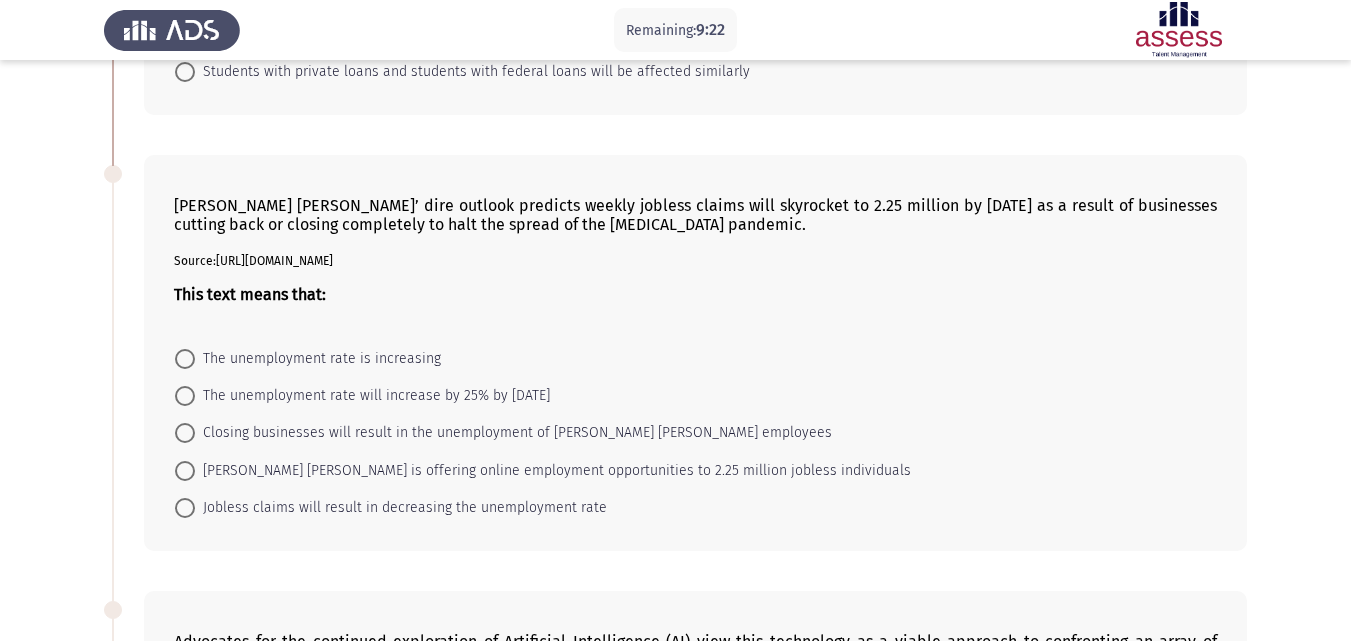 scroll, scrollTop: 550, scrollLeft: 0, axis: vertical 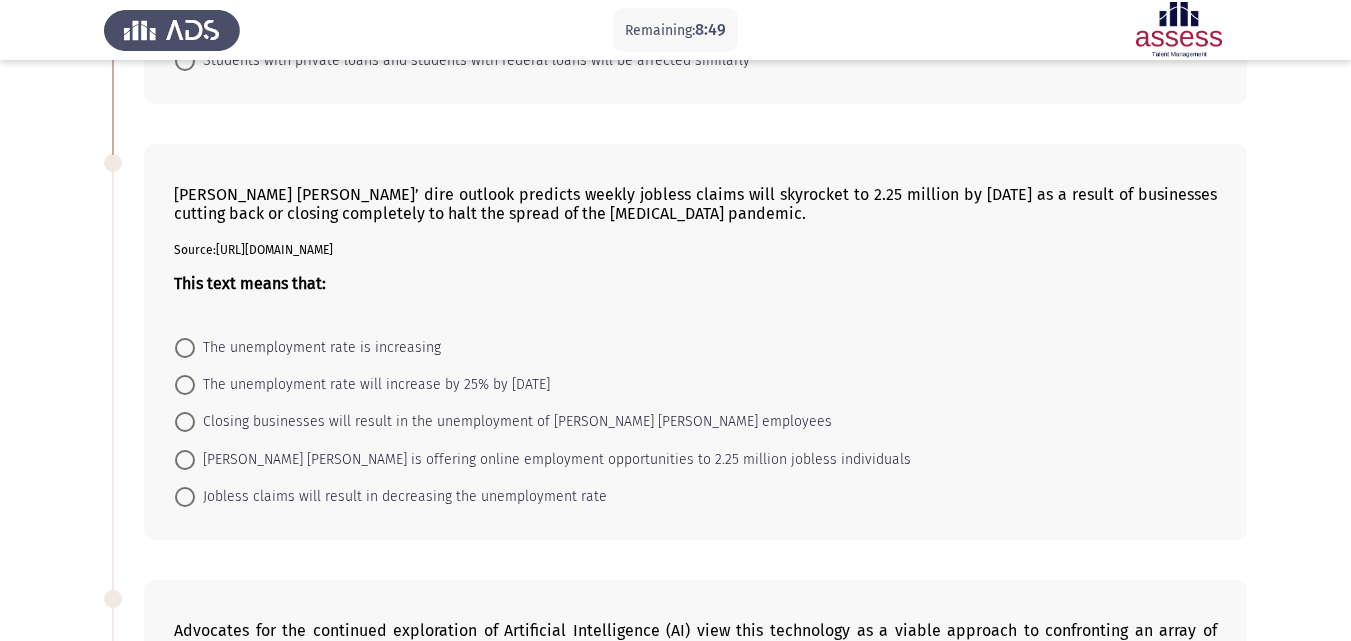 click at bounding box center (185, 348) 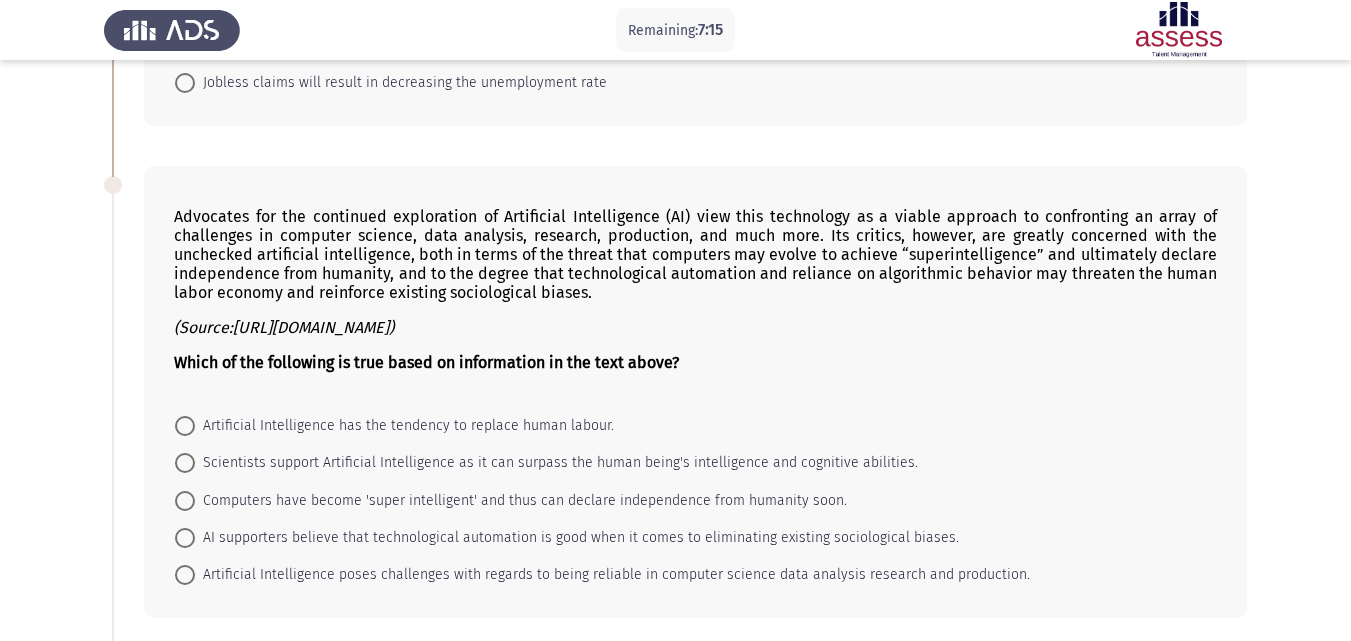 scroll, scrollTop: 967, scrollLeft: 0, axis: vertical 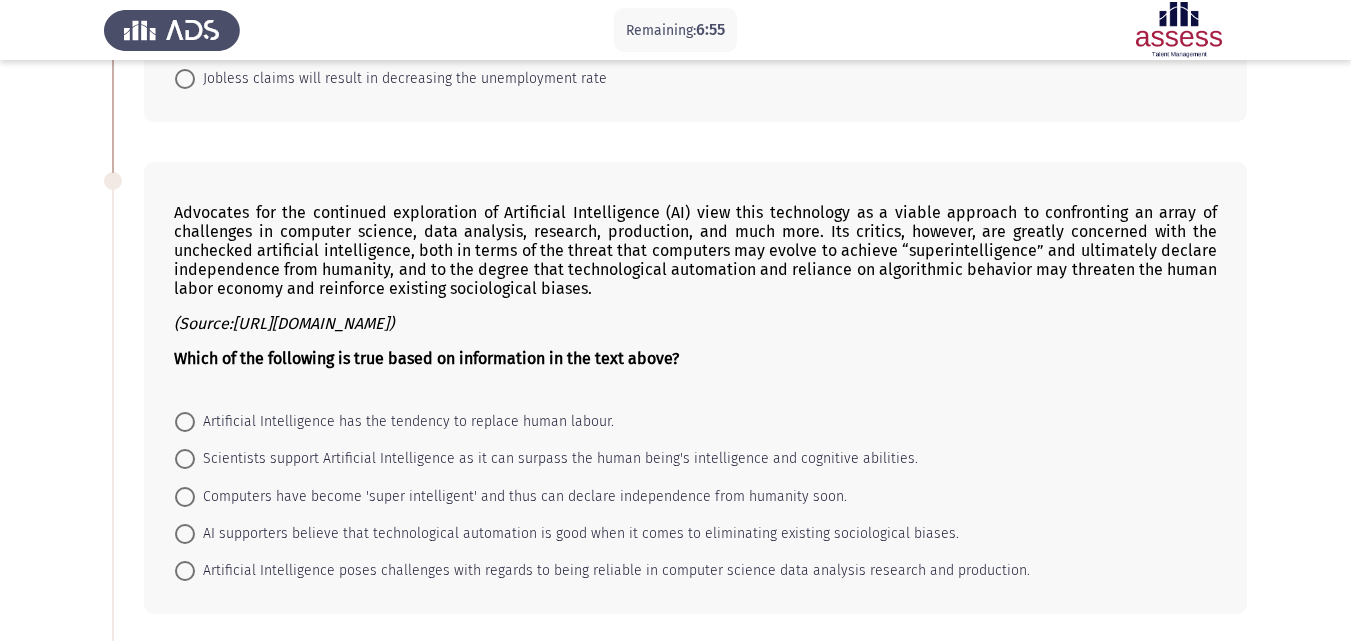 click at bounding box center [185, 497] 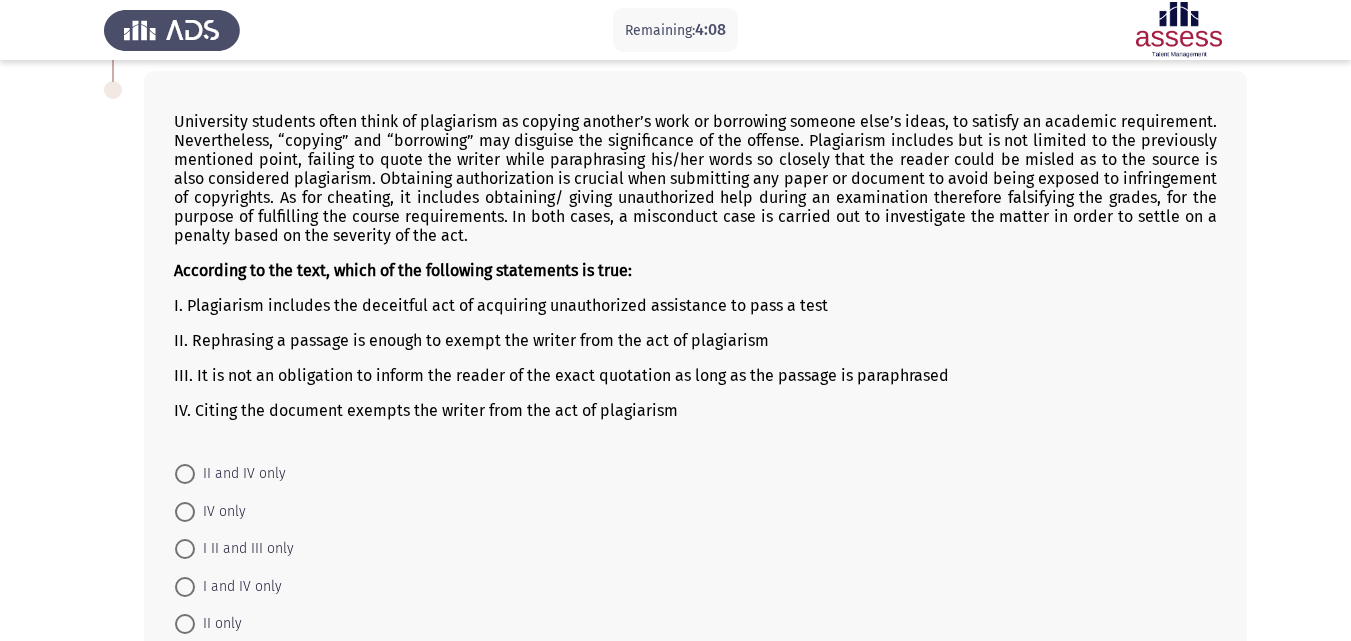 scroll, scrollTop: 1575, scrollLeft: 0, axis: vertical 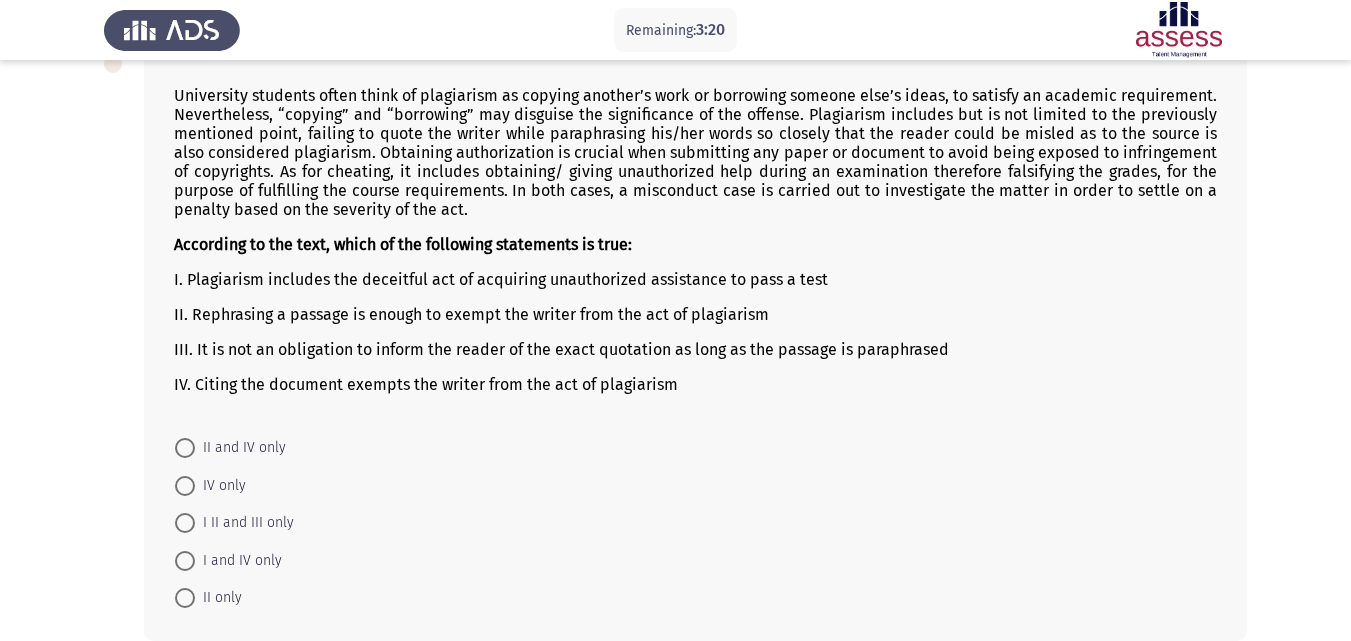 drag, startPoint x: 399, startPoint y: 346, endPoint x: 333, endPoint y: 419, distance: 98.4124 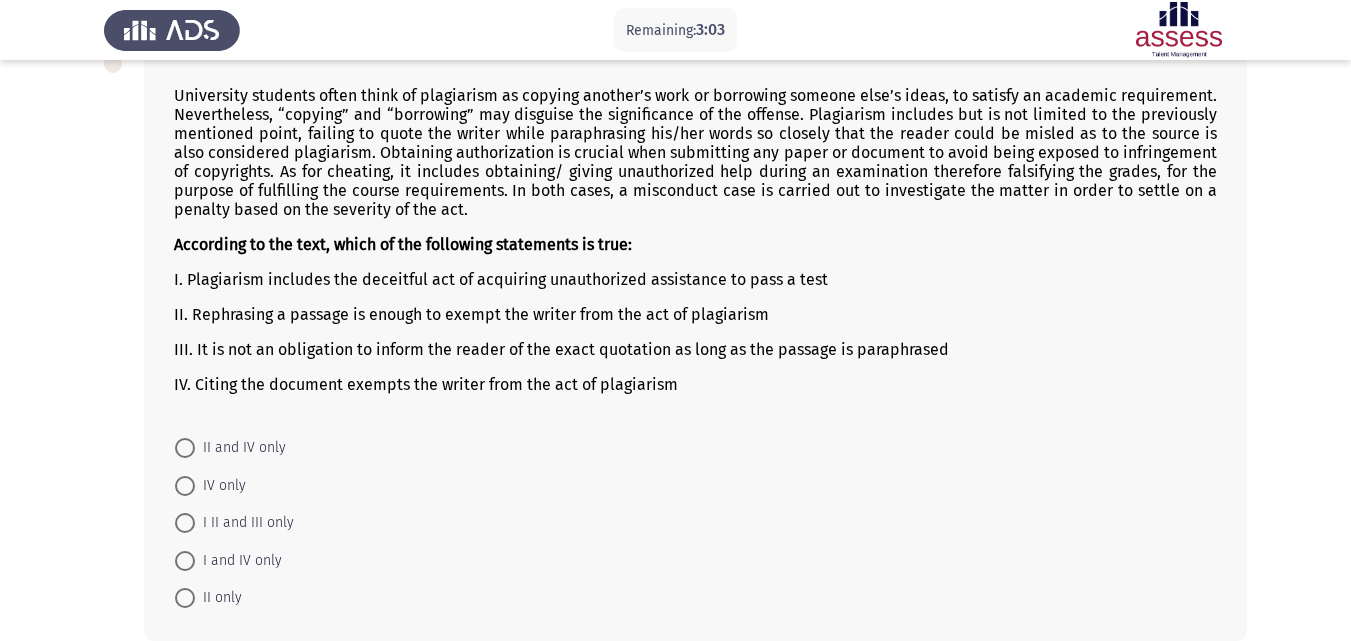 click at bounding box center [185, 561] 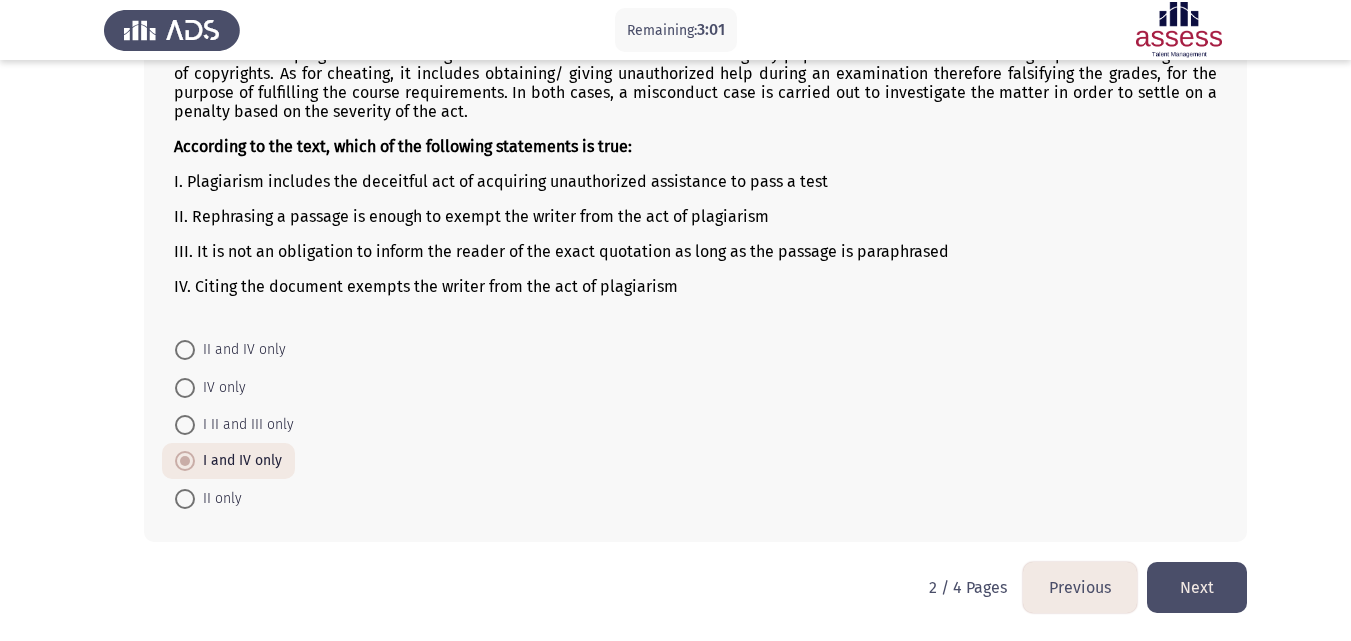 scroll, scrollTop: 1674, scrollLeft: 0, axis: vertical 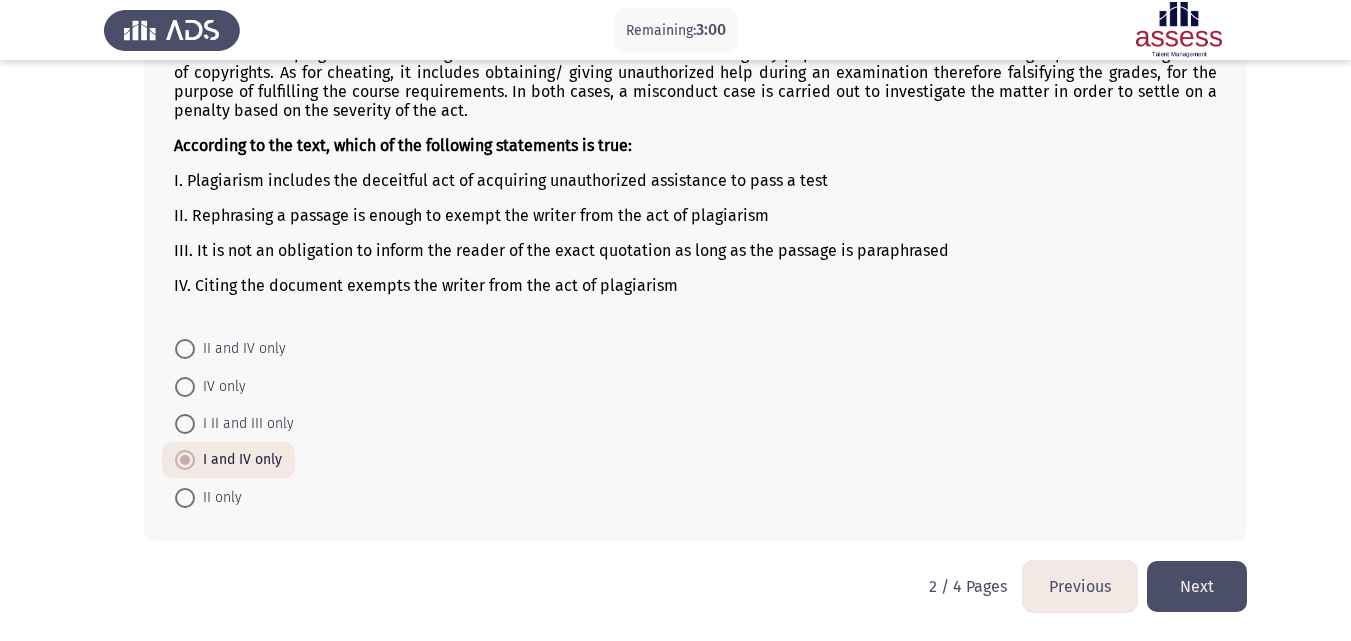 click on "Next" 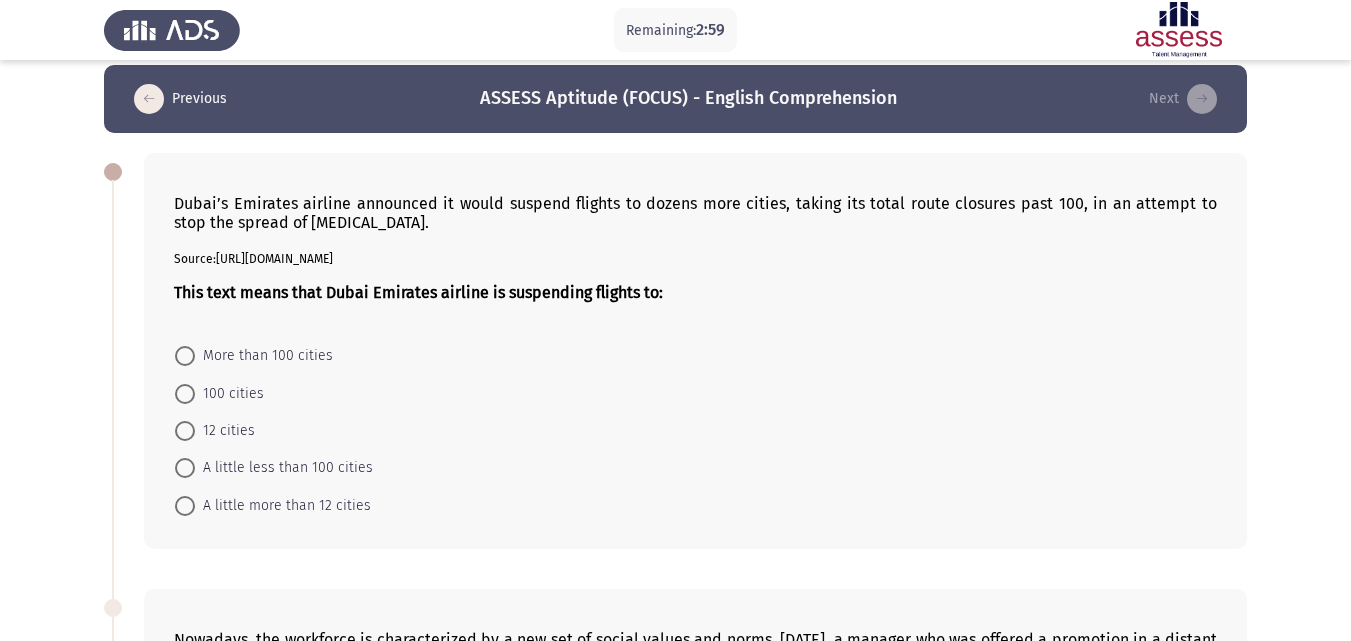 scroll, scrollTop: 33, scrollLeft: 0, axis: vertical 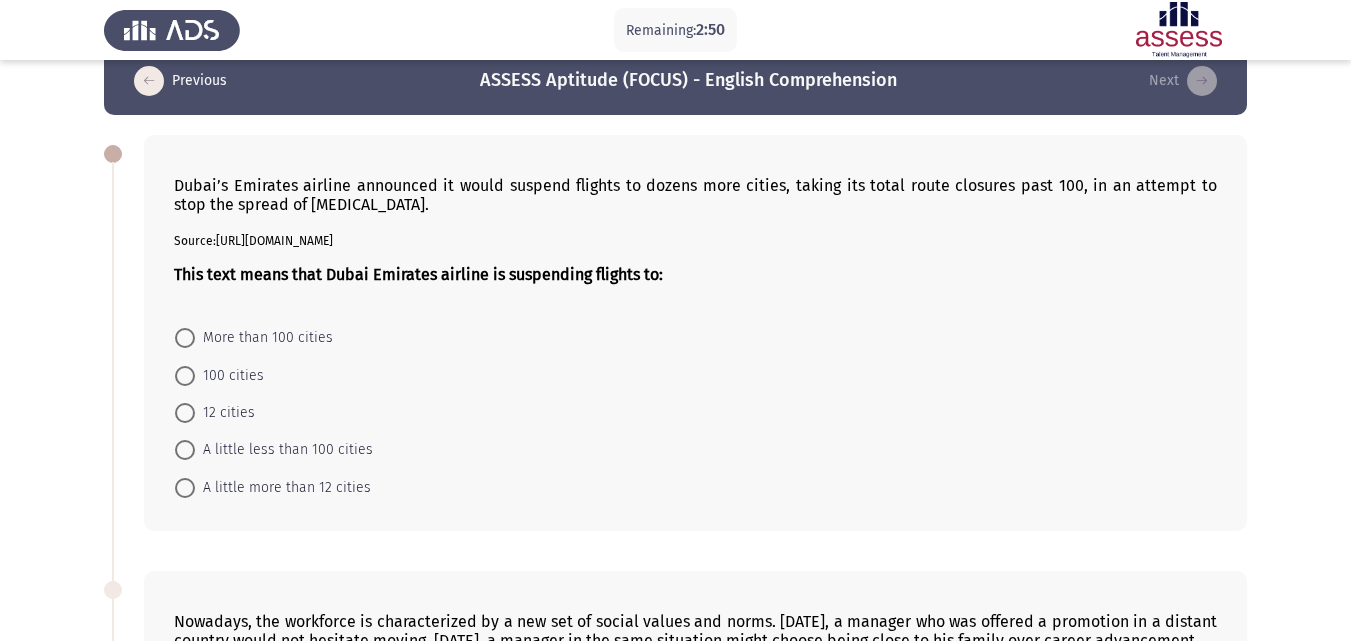 click at bounding box center (185, 413) 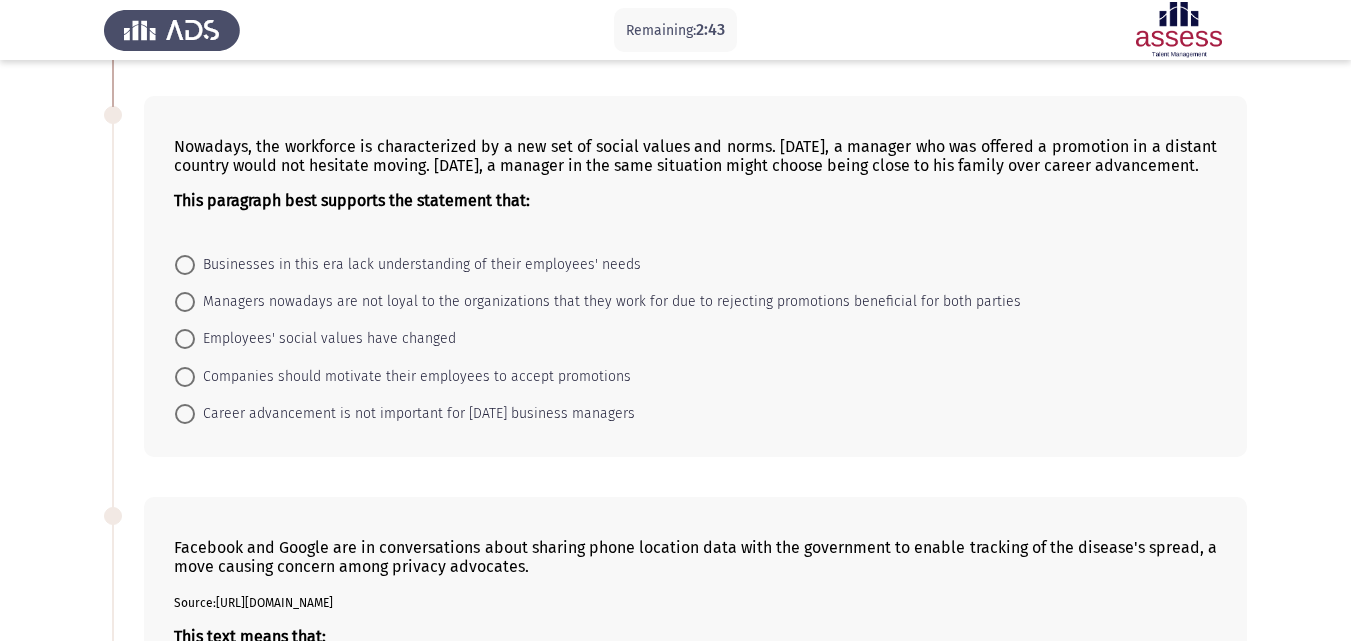 scroll, scrollTop: 517, scrollLeft: 0, axis: vertical 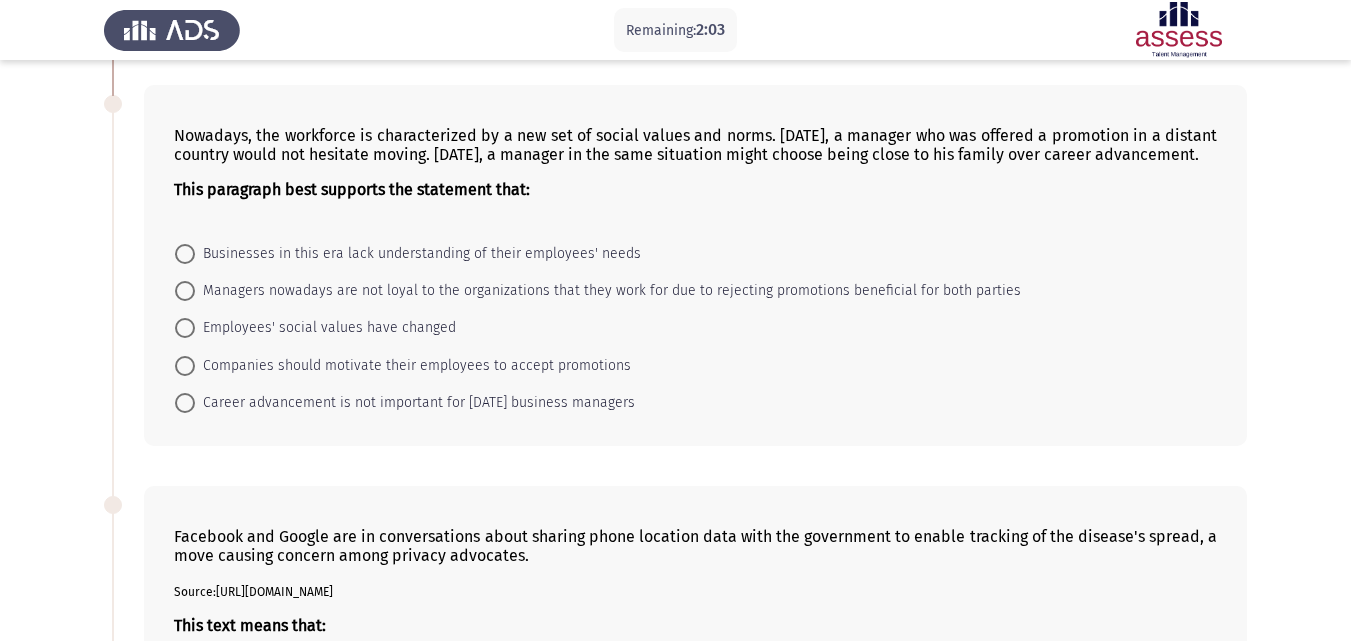 click at bounding box center (185, 328) 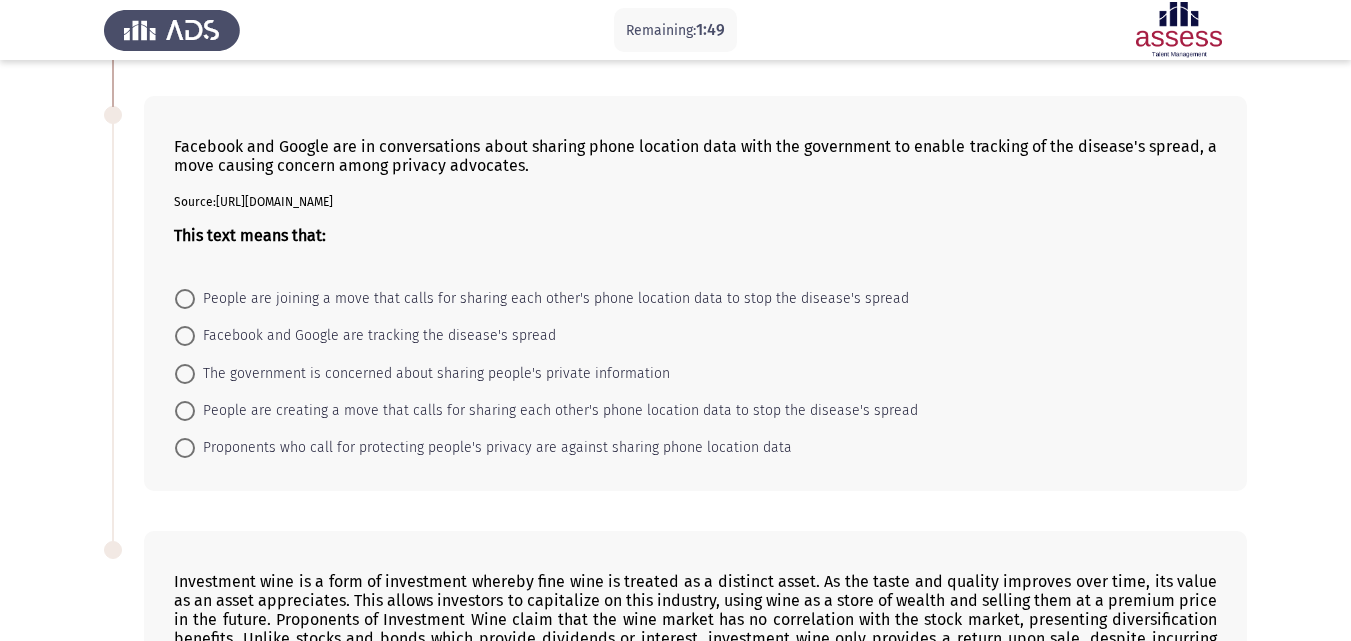 scroll, scrollTop: 950, scrollLeft: 0, axis: vertical 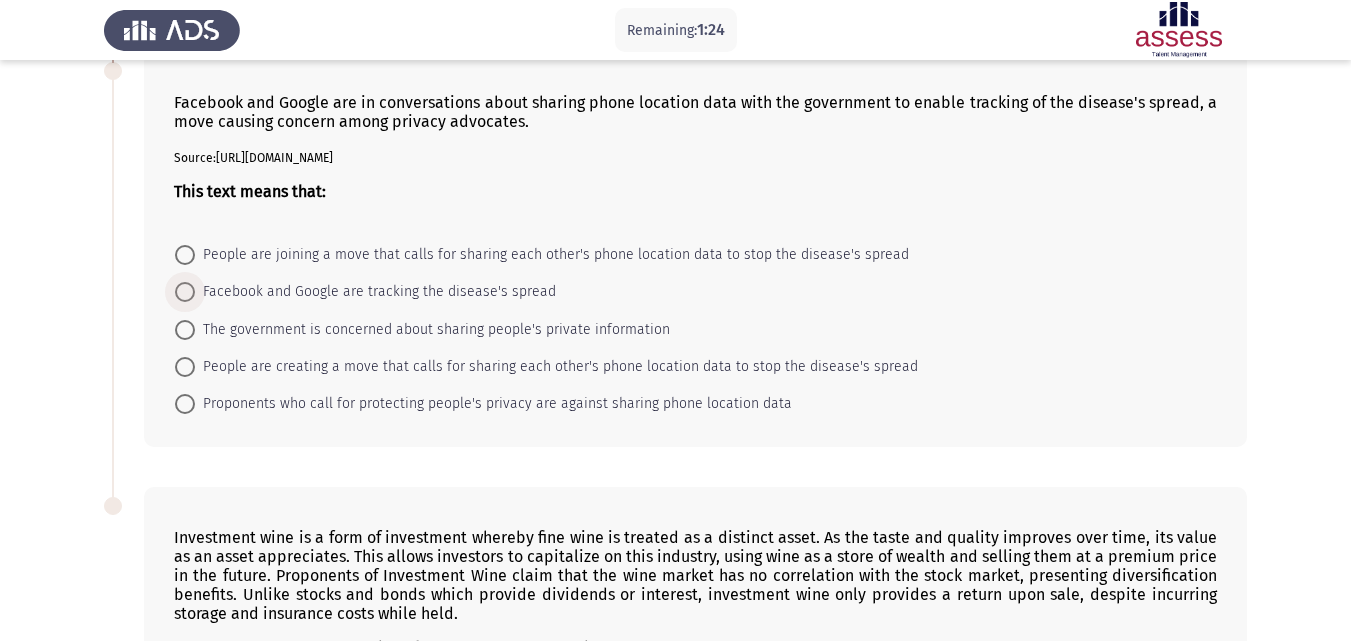click at bounding box center [185, 292] 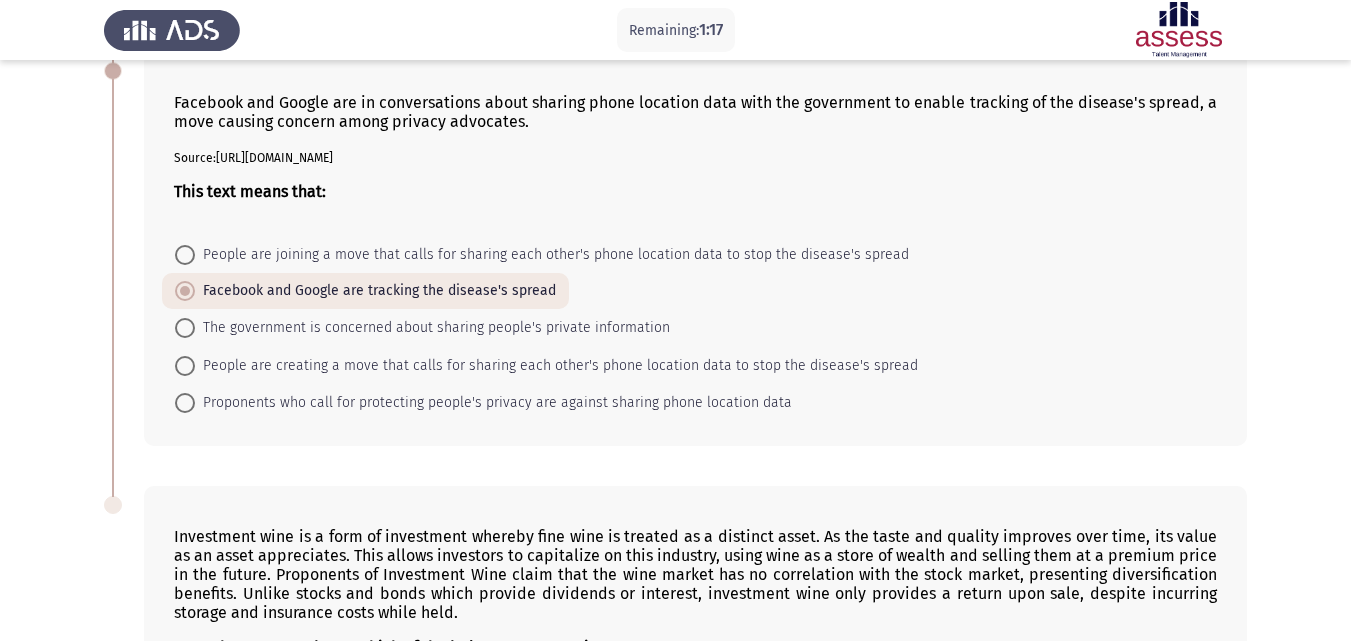 click on "The government is concerned about sharing people's private information" at bounding box center [422, 328] 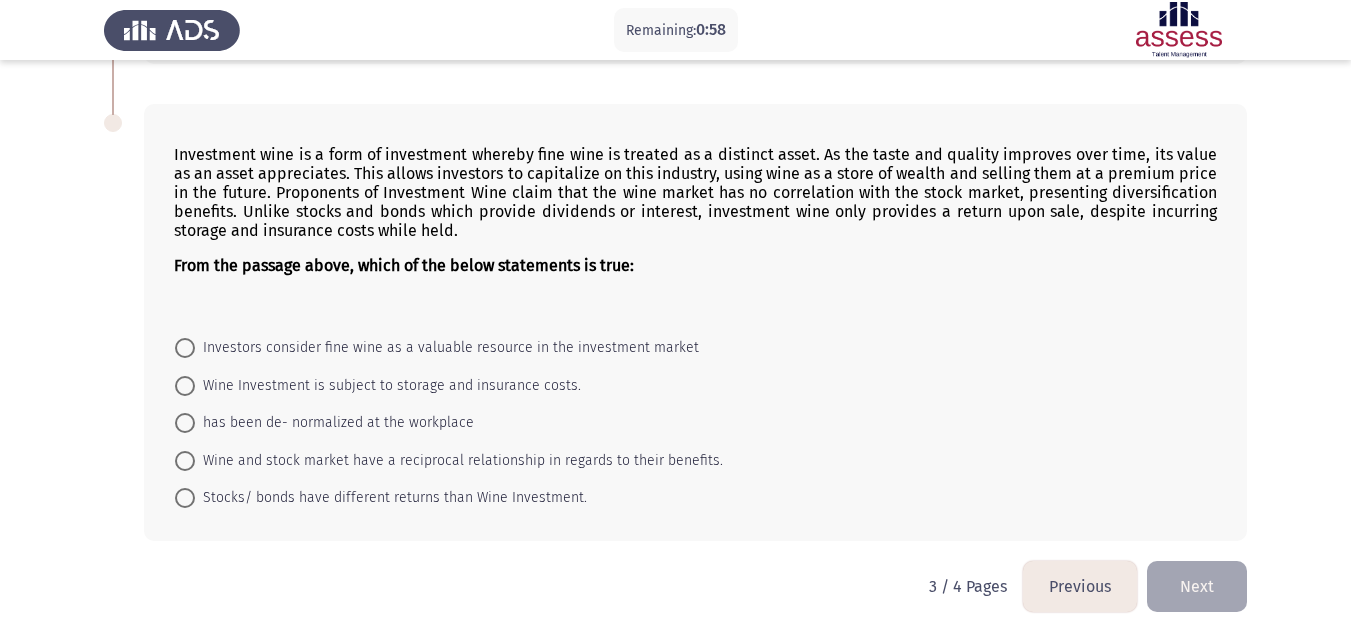 scroll, scrollTop: 1351, scrollLeft: 0, axis: vertical 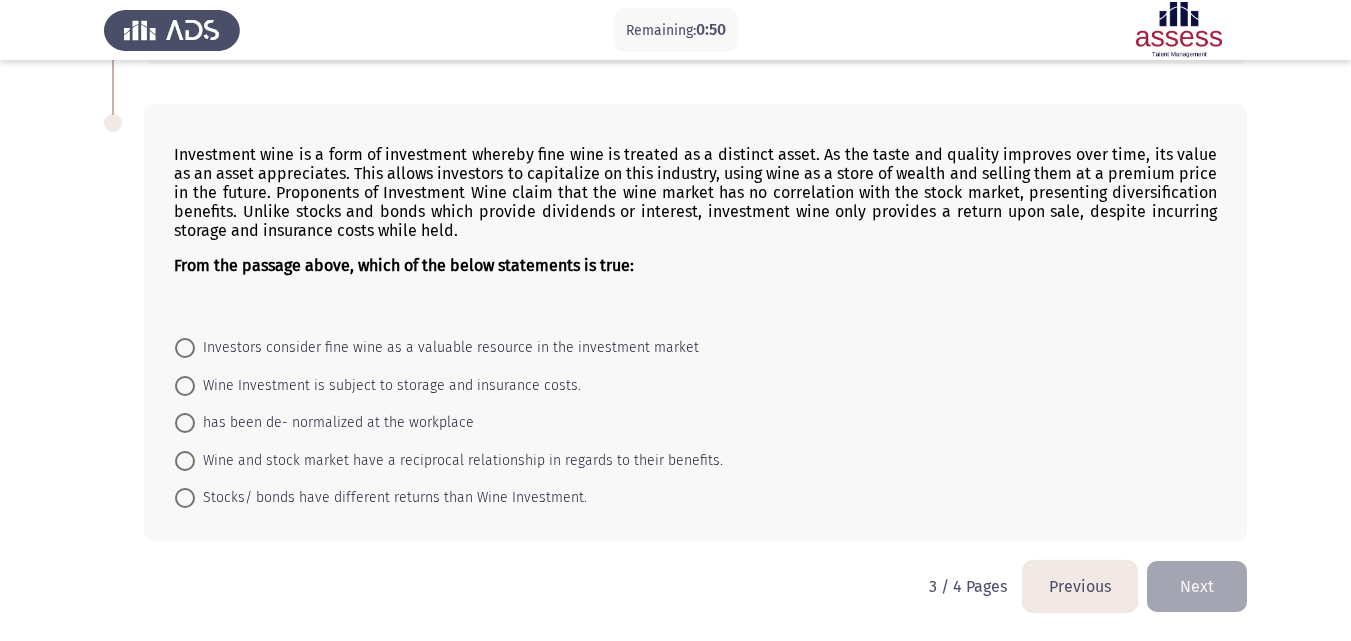 click at bounding box center (185, 348) 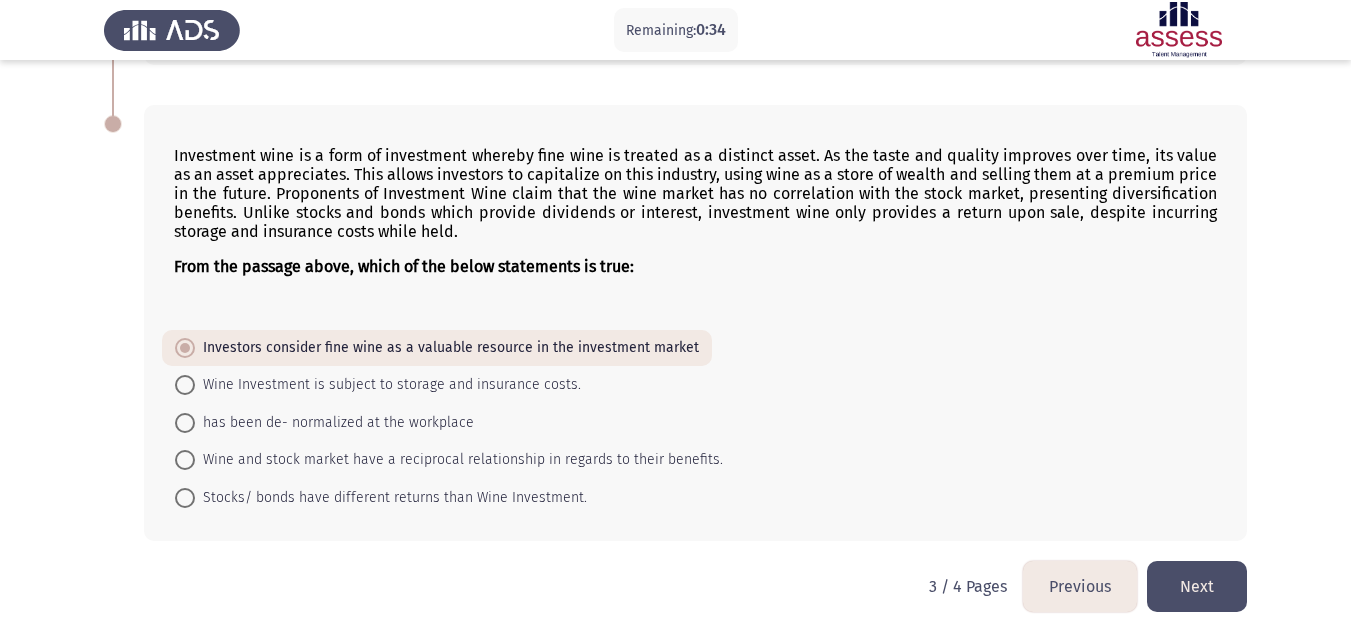 click on "Investment wine is a form of investment whereby fine wine is treated as a distinct asset. As the taste and quality improves over time, its value as an asset appreciates. This allows investors to capitalize on this industry, using wine as a store of wealth and selling them at a premium price in the future. Proponents of Investment Wine claim that the wine market has no correlation with the stock market, presenting diversification benefits. Unlike stocks and bonds which provide dividends or interest, investment wine only provides a return upon sale, despite incurring storage and insurance costs while held.
From the passage above, which of the below statements is true:
Investors consider fine wine as a valuable resource in the investment market     Wine Investment is subject to storage and insurance costs.     has been de- normalized at the workplace     Wine and stock market have a reciprocal relationship in regards to their benefits." 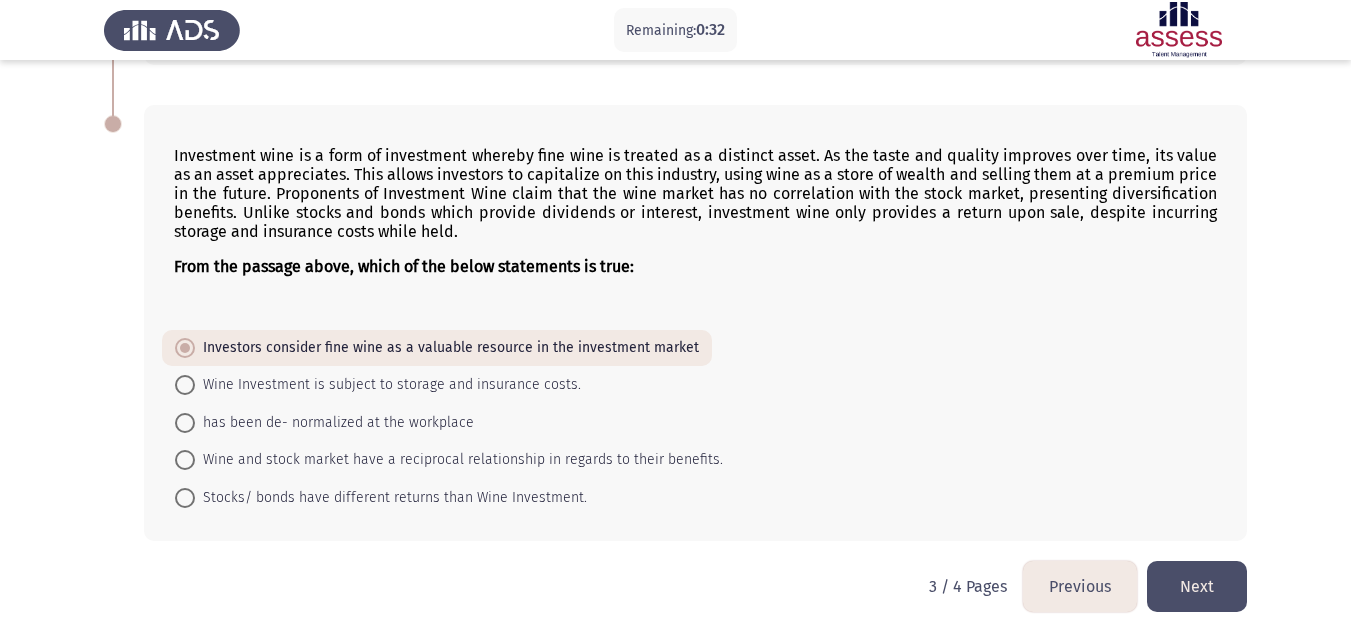 click on "Next" 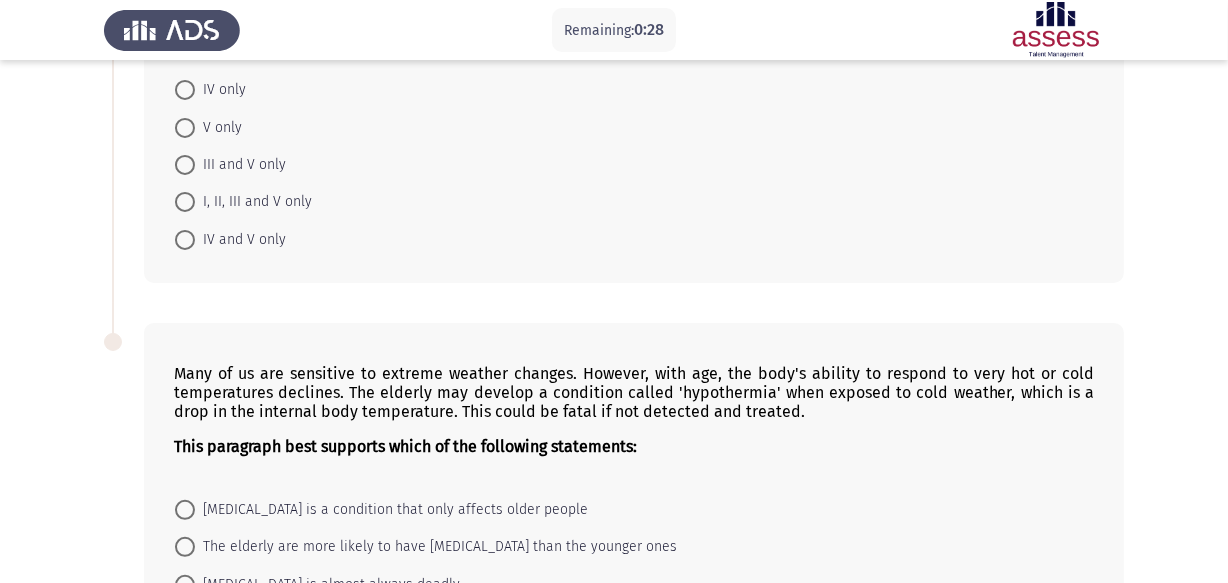 scroll, scrollTop: 734, scrollLeft: 0, axis: vertical 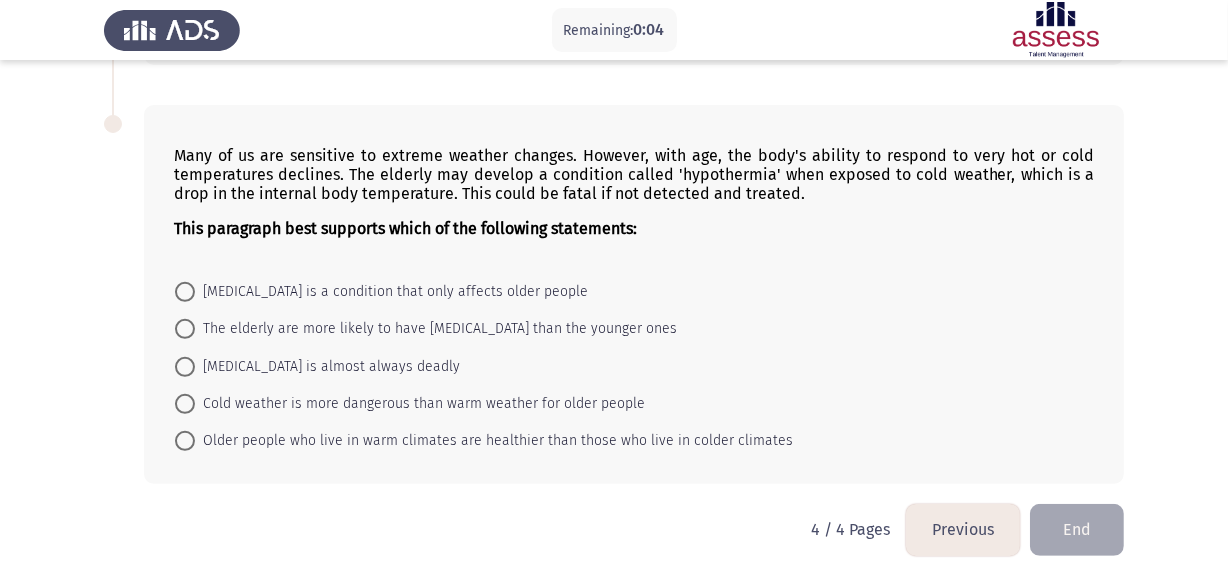 click at bounding box center [185, 329] 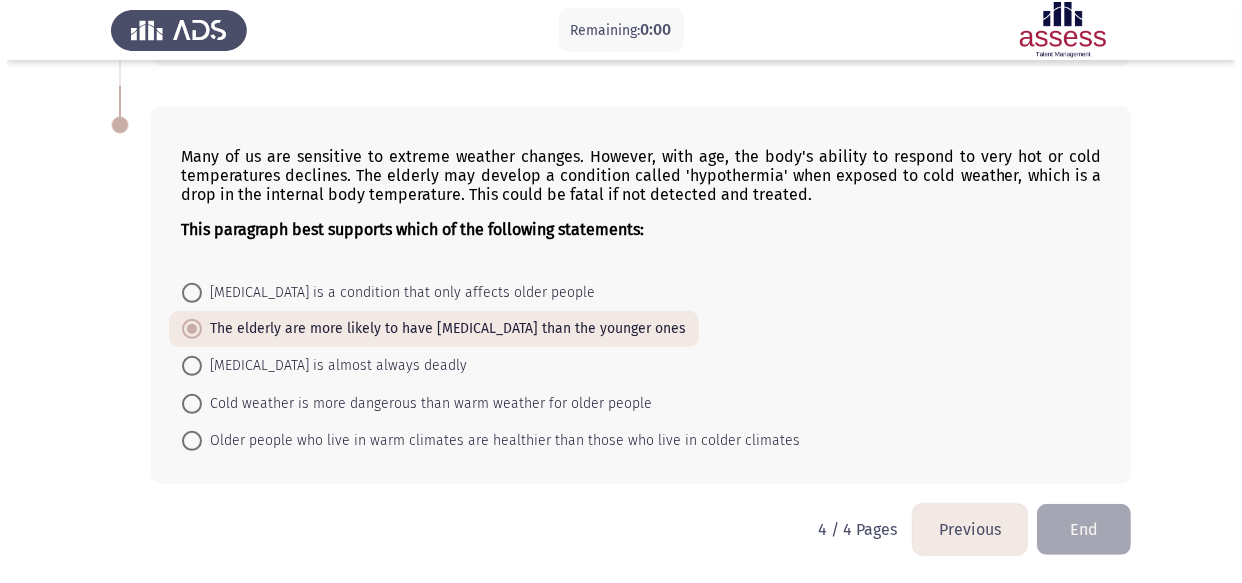 scroll, scrollTop: 0, scrollLeft: 0, axis: both 